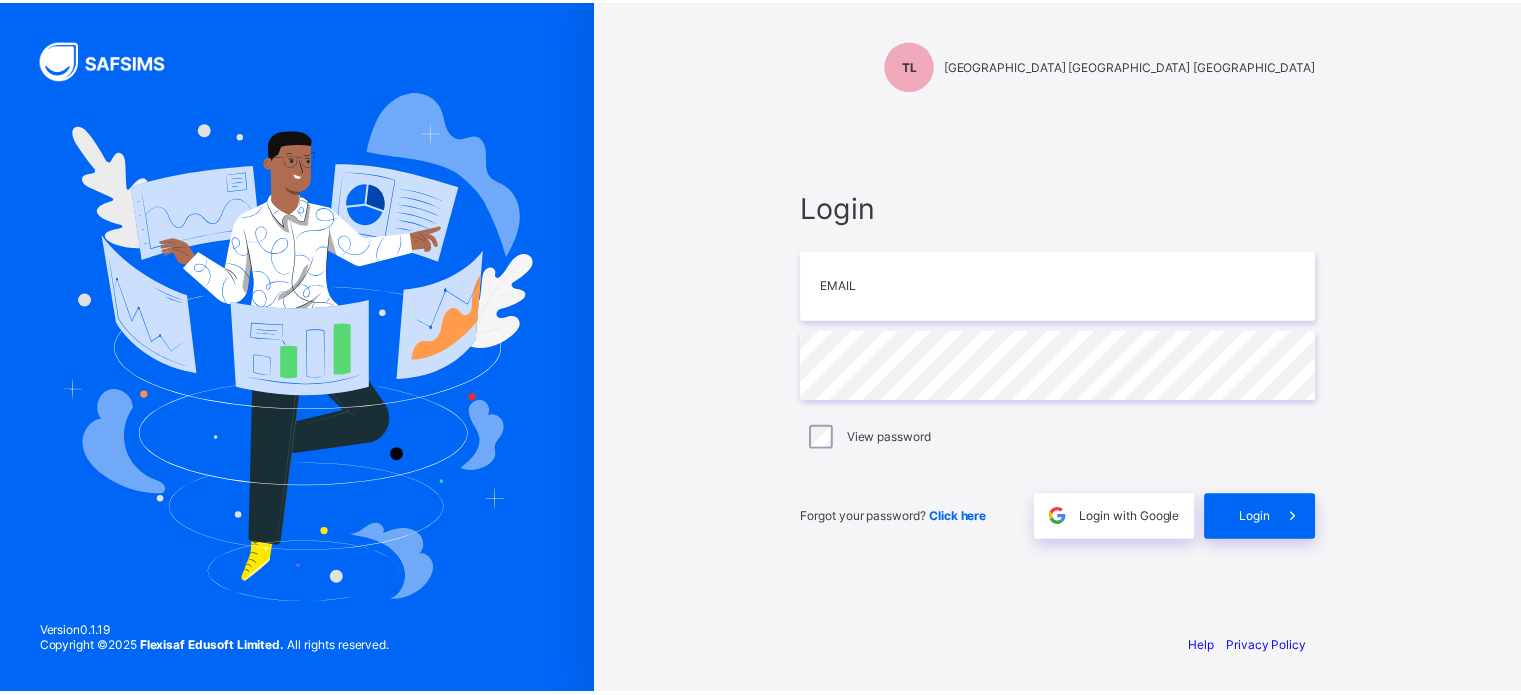 scroll, scrollTop: 0, scrollLeft: 0, axis: both 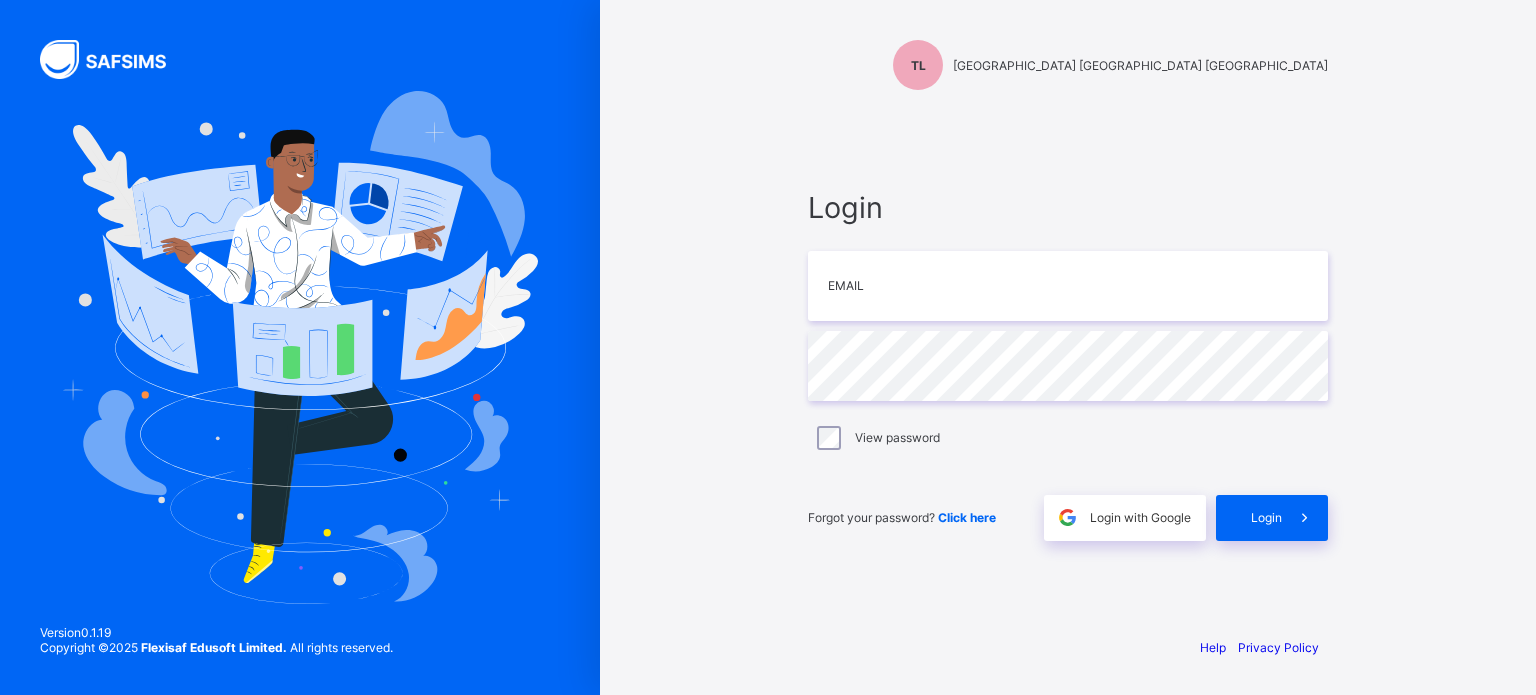 type on "*" 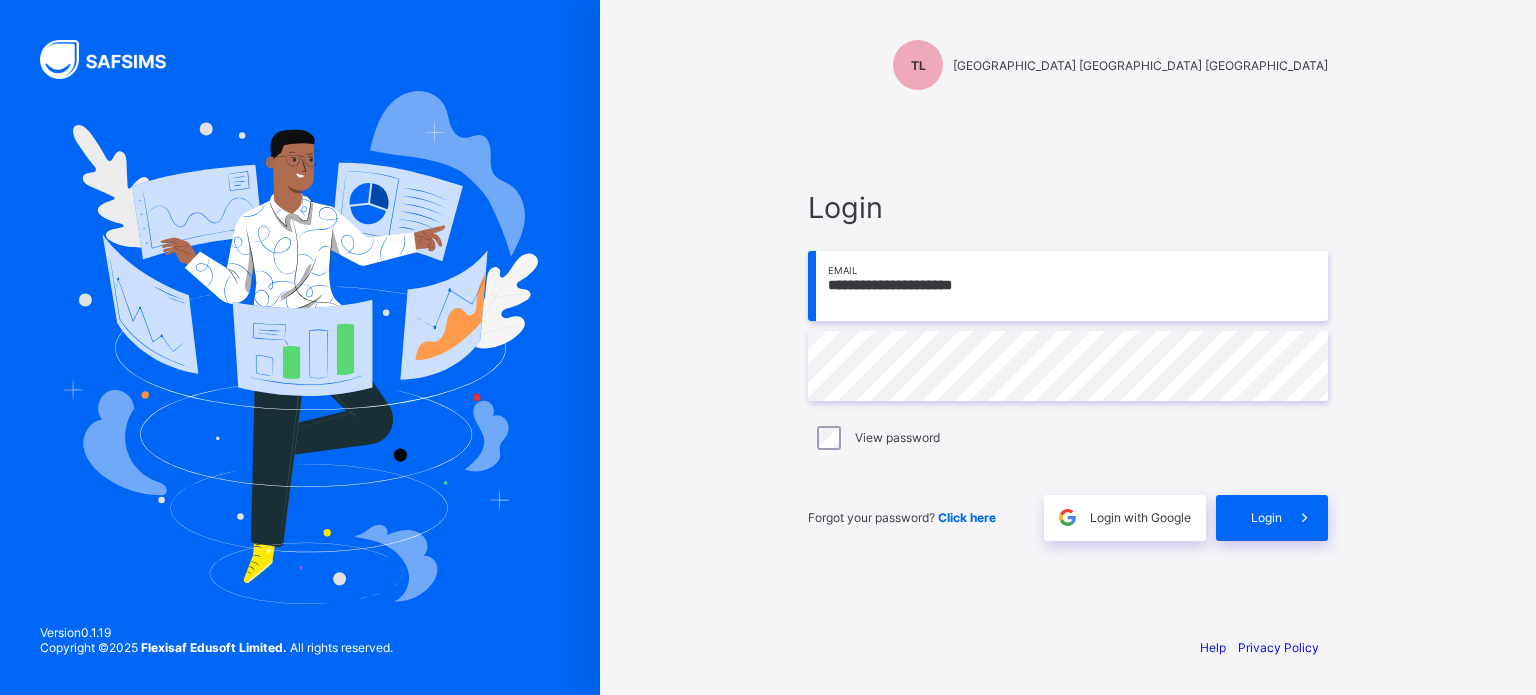 type on "**********" 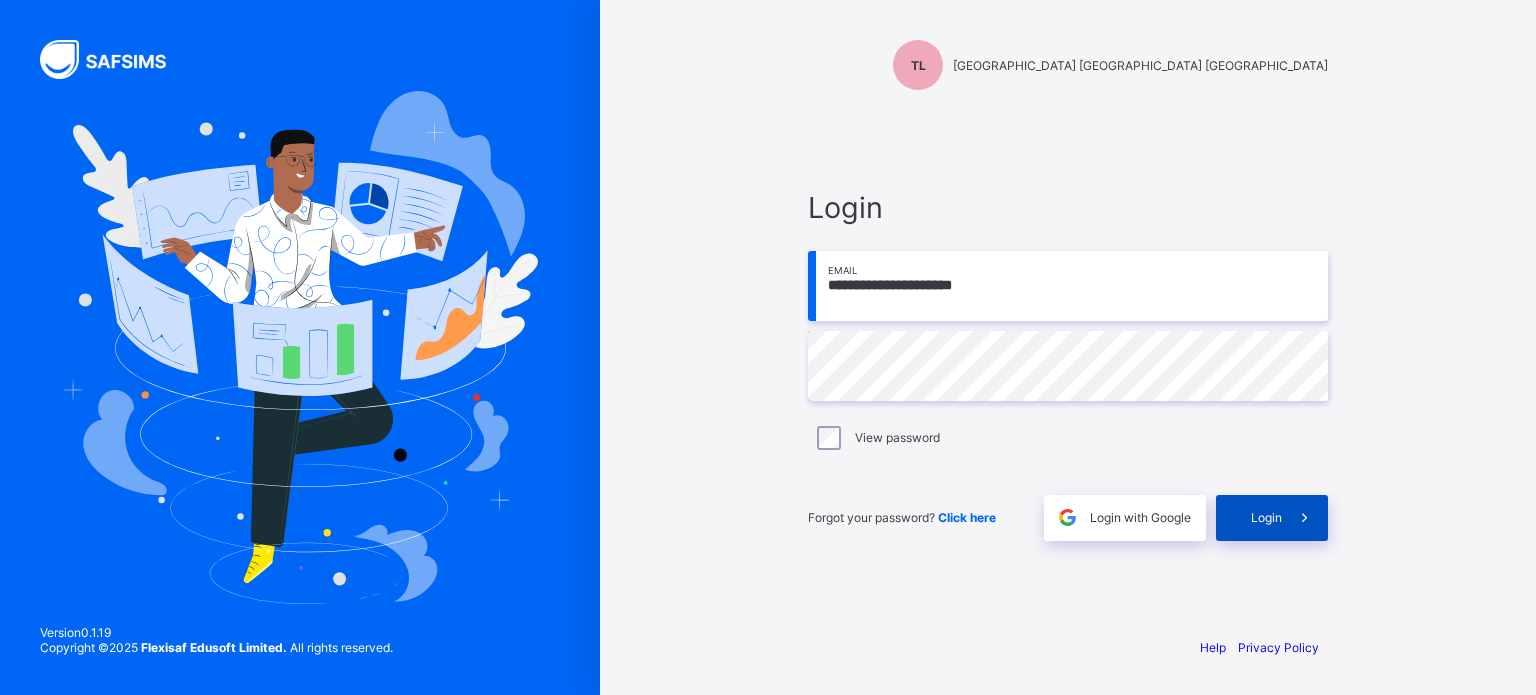 click on "Login" at bounding box center [1266, 517] 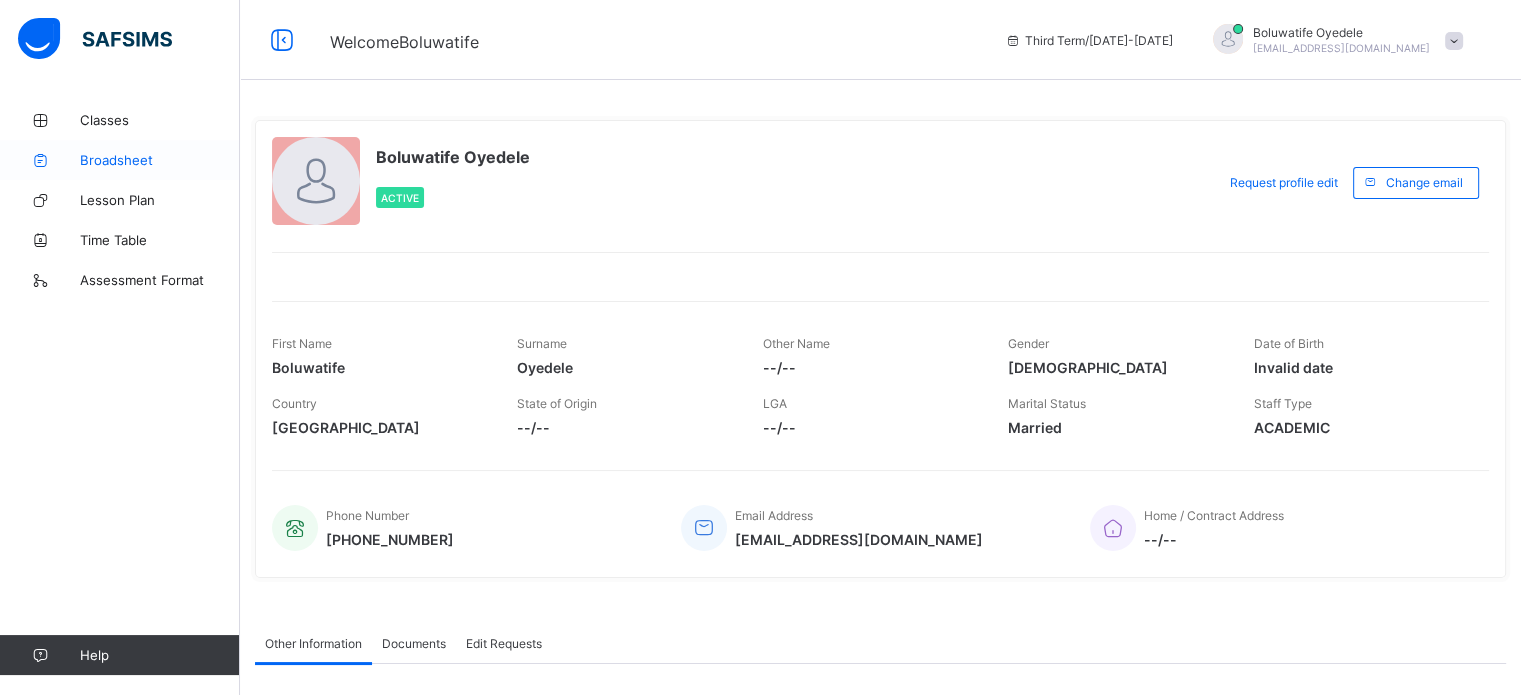 click on "Broadsheet" at bounding box center [160, 160] 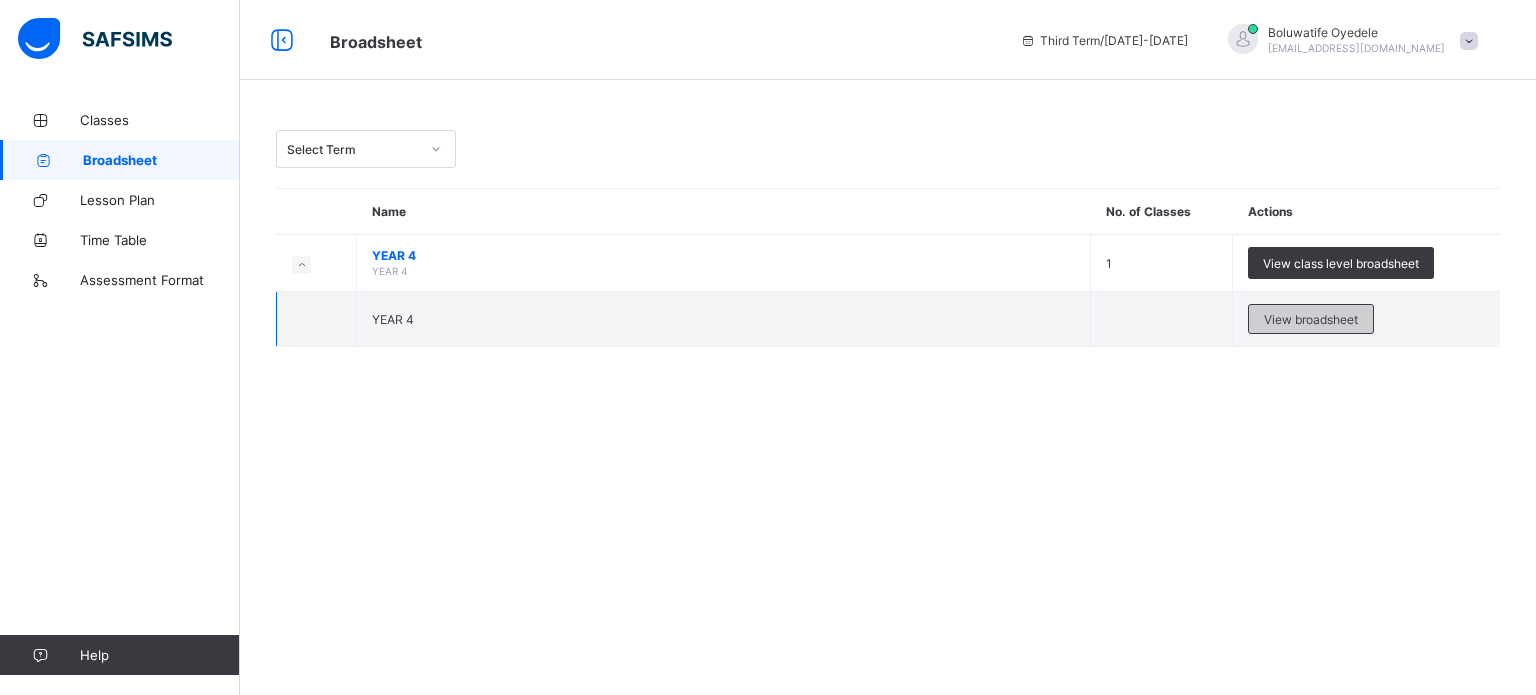 click on "View broadsheet" at bounding box center (1311, 319) 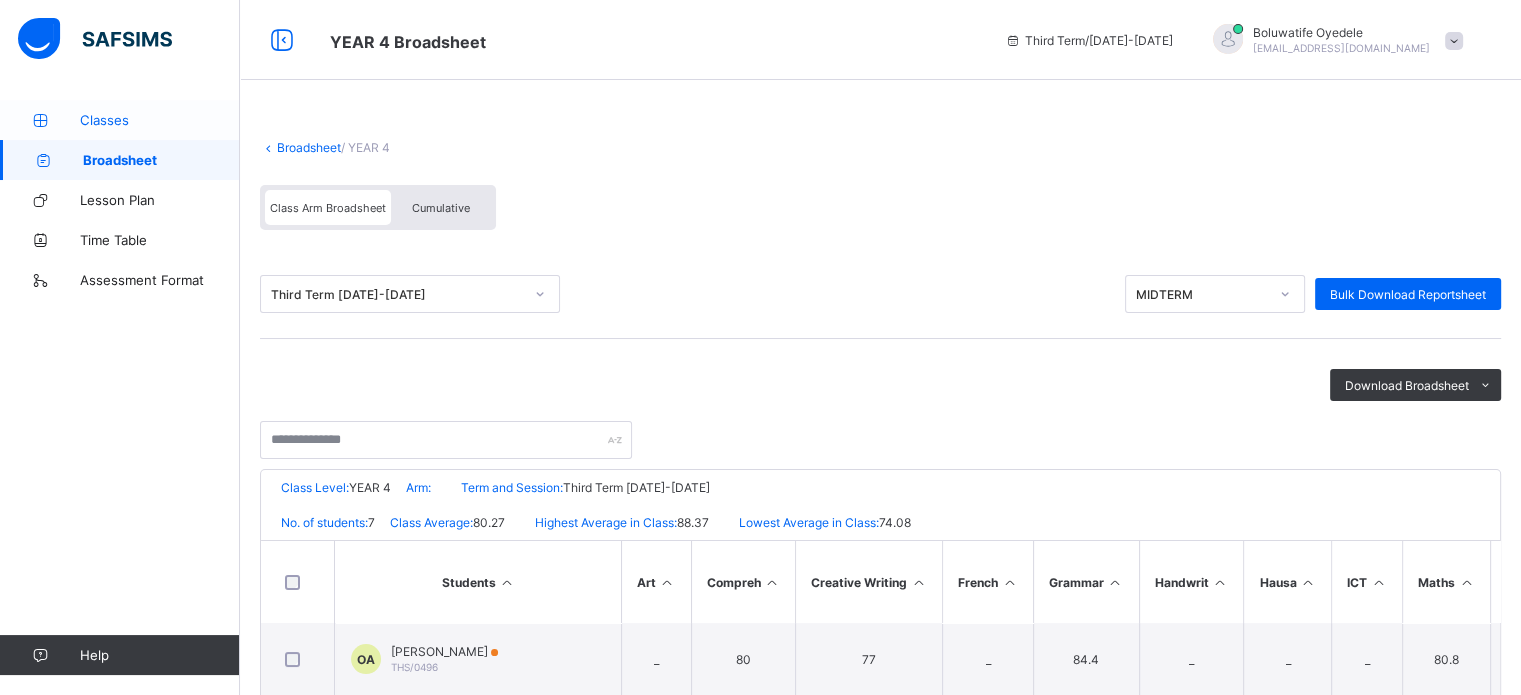 click on "Classes" at bounding box center [120, 120] 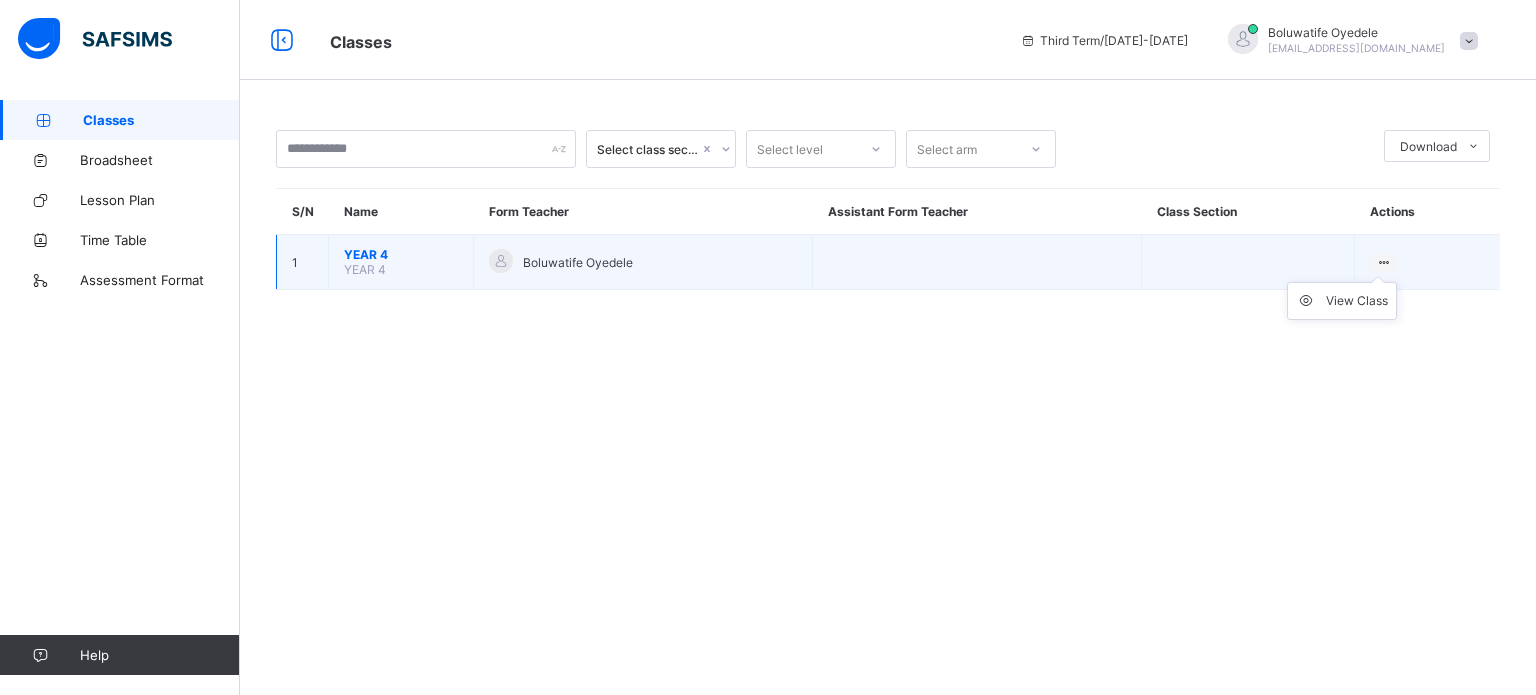 click on "View Class" at bounding box center (1342, 301) 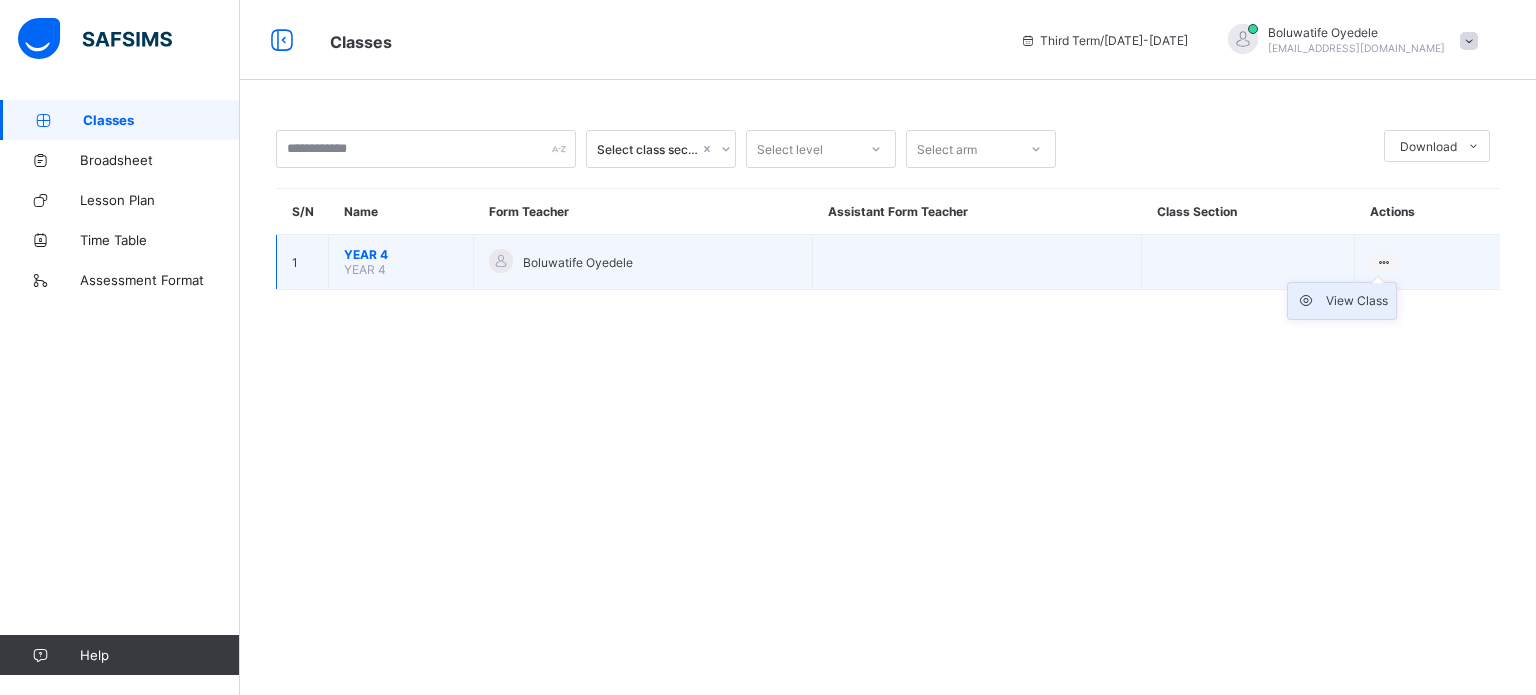 click on "View Class" at bounding box center (1357, 301) 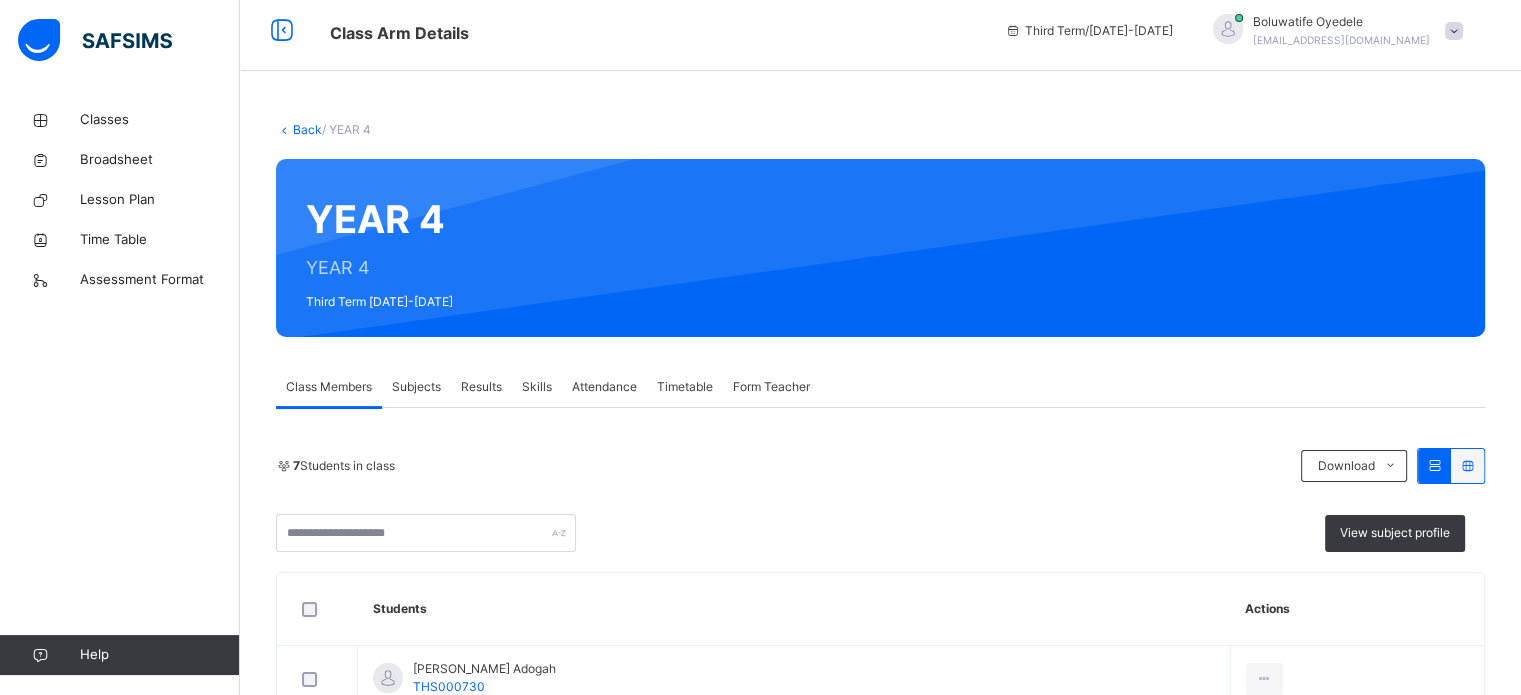 scroll, scrollTop: 33, scrollLeft: 0, axis: vertical 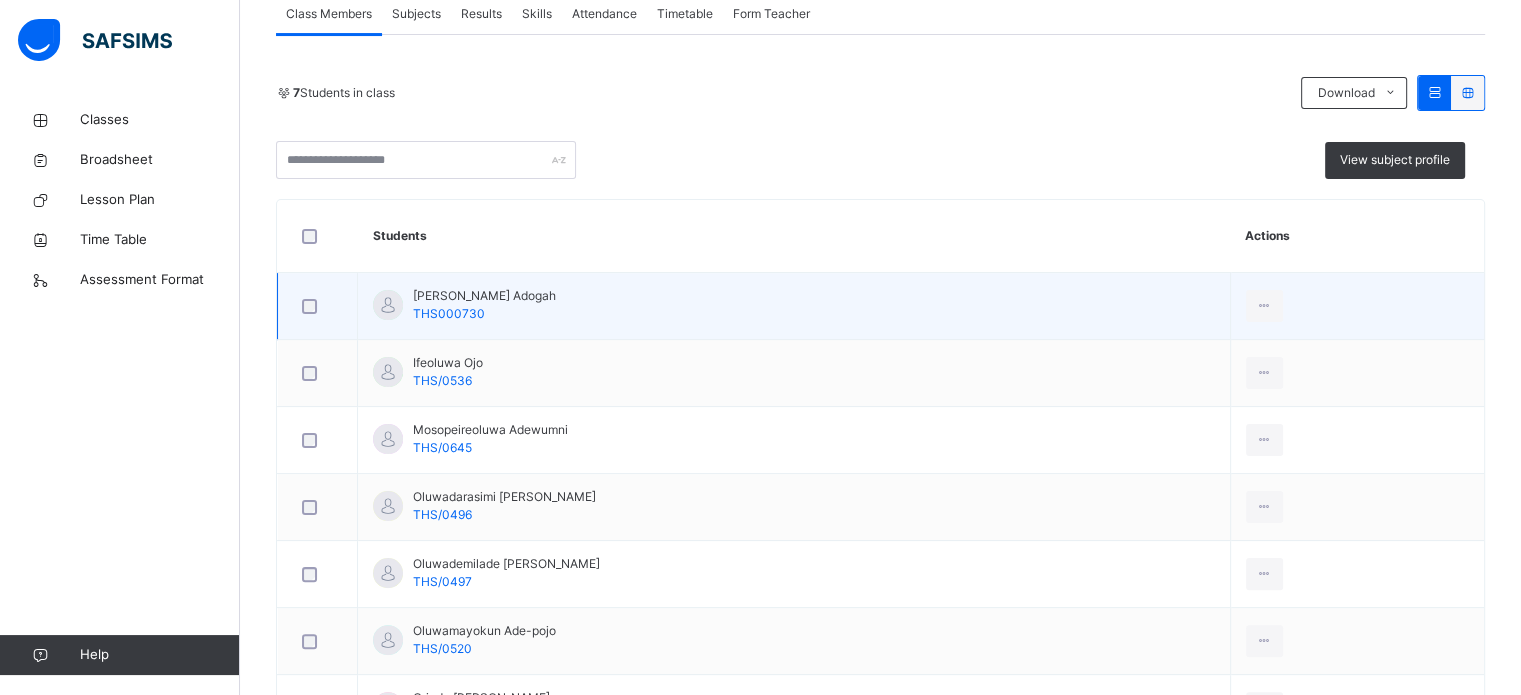 click on "[PERSON_NAME] Adogah THS000730" at bounding box center (794, 306) 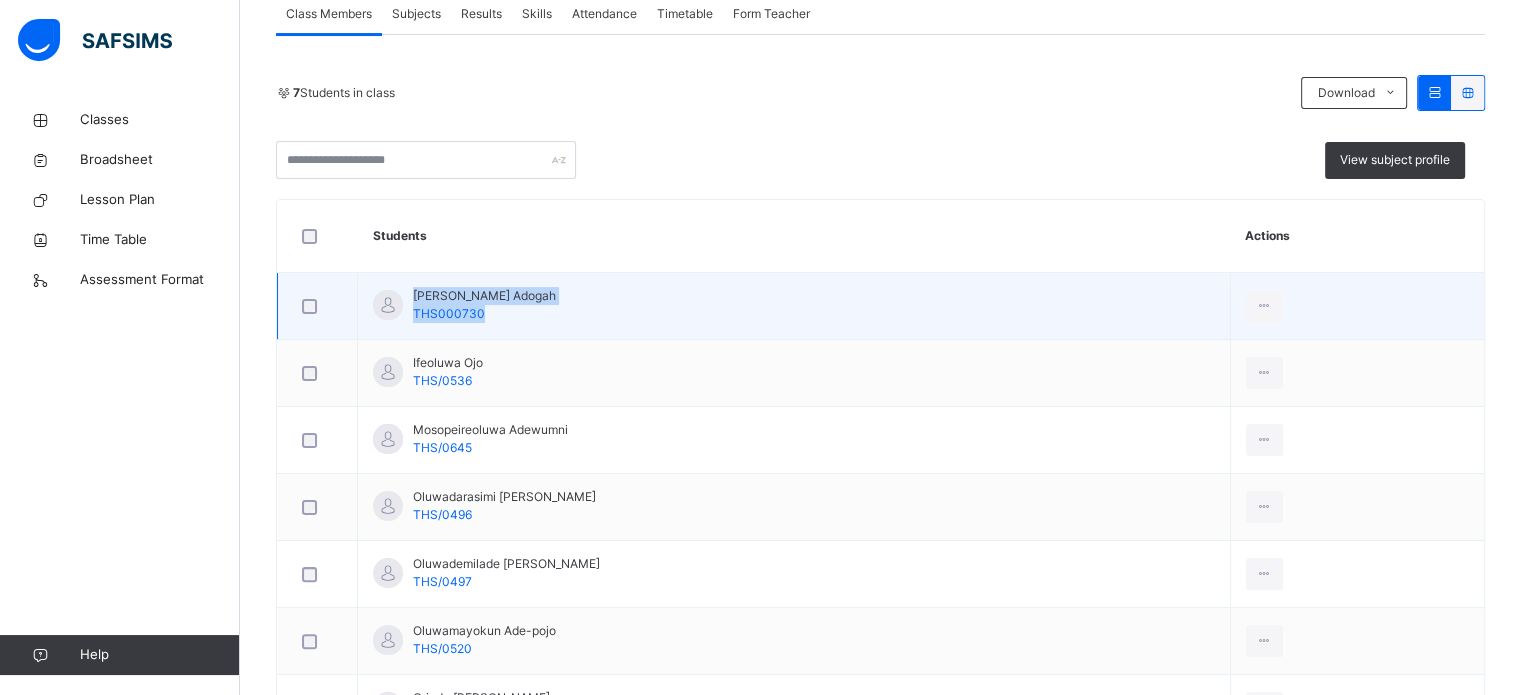 drag, startPoint x: 462, startPoint y: 293, endPoint x: 510, endPoint y: 313, distance: 52 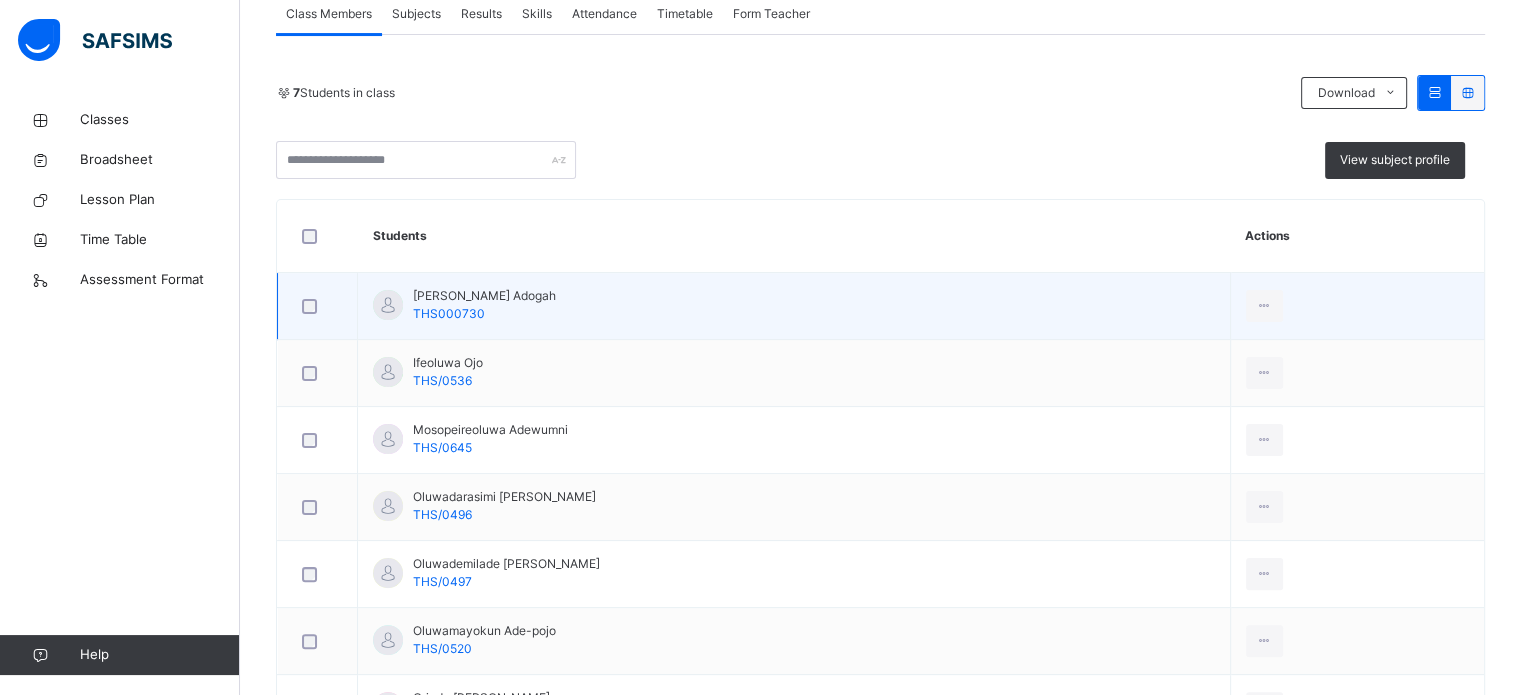 click on "[PERSON_NAME] Adogah THS000730" at bounding box center [794, 306] 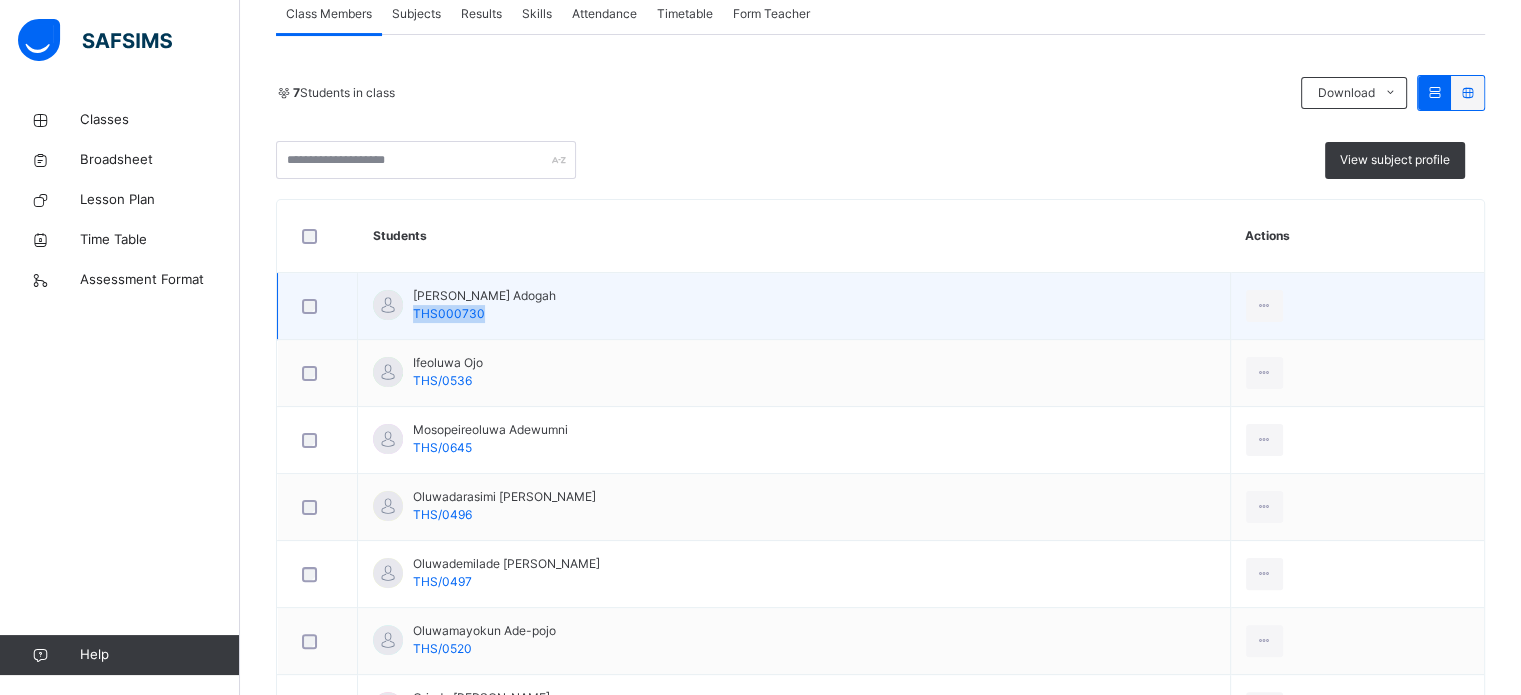 click on "[PERSON_NAME] Adogah THS000730" at bounding box center [794, 306] 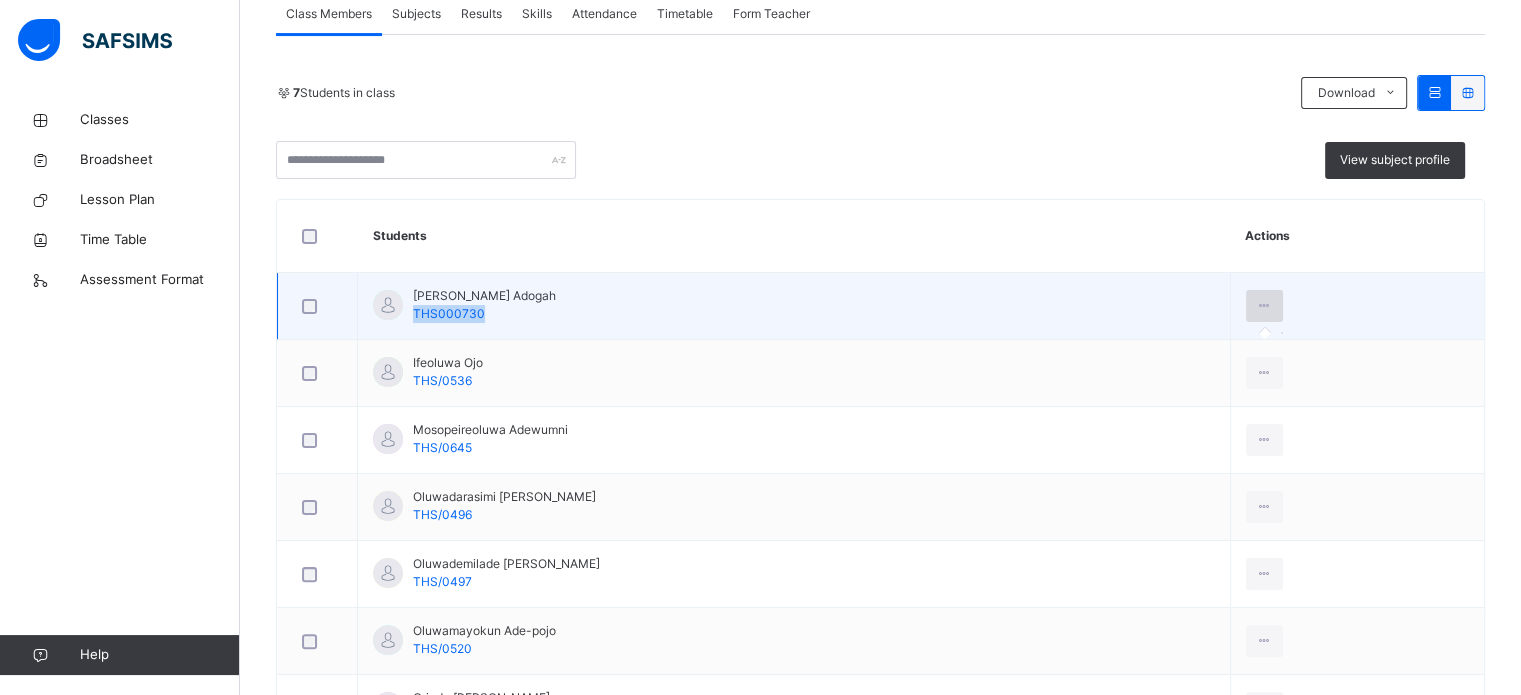 click at bounding box center [1264, 306] 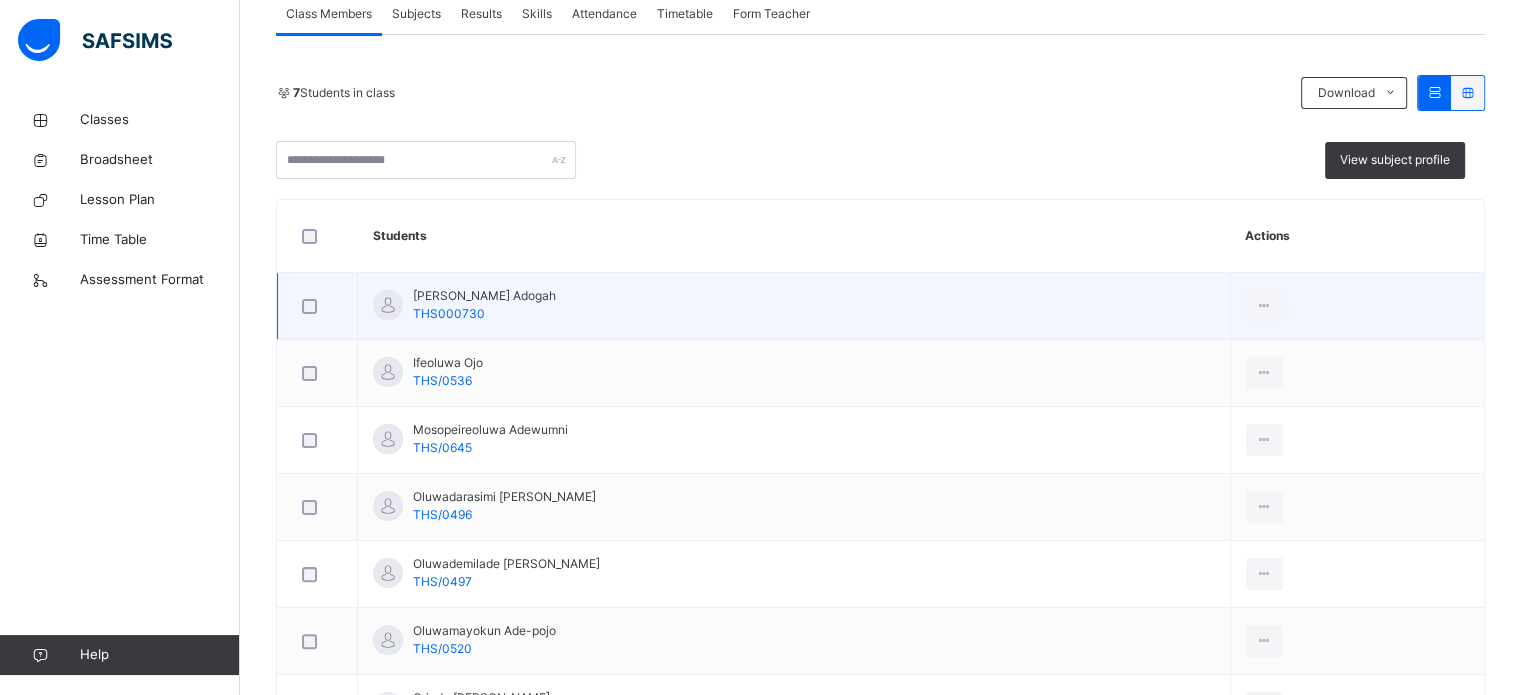 click on "[PERSON_NAME] Adogah THS000730" at bounding box center [794, 306] 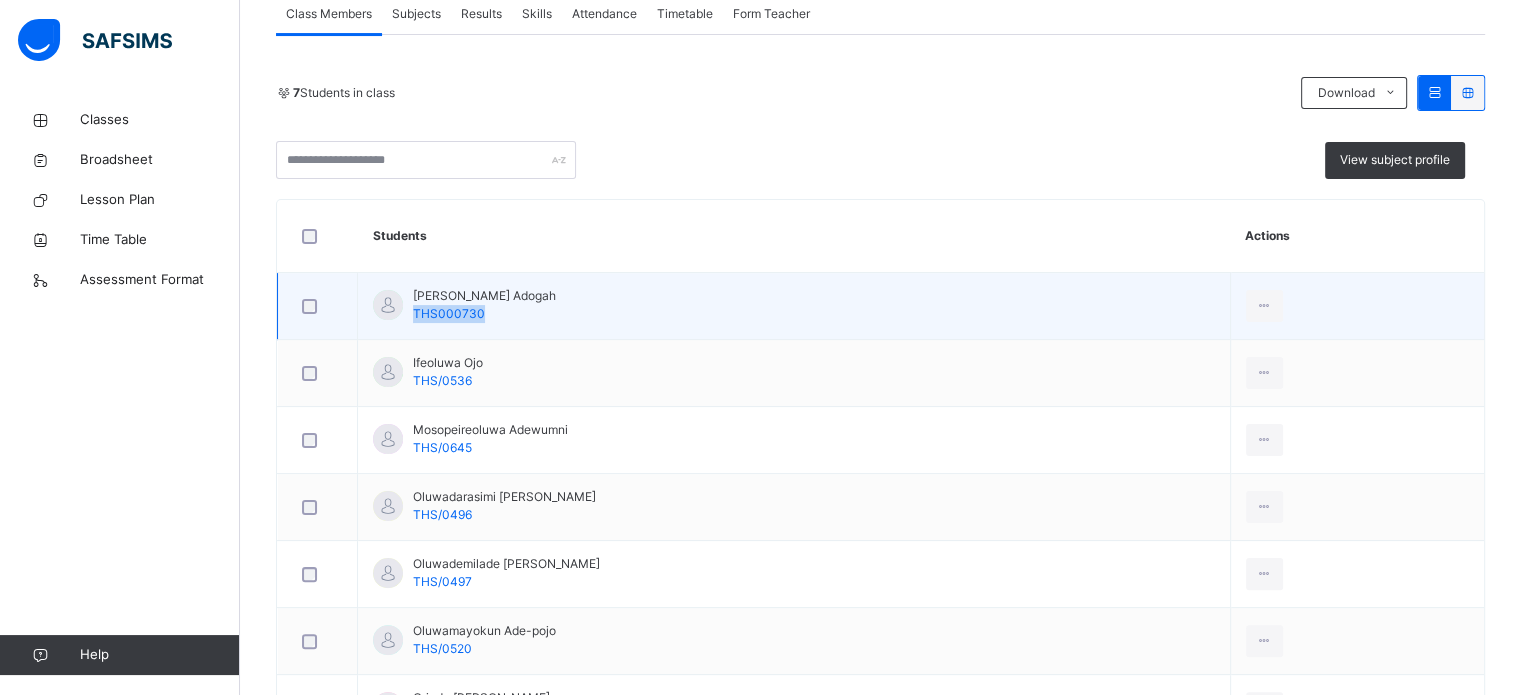 click on "[PERSON_NAME] Adogah THS000730" at bounding box center (794, 306) 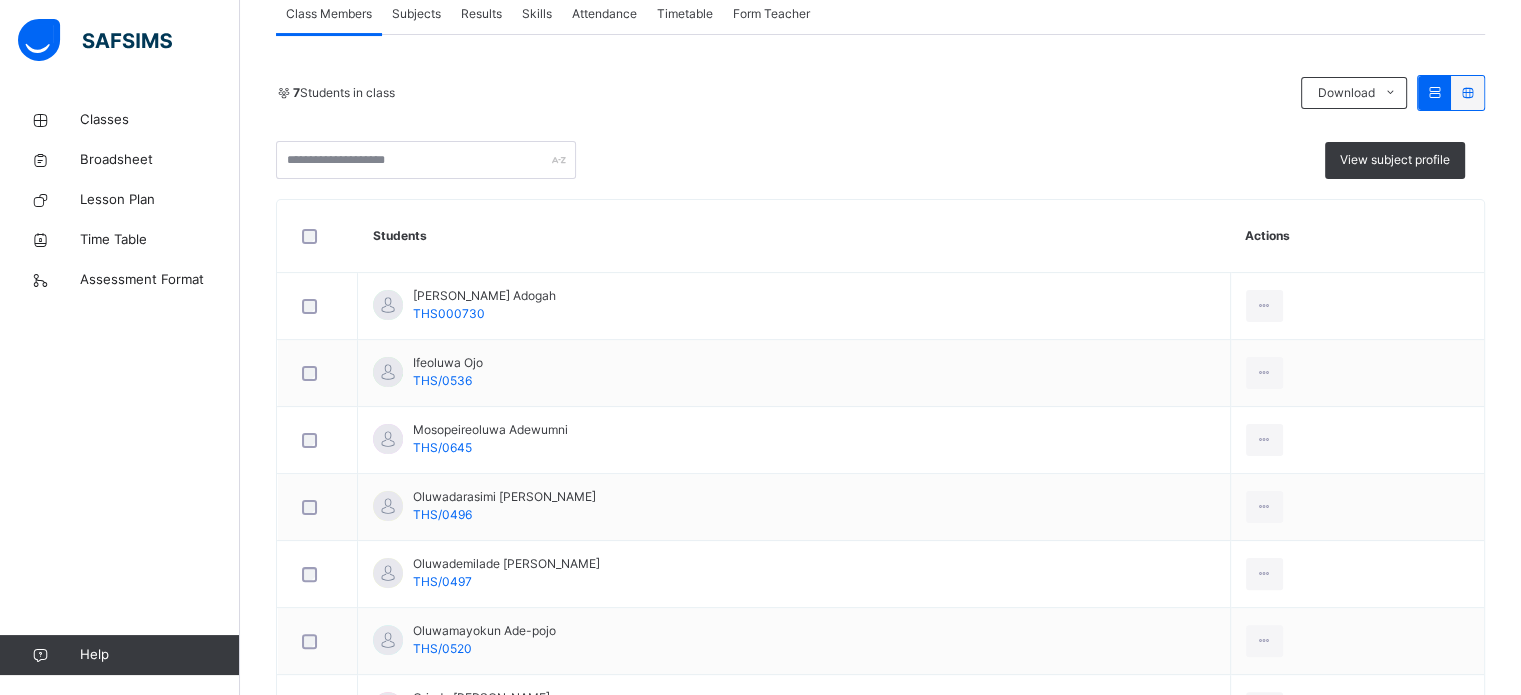 click on "Subjects" at bounding box center [416, 14] 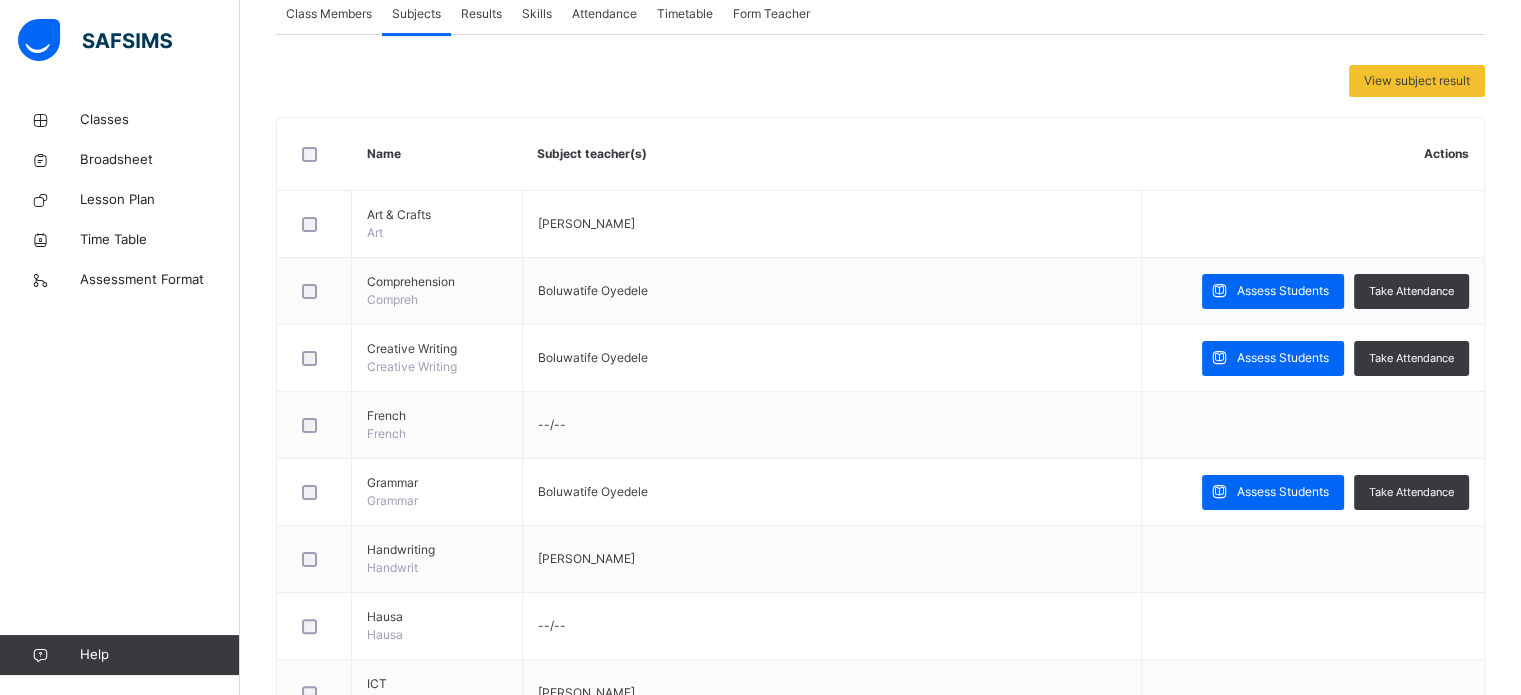 click on "Results" at bounding box center [481, 14] 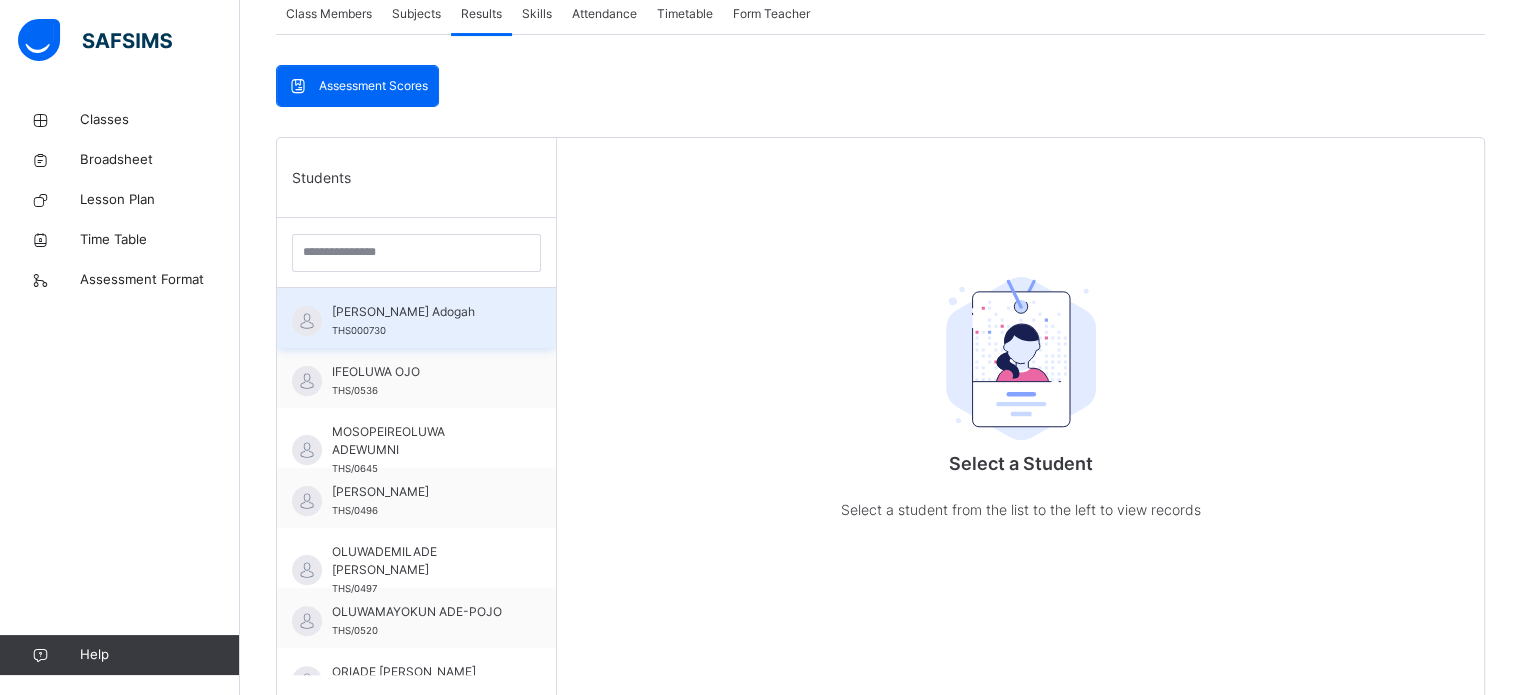 click on "[PERSON_NAME] Adogah" at bounding box center [421, 312] 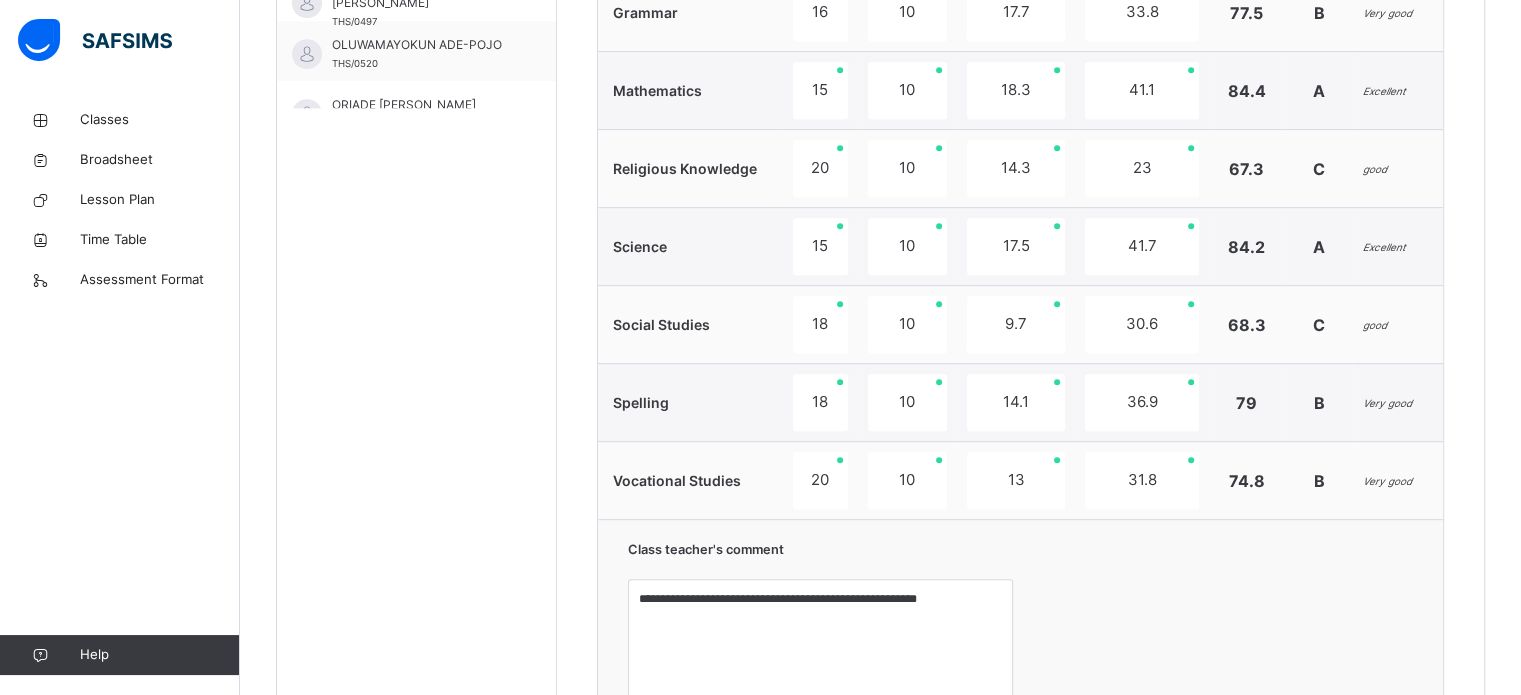 scroll, scrollTop: 996, scrollLeft: 0, axis: vertical 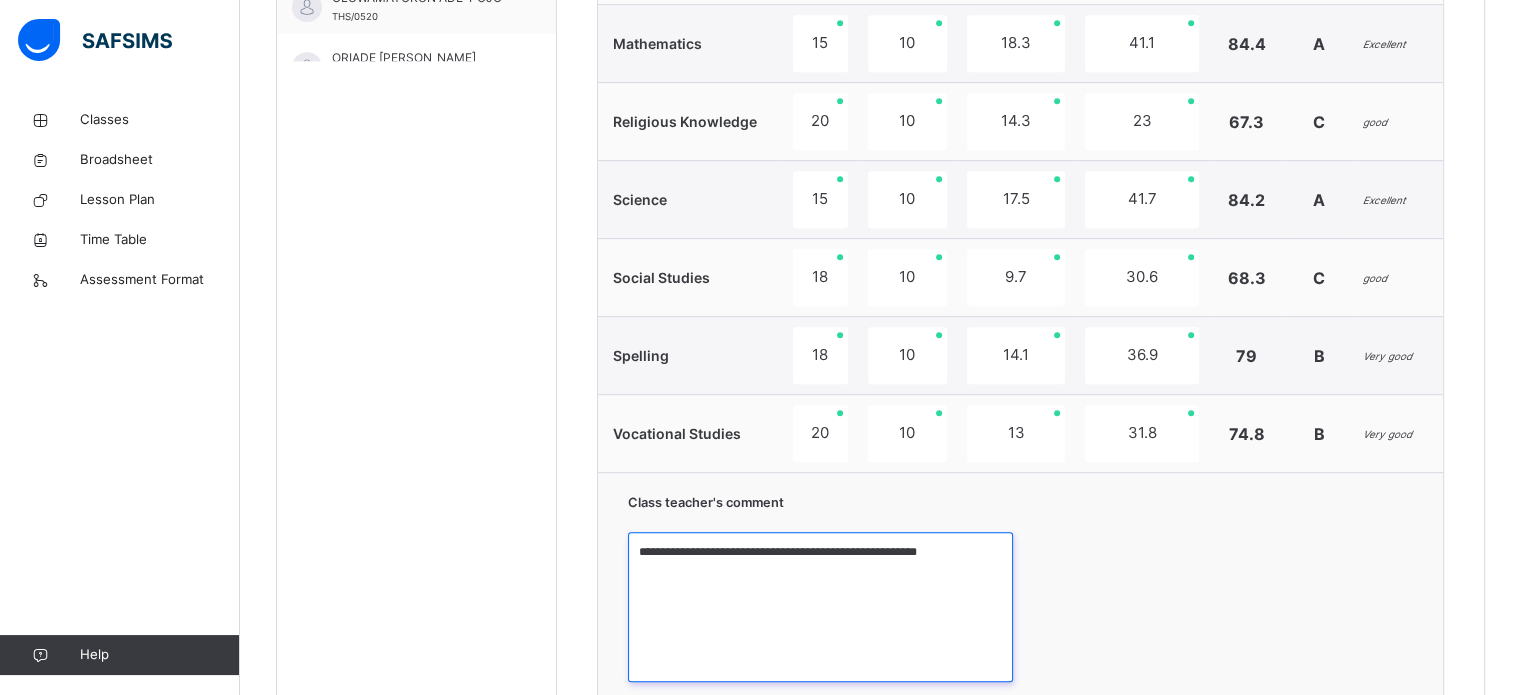 drag, startPoint x: 972, startPoint y: 547, endPoint x: 436, endPoint y: 639, distance: 543.8382 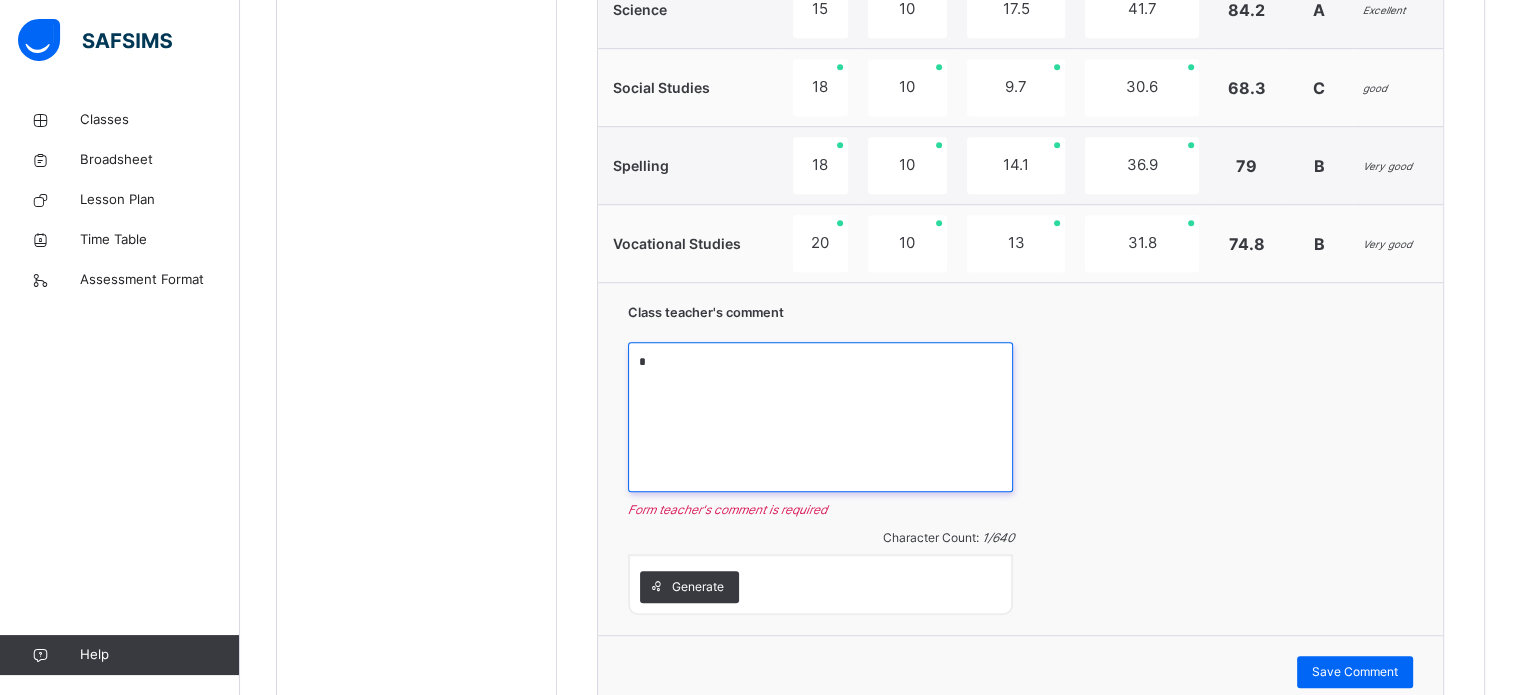scroll, scrollTop: 1188, scrollLeft: 0, axis: vertical 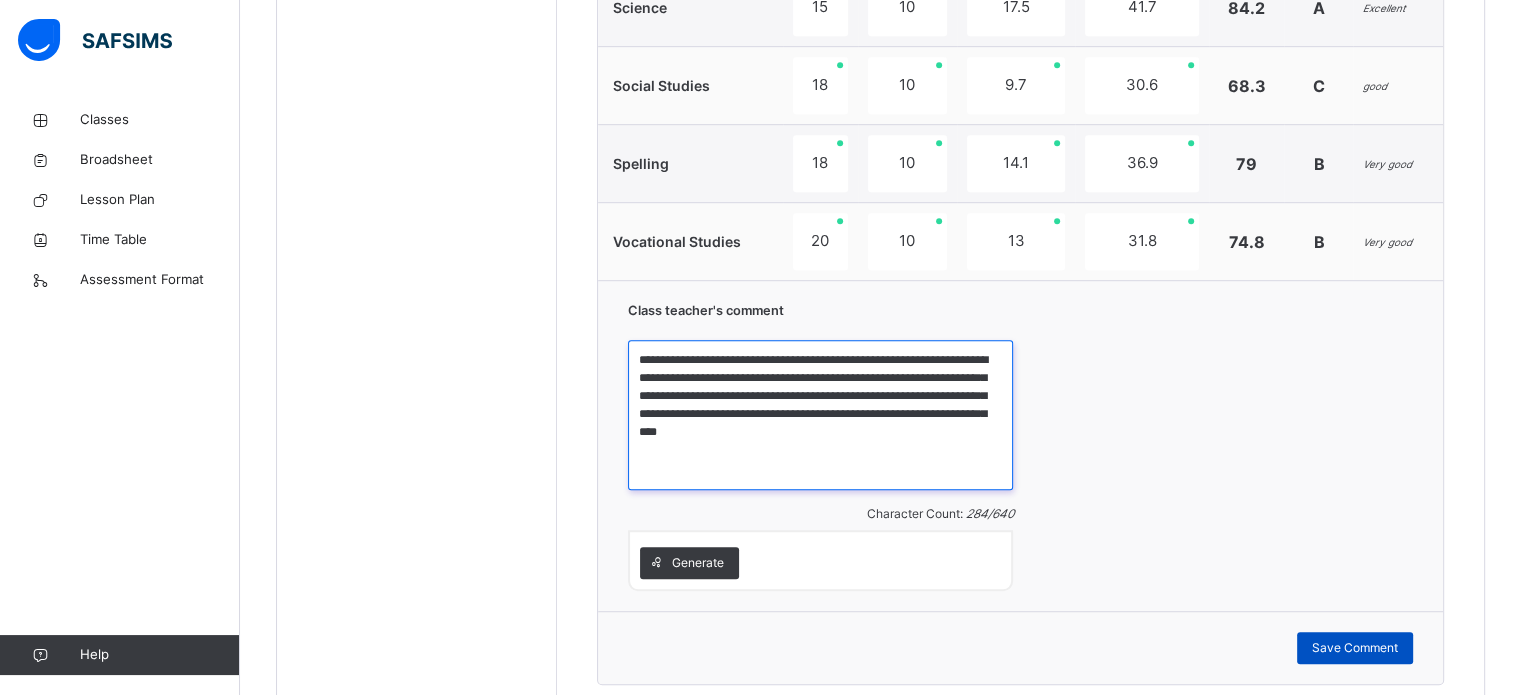 type on "**********" 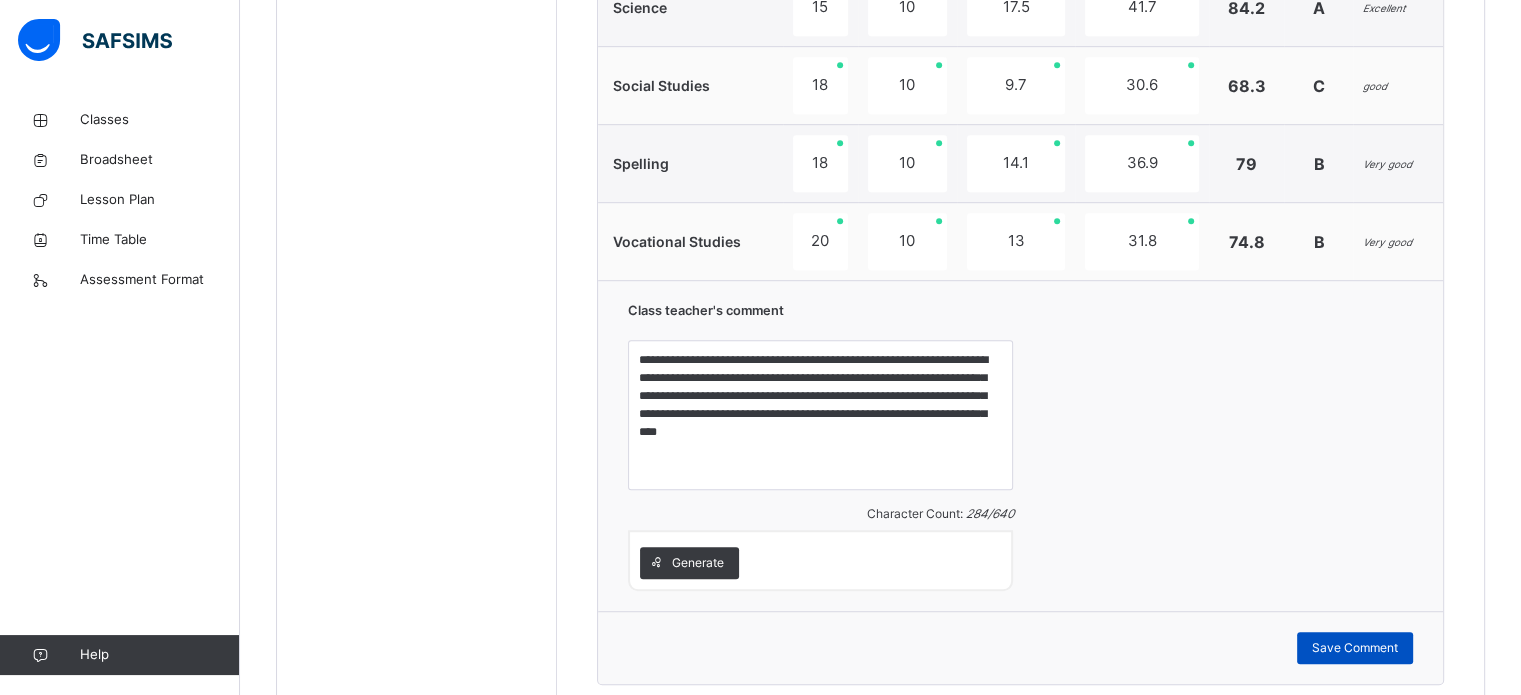 click on "Save Comment" at bounding box center (1355, 648) 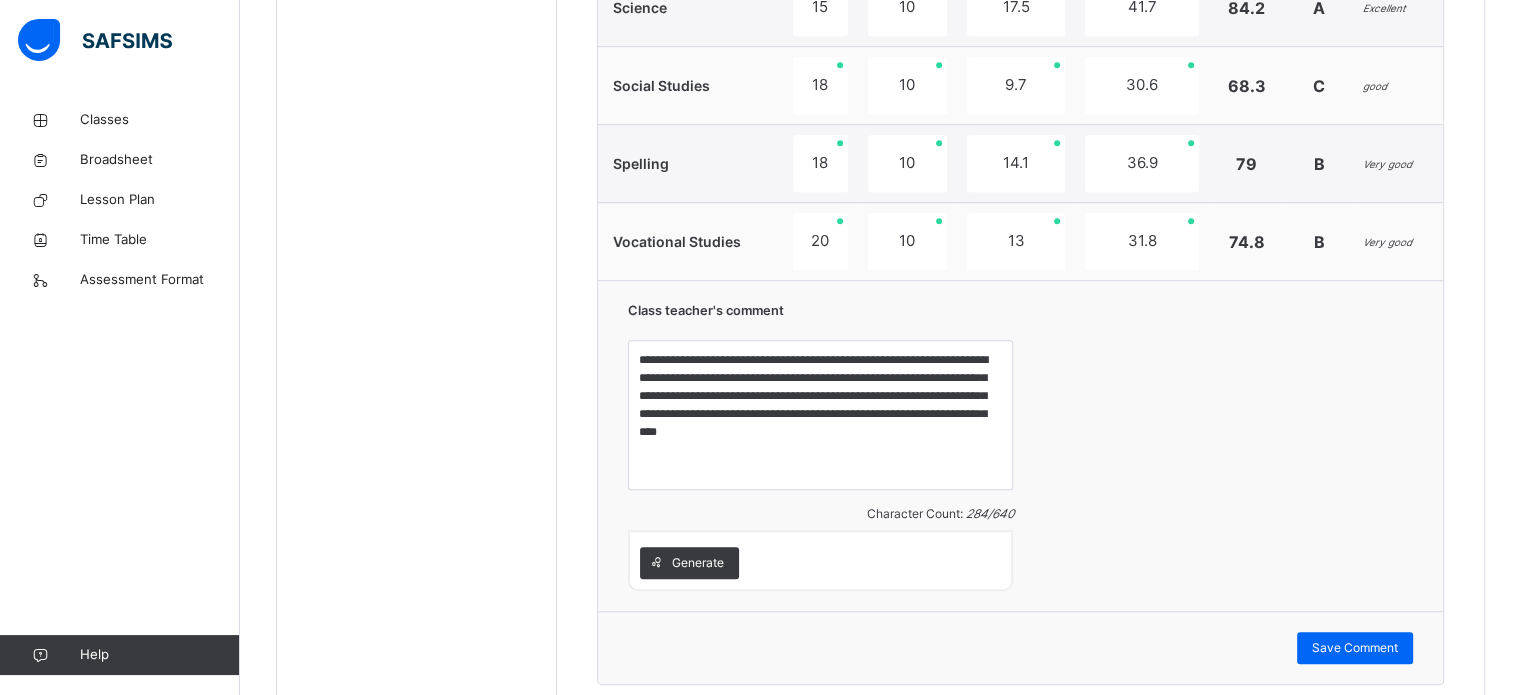 scroll, scrollTop: 580, scrollLeft: 0, axis: vertical 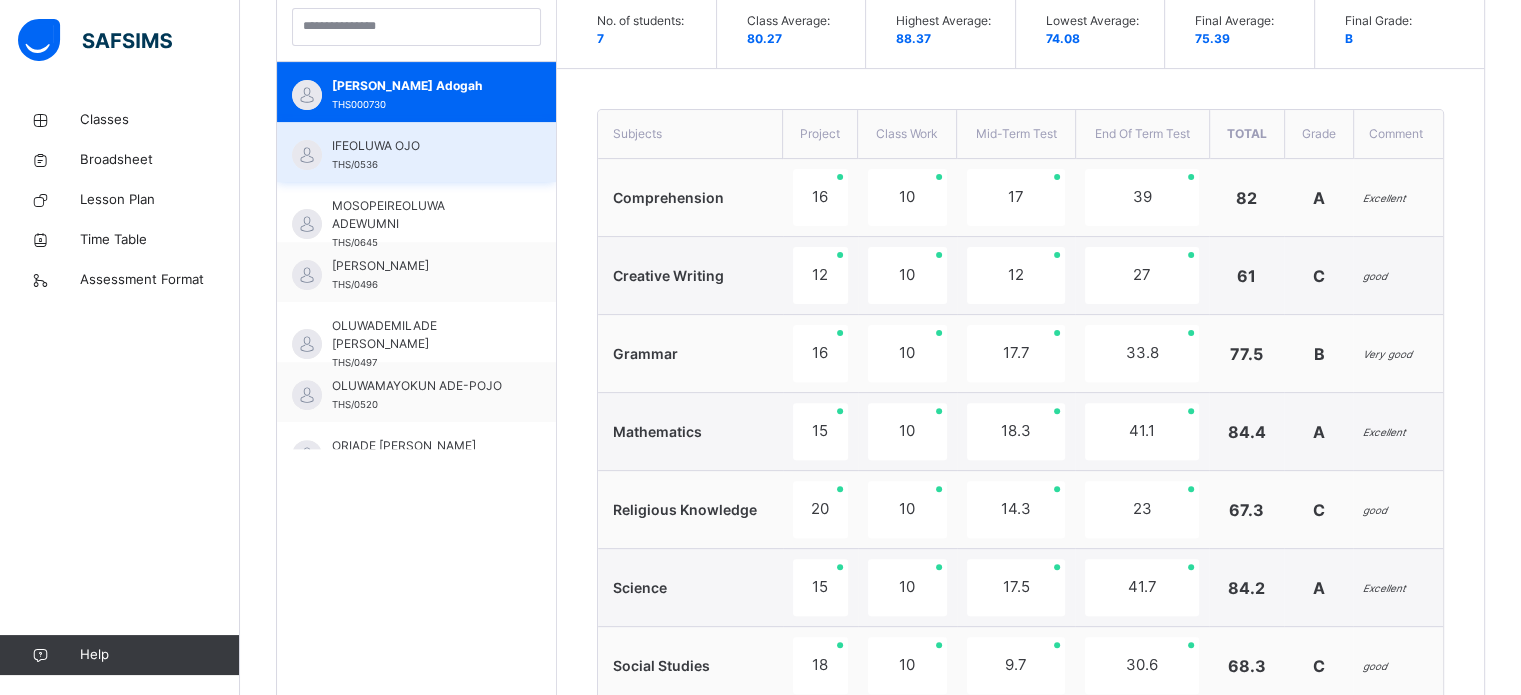click on "IFEOLUWA  OJO" at bounding box center (421, 146) 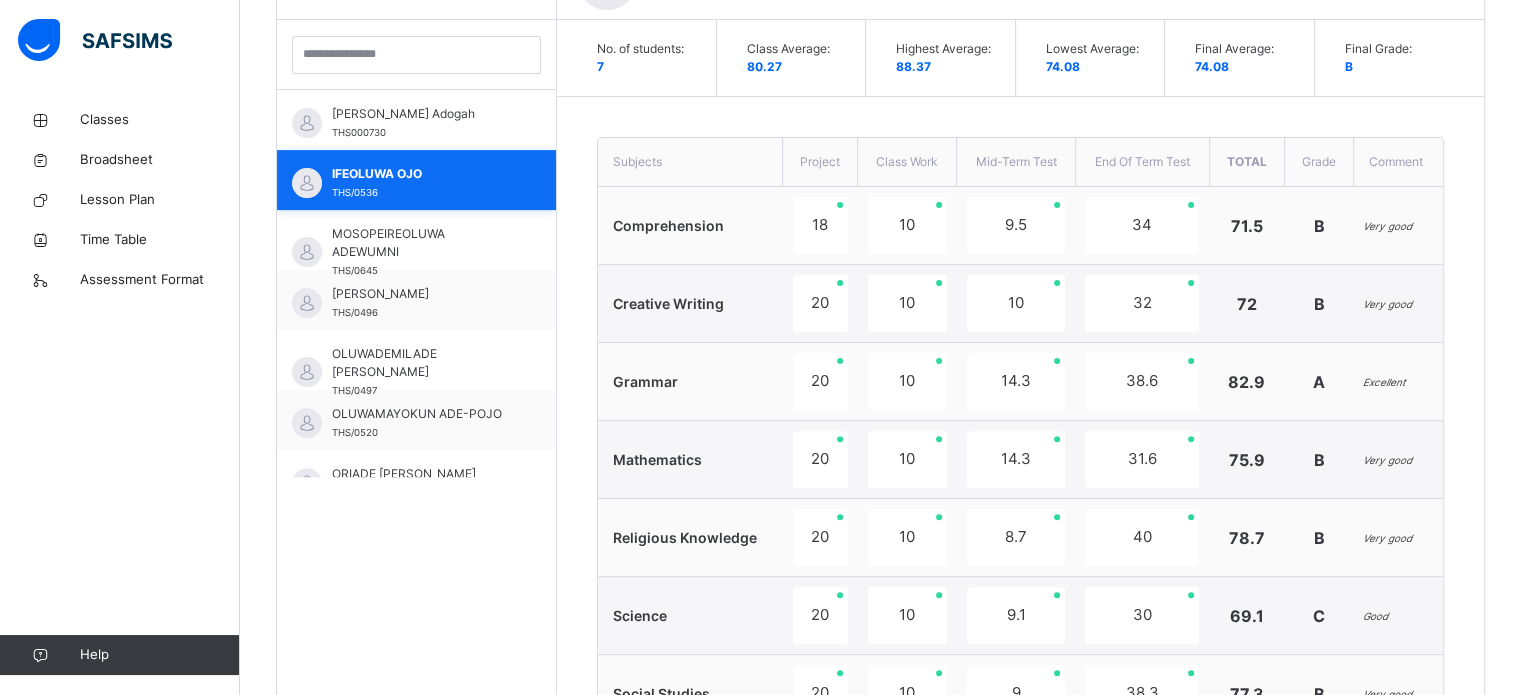 scroll, scrollTop: 608, scrollLeft: 0, axis: vertical 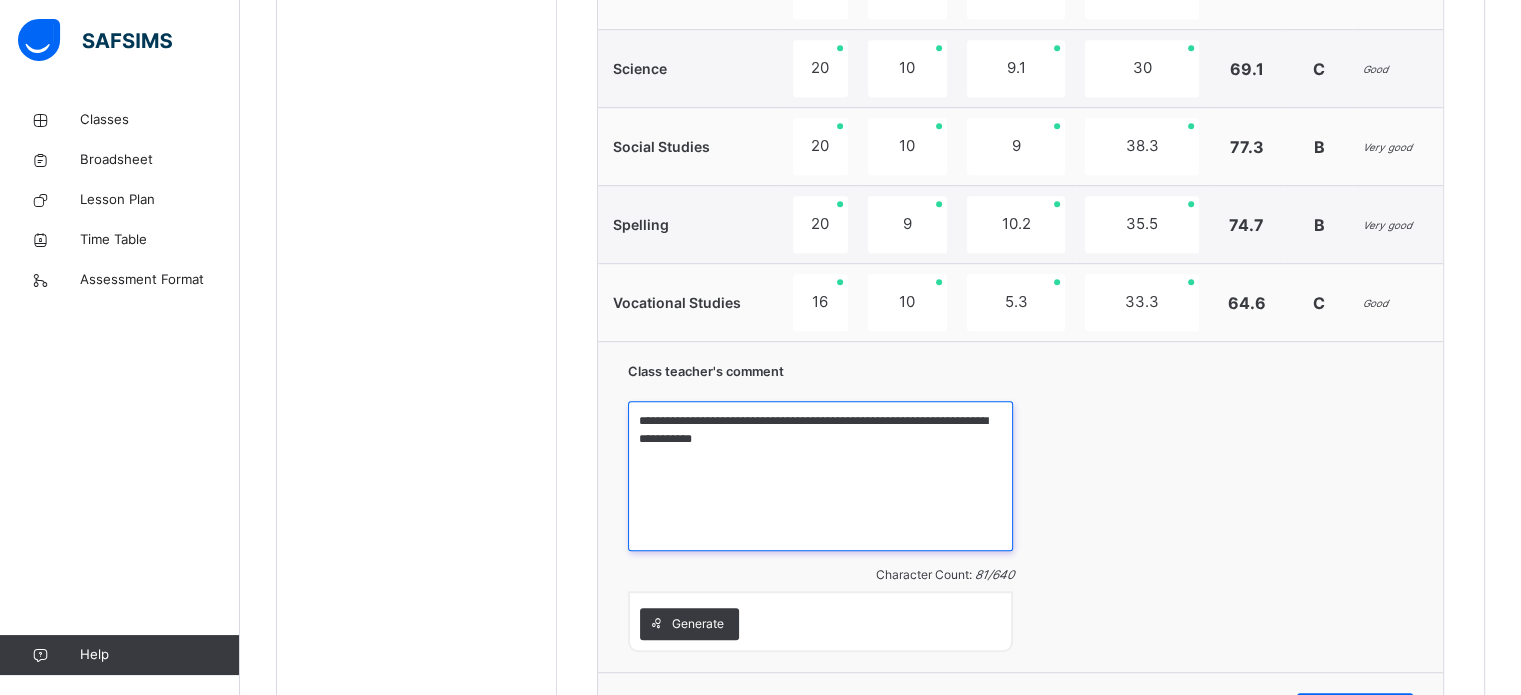 drag, startPoint x: 706, startPoint y: 440, endPoint x: 636, endPoint y: 415, distance: 74.330345 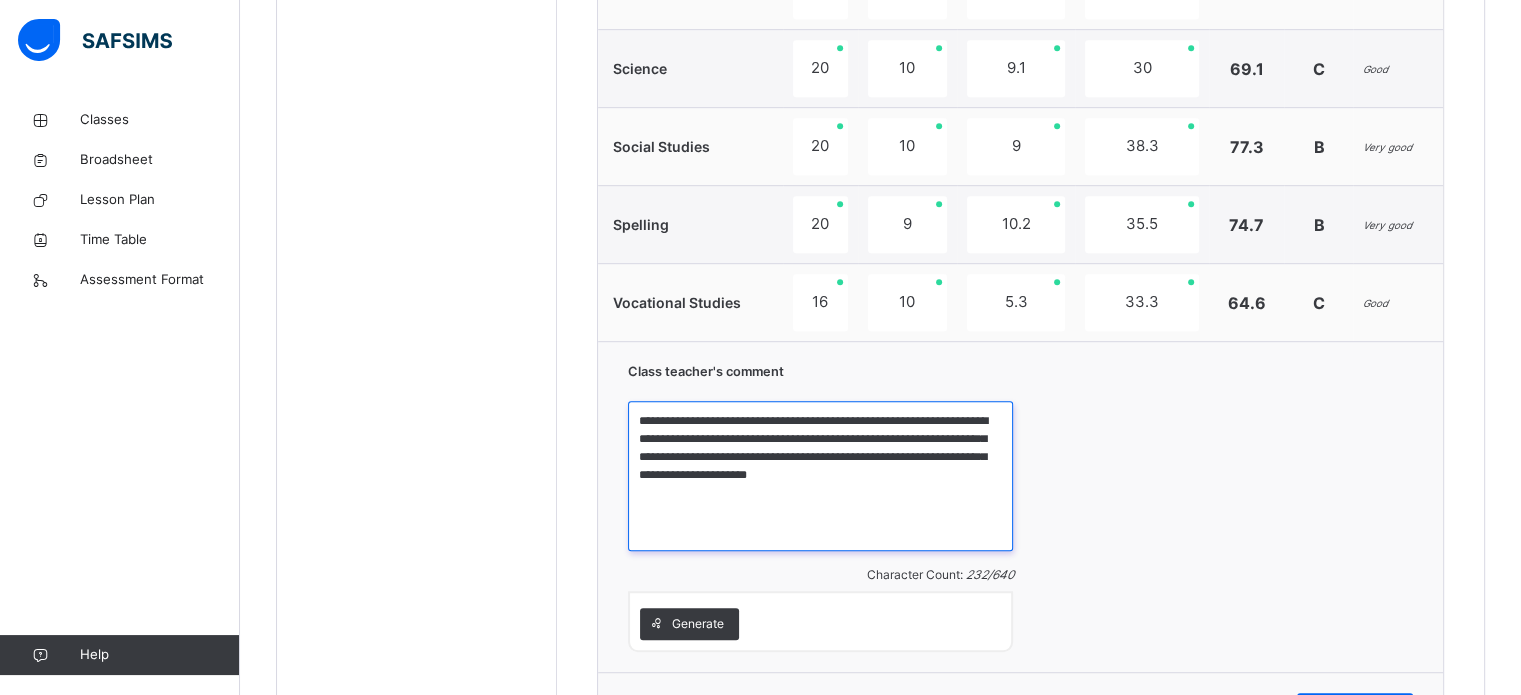 click on "**********" at bounding box center [820, 476] 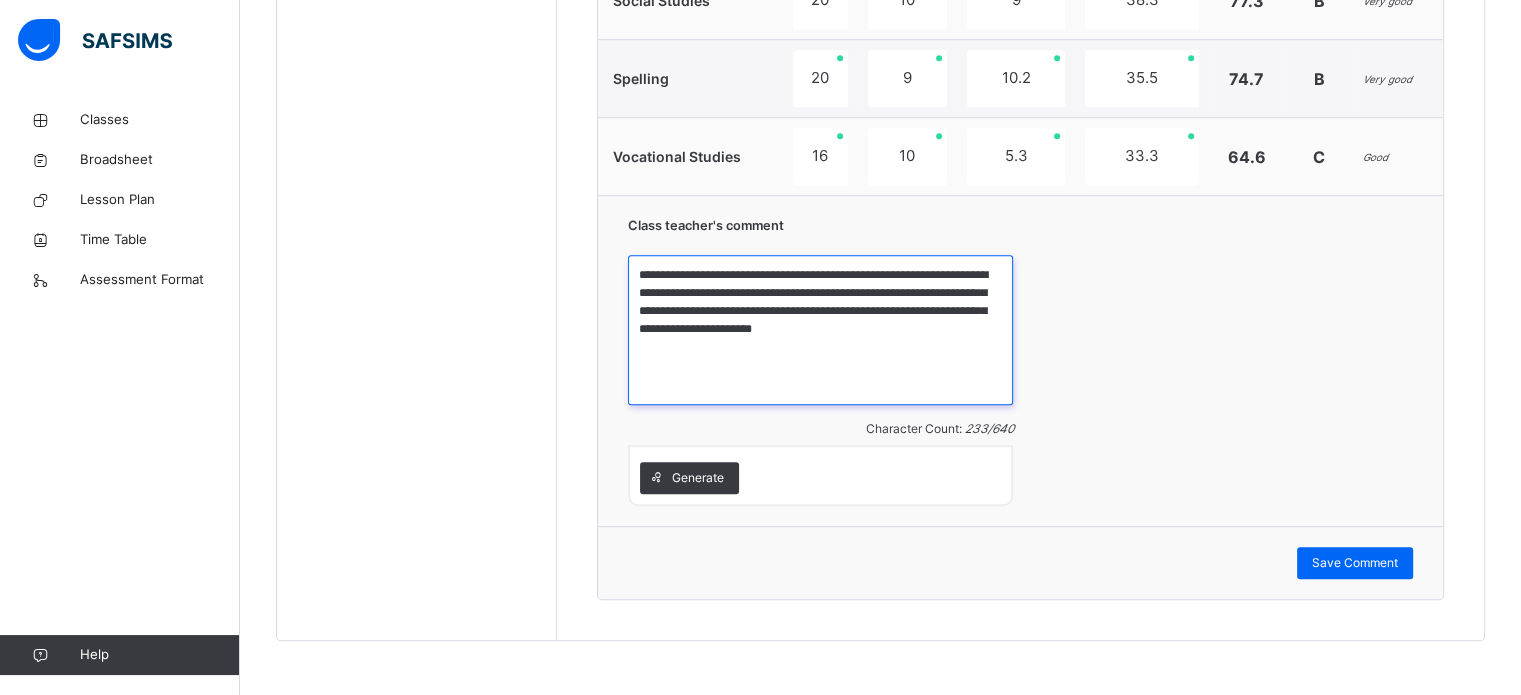 scroll, scrollTop: 1274, scrollLeft: 0, axis: vertical 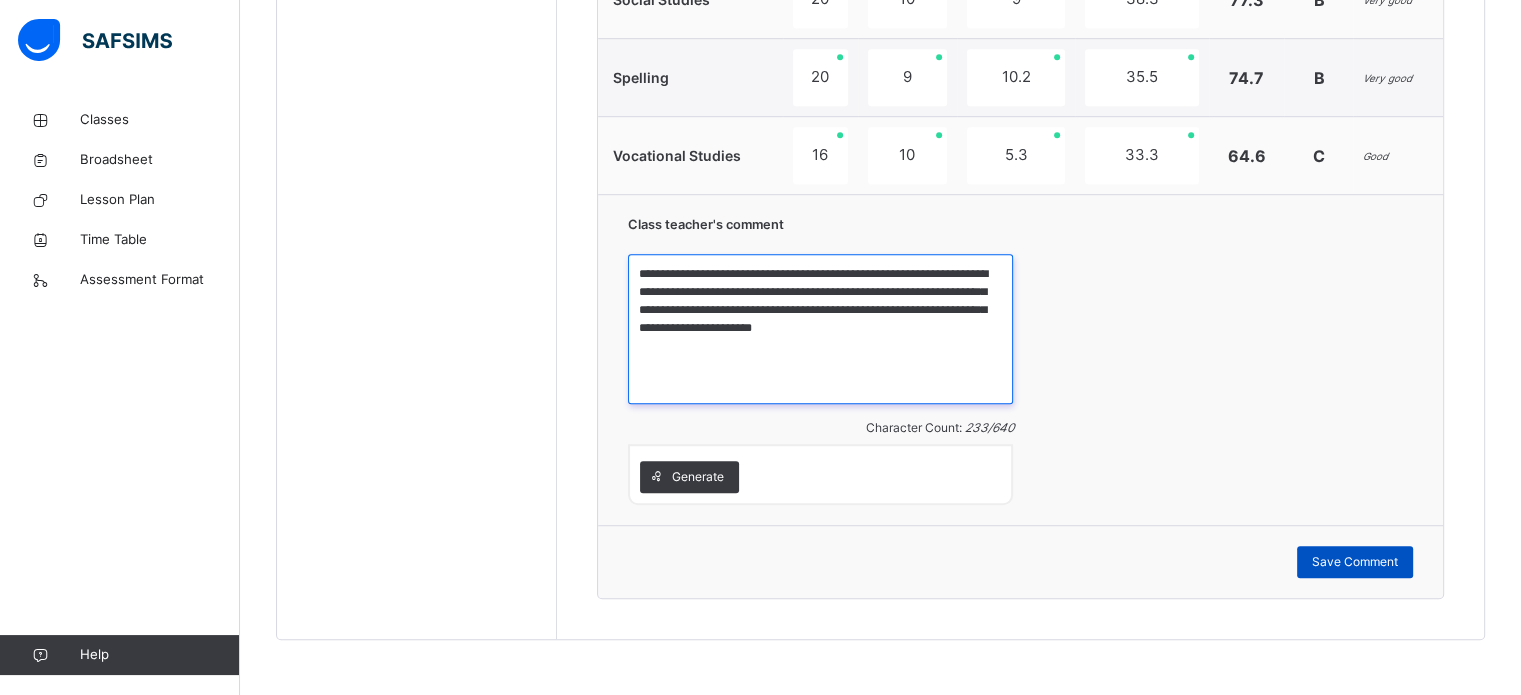 type on "**********" 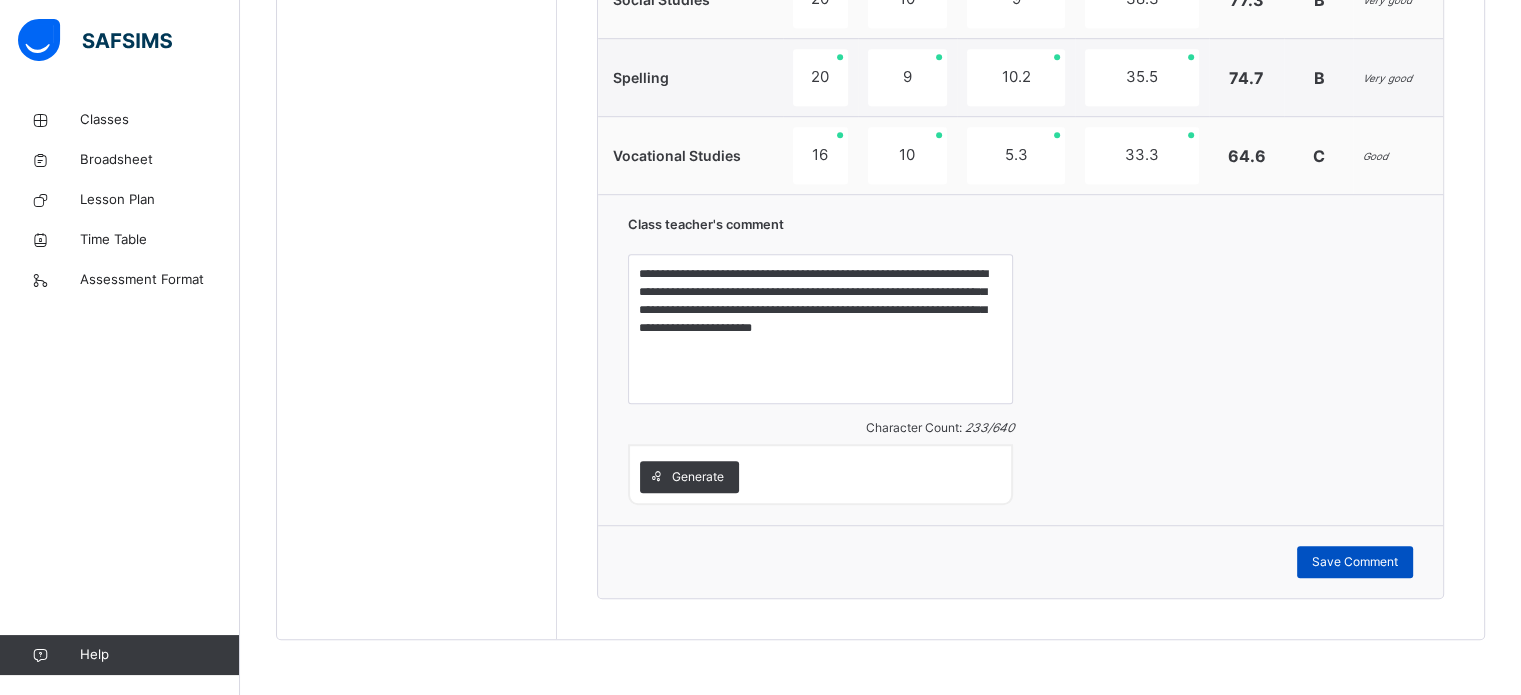 click on "Save Comment" at bounding box center [1355, 562] 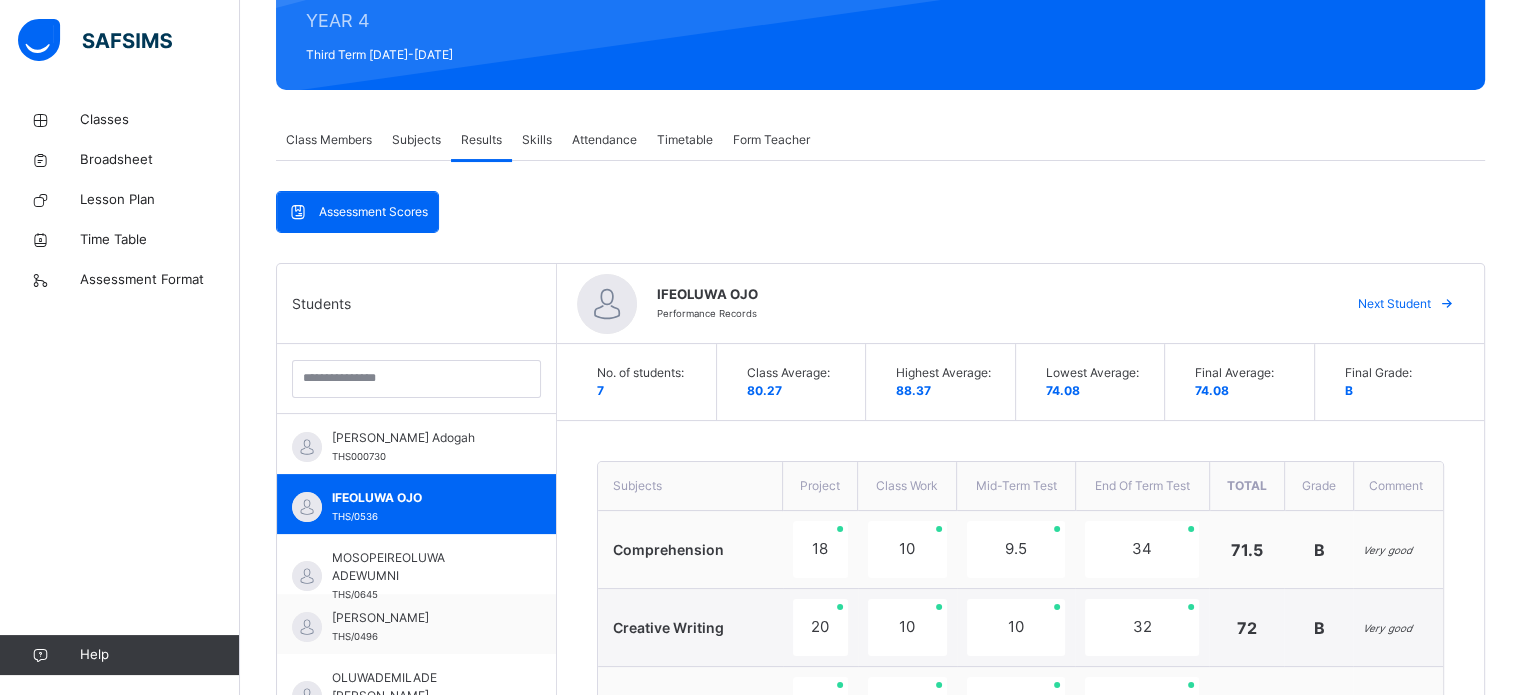scroll, scrollTop: 249, scrollLeft: 0, axis: vertical 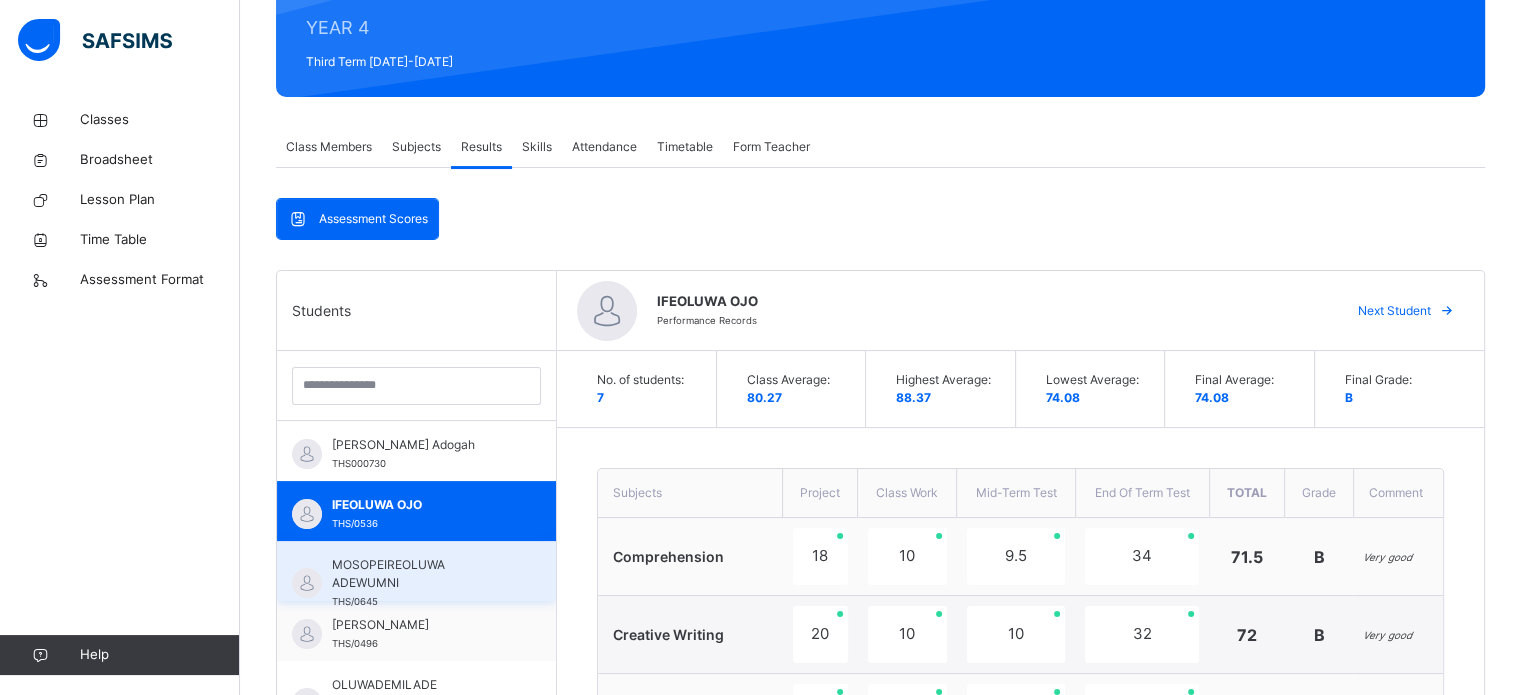 click on "MOSOPEIREOLUWA  ADEWUMNI" at bounding box center [421, 574] 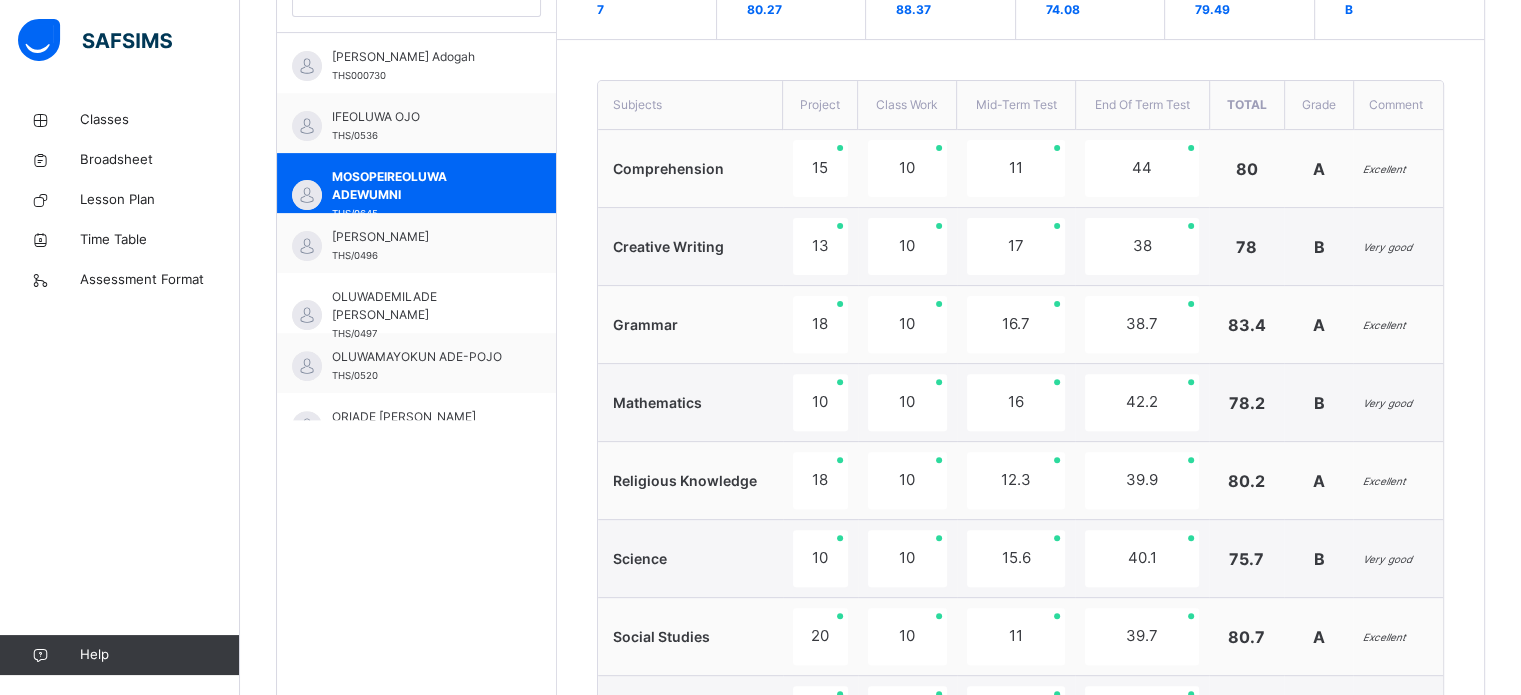 scroll, scrollTop: 1012, scrollLeft: 0, axis: vertical 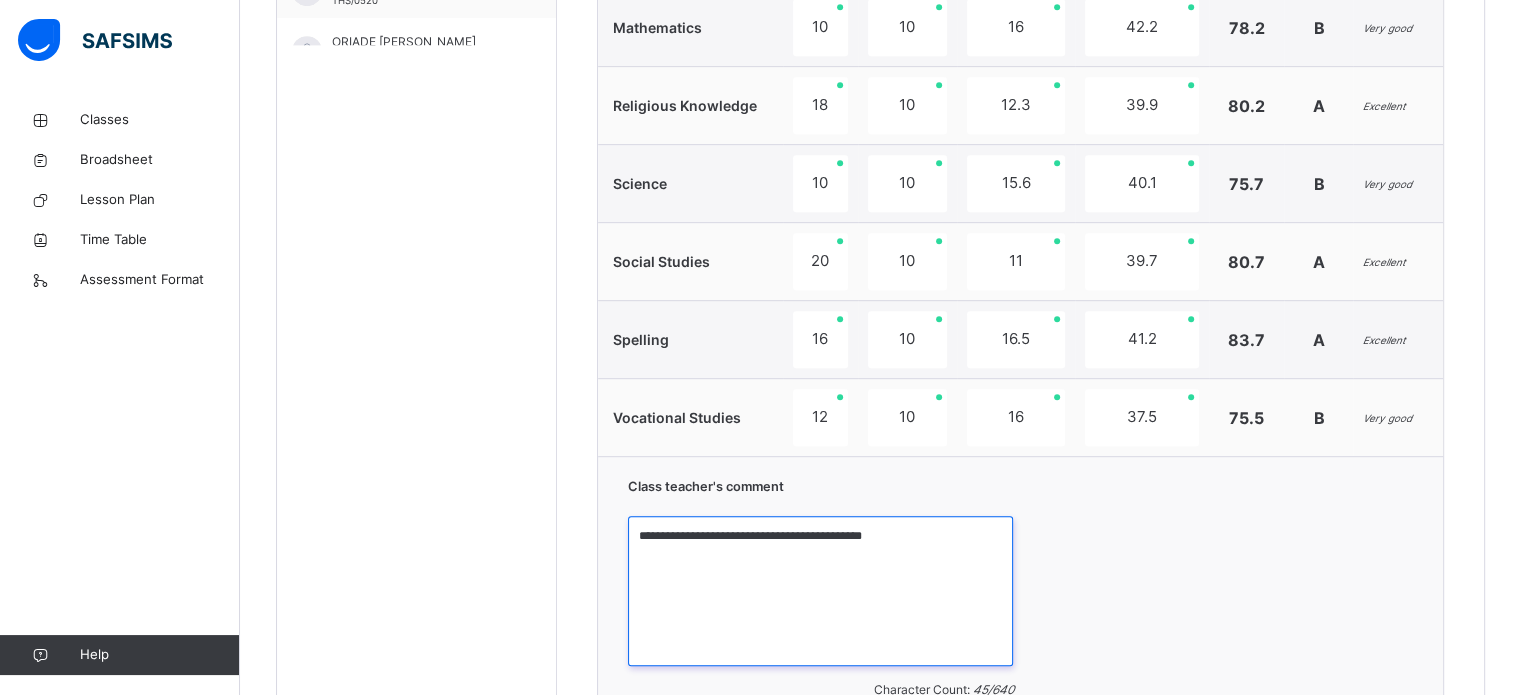 drag, startPoint x: 884, startPoint y: 531, endPoint x: 637, endPoint y: 531, distance: 247 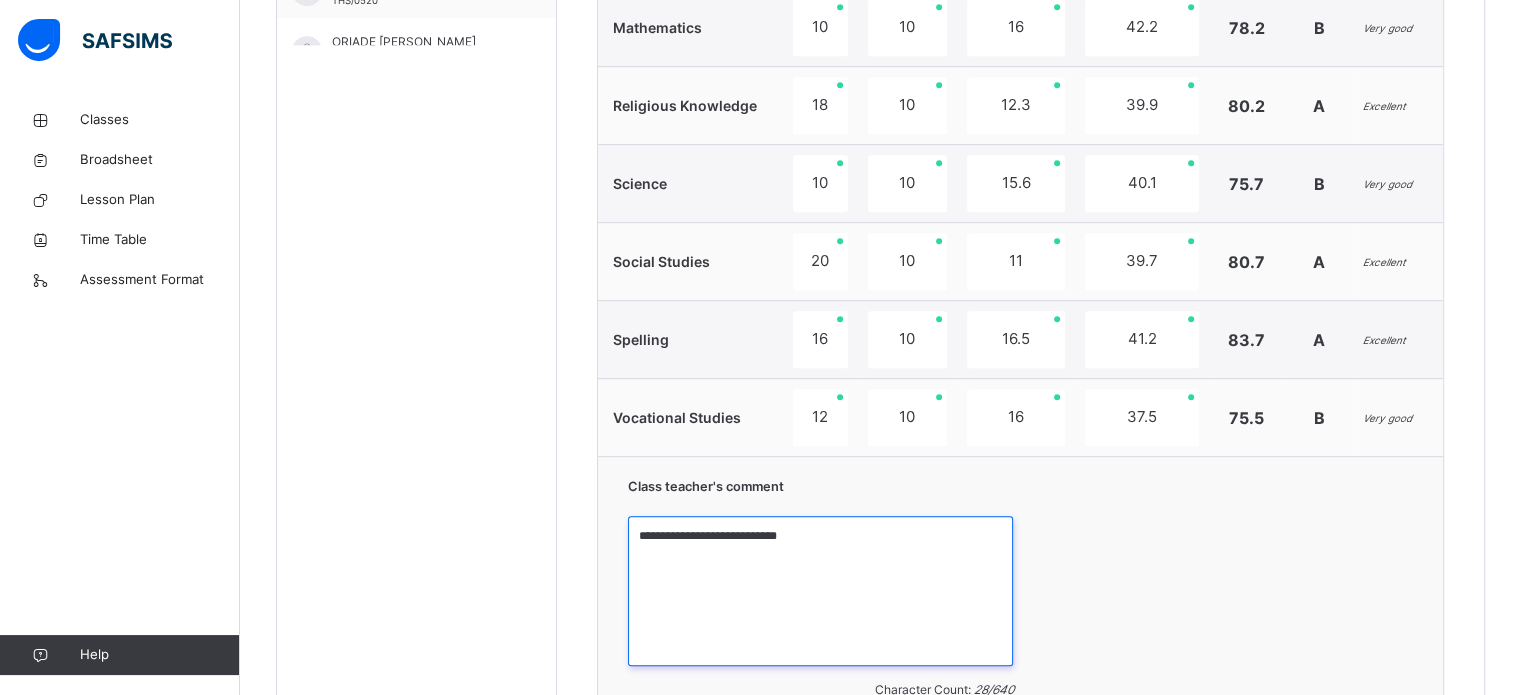 click on "**********" at bounding box center [820, 591] 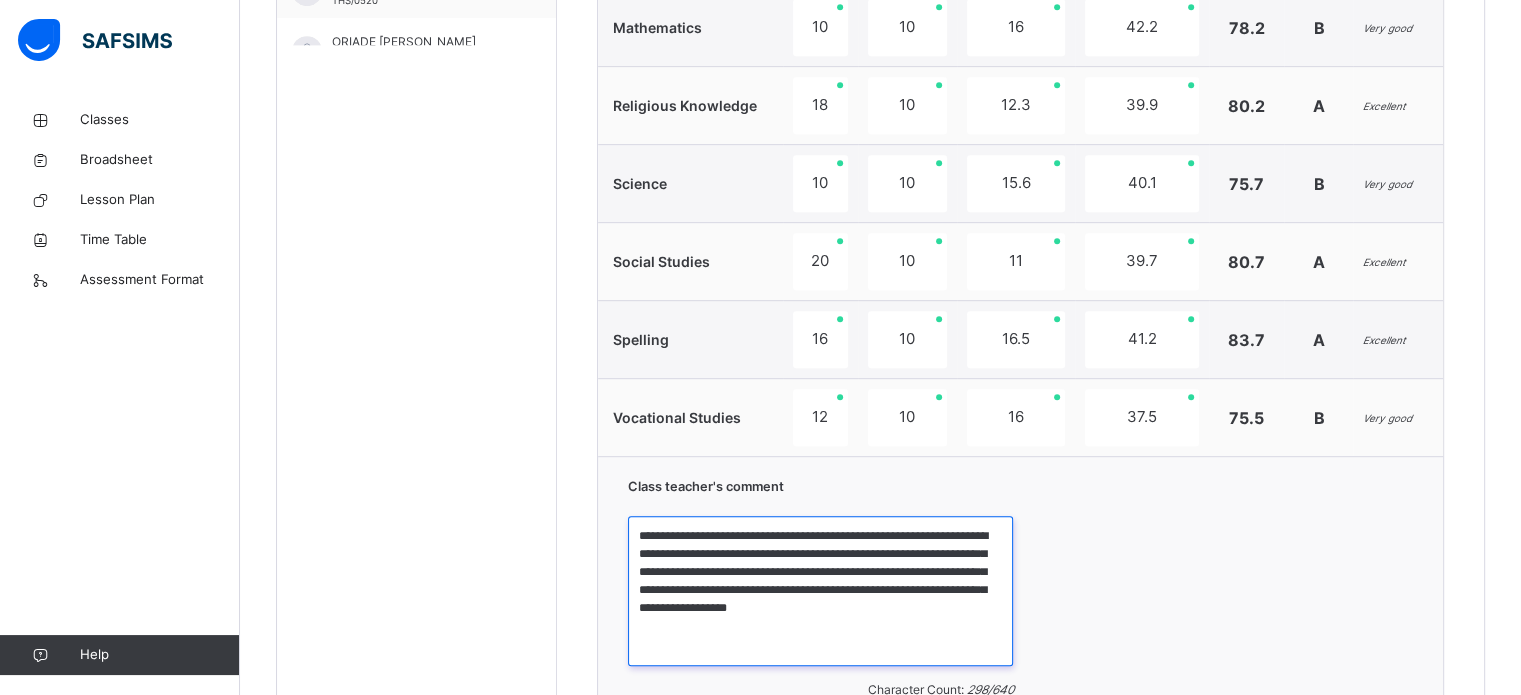 scroll, scrollTop: 1274, scrollLeft: 0, axis: vertical 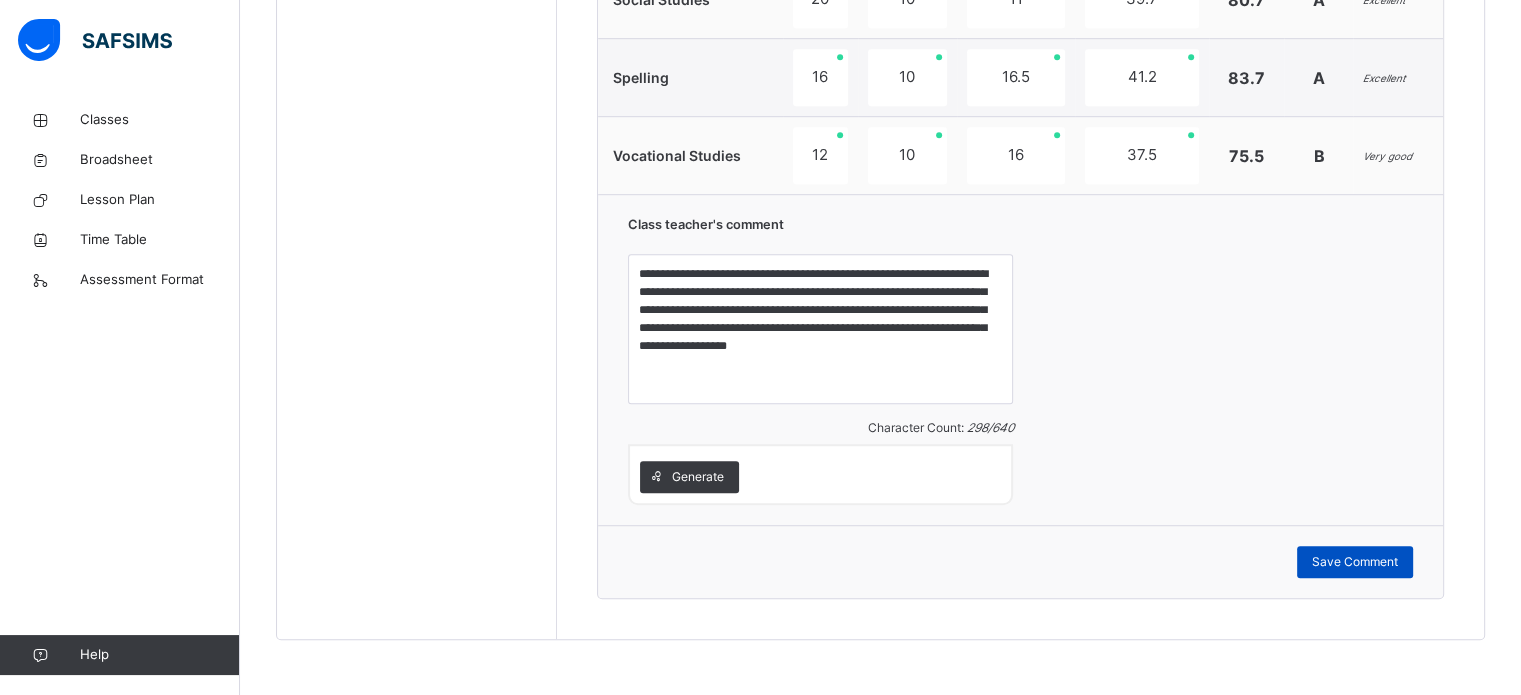 click on "Save Comment" at bounding box center [1355, 562] 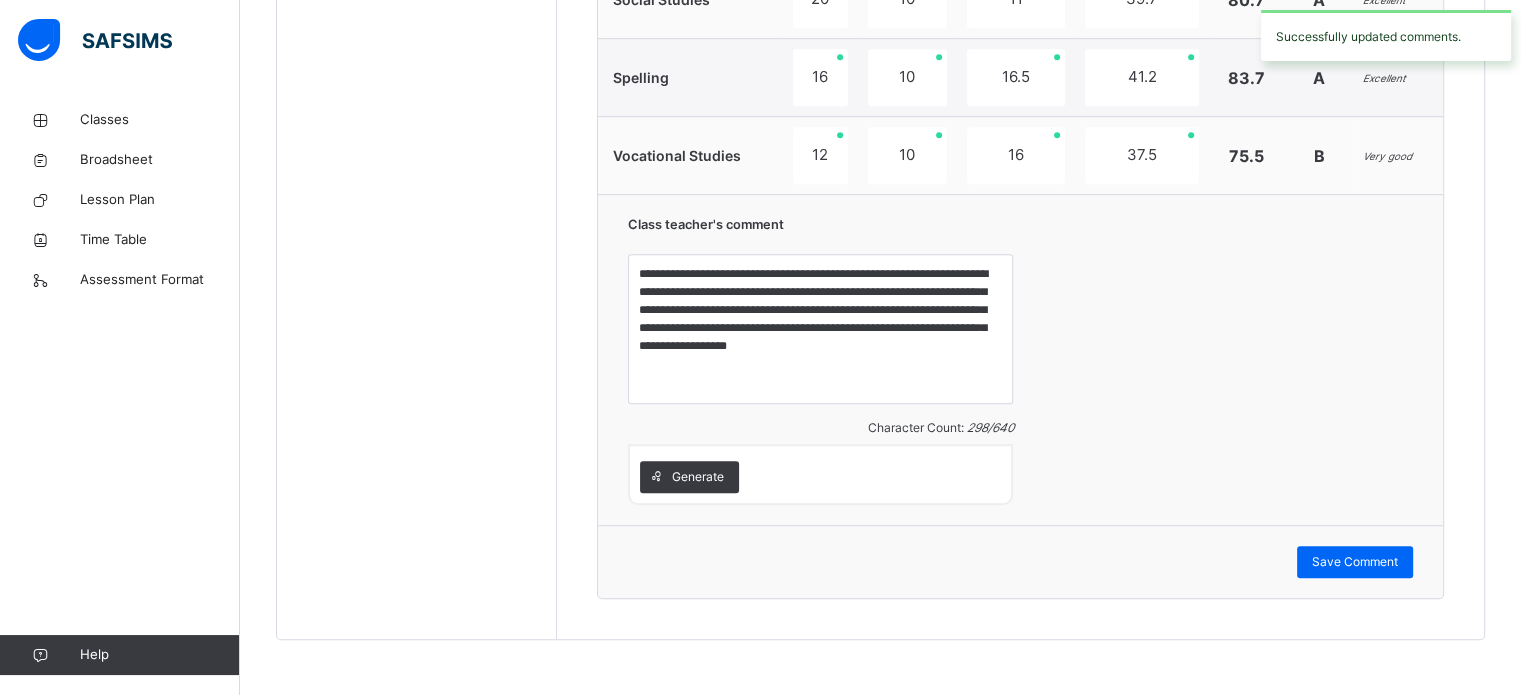 scroll, scrollTop: 666, scrollLeft: 0, axis: vertical 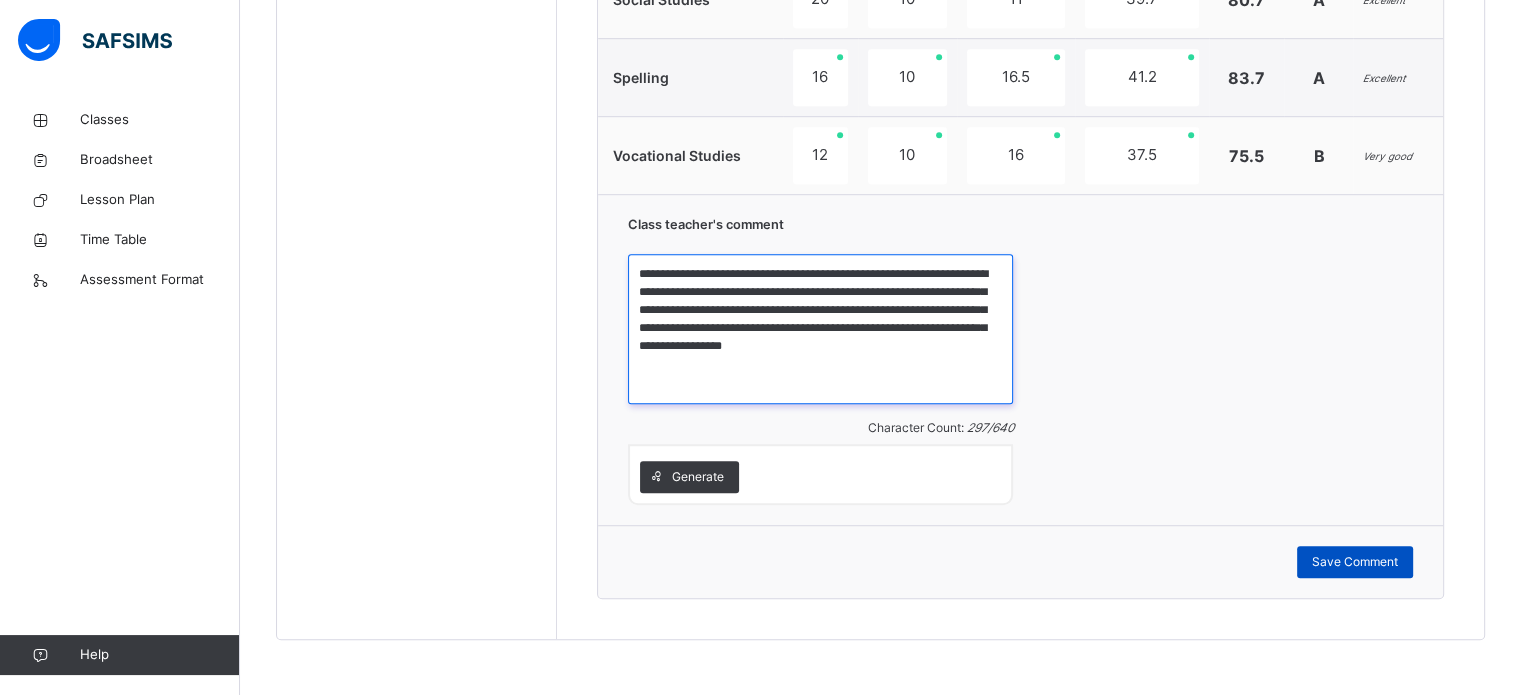 type on "**********" 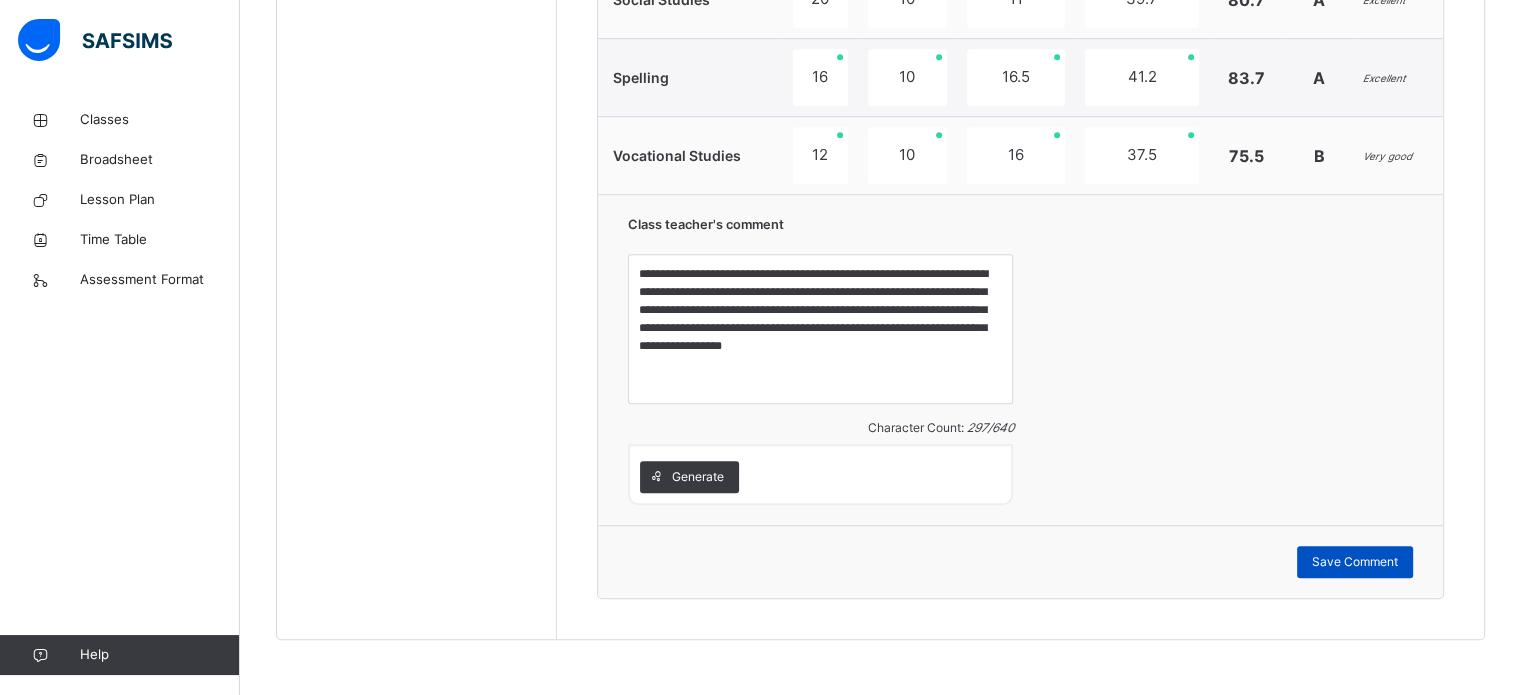 click on "Save Comment" at bounding box center [1355, 562] 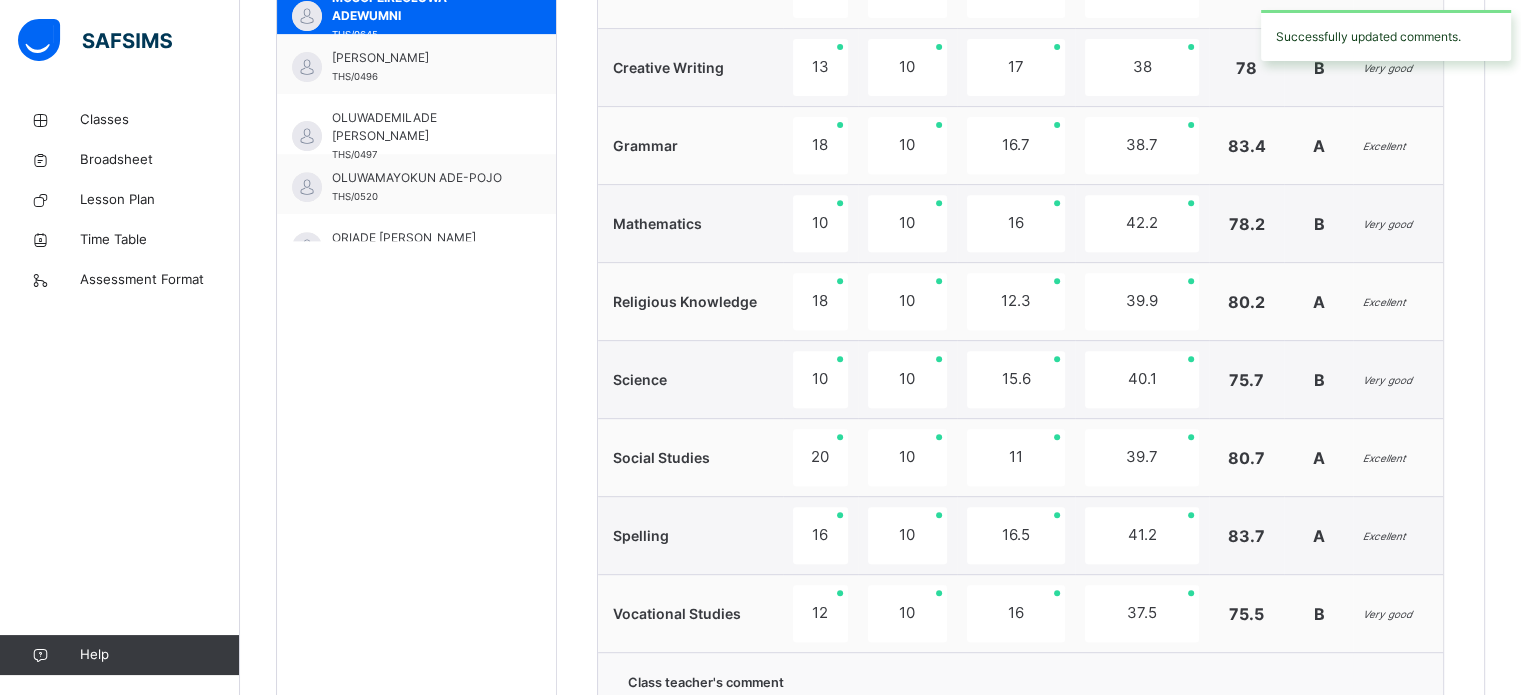 scroll, scrollTop: 813, scrollLeft: 0, axis: vertical 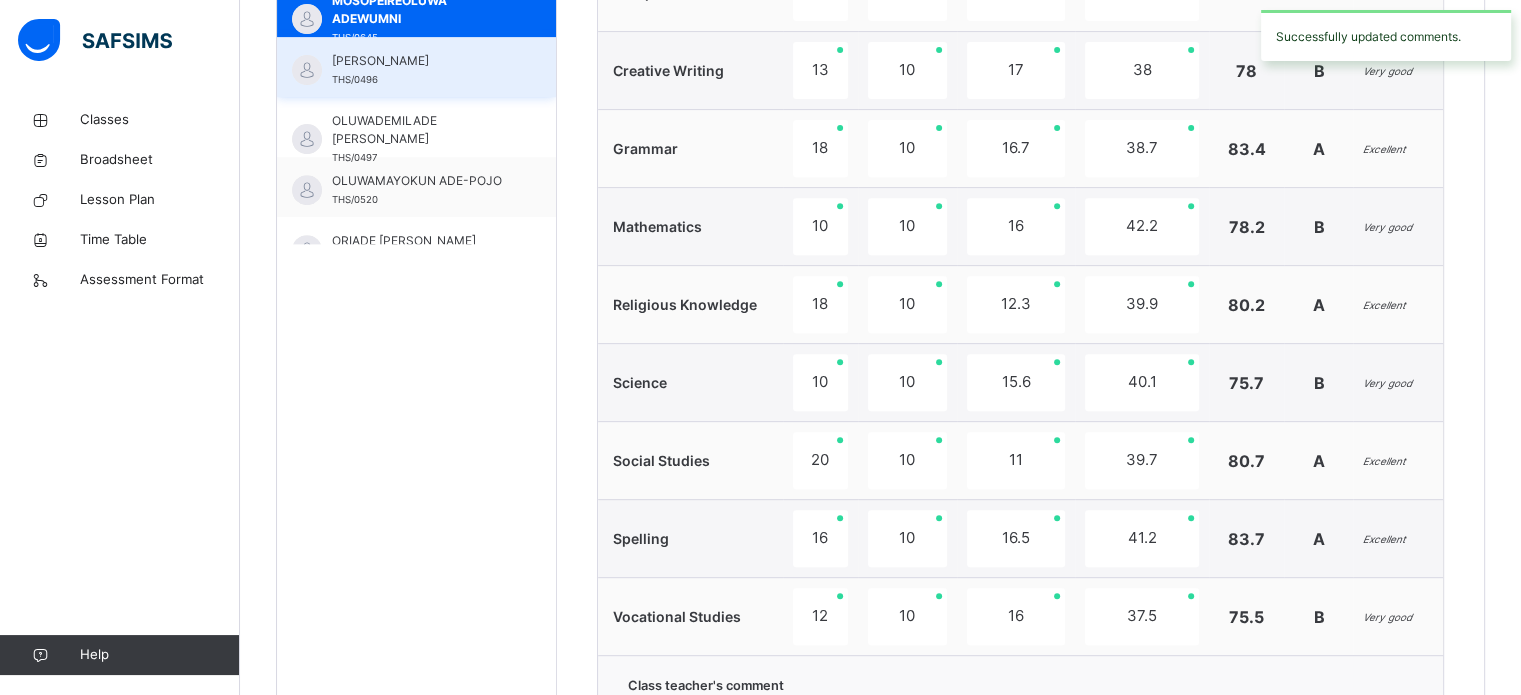 click on "[PERSON_NAME]" at bounding box center (421, 61) 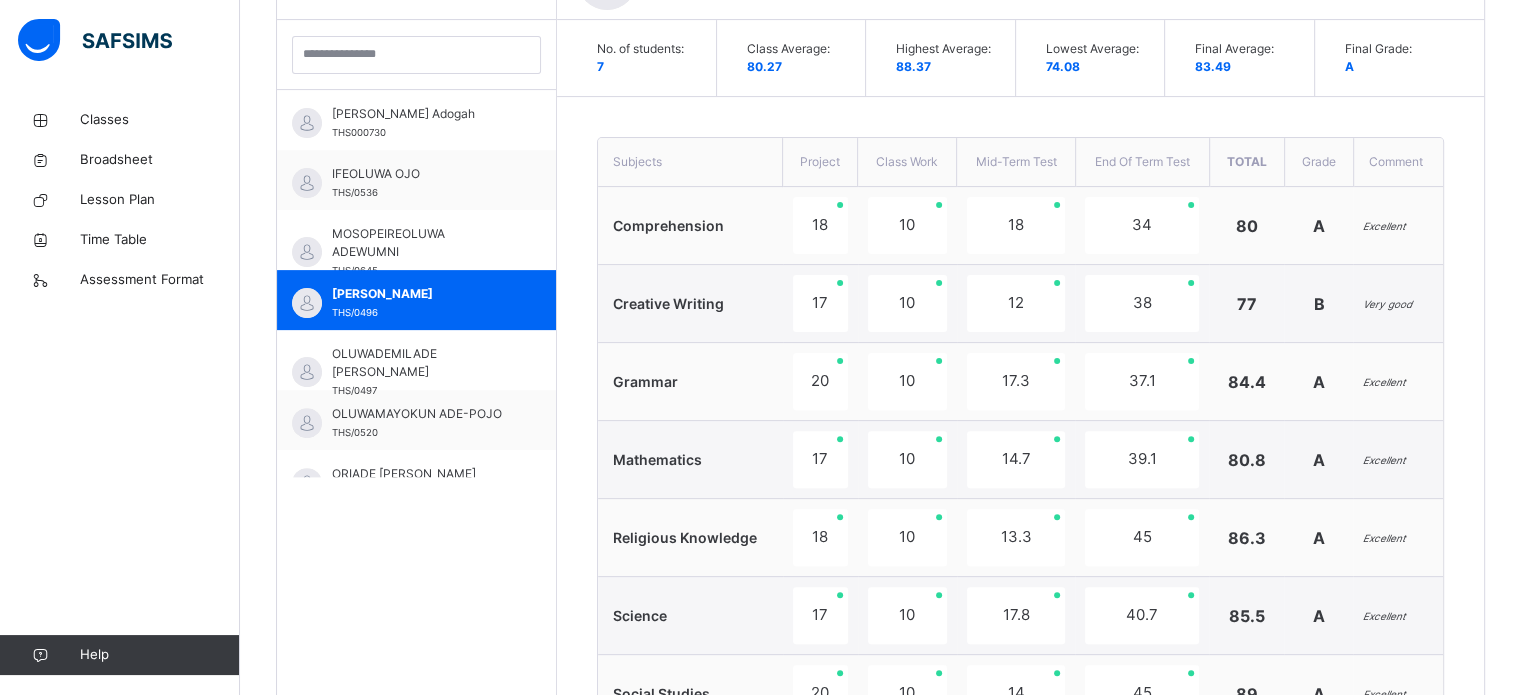 scroll, scrollTop: 813, scrollLeft: 0, axis: vertical 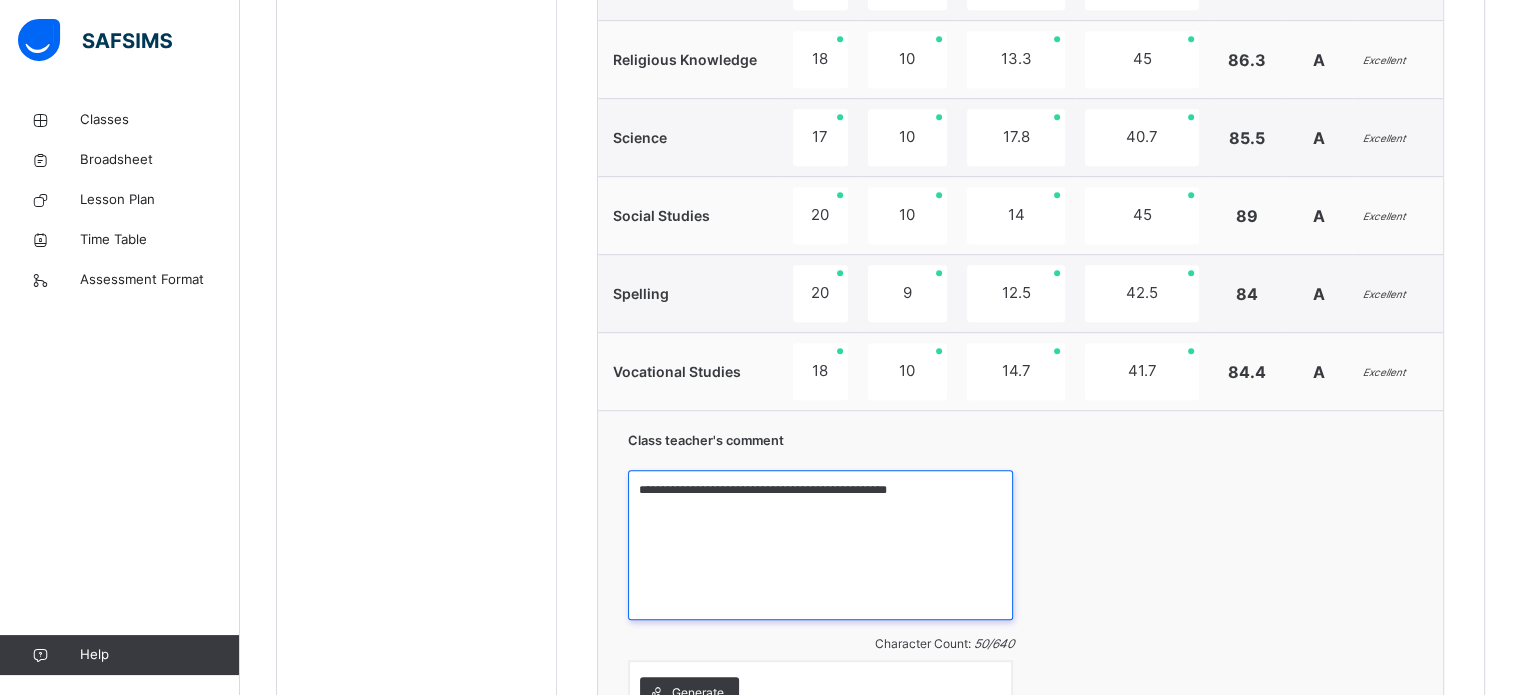 drag, startPoint x: 920, startPoint y: 482, endPoint x: 624, endPoint y: 502, distance: 296.6749 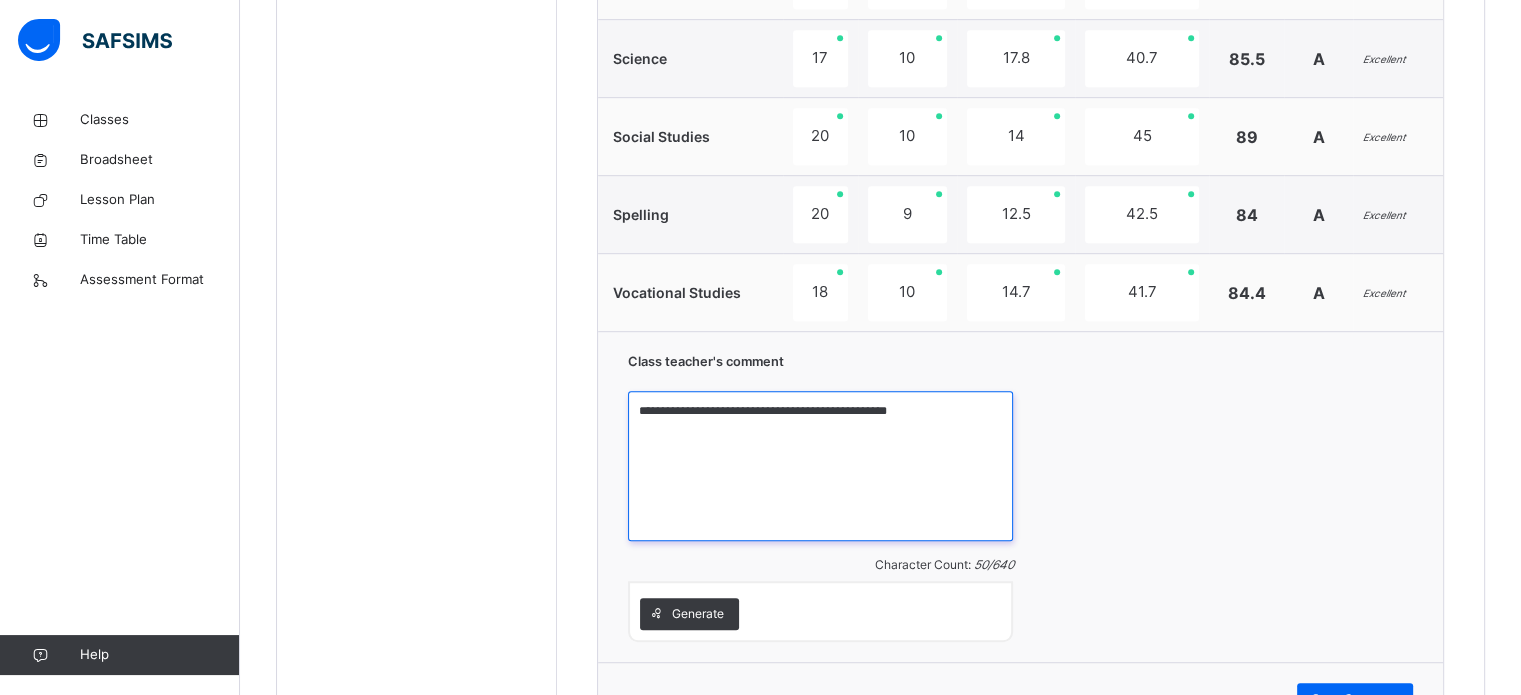 scroll, scrollTop: 1140, scrollLeft: 0, axis: vertical 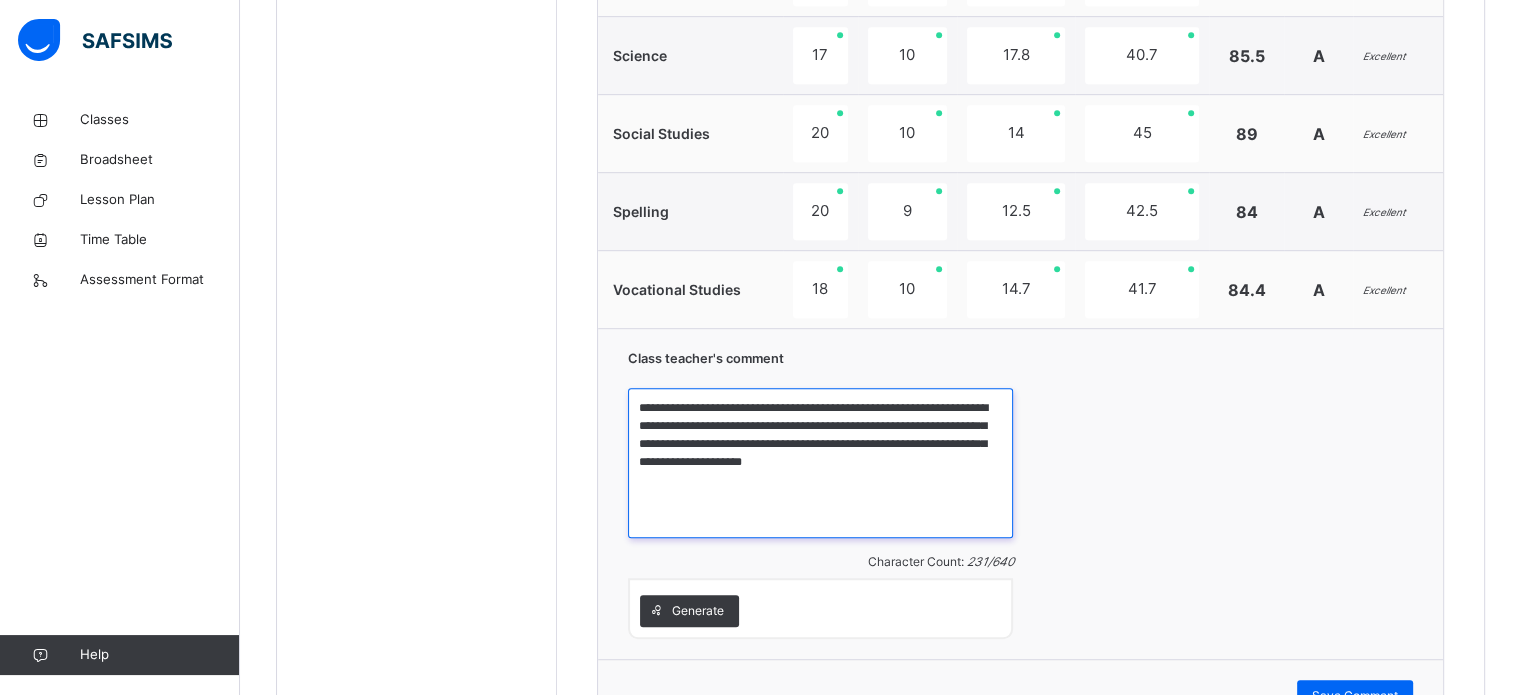 click on "**********" at bounding box center [820, 463] 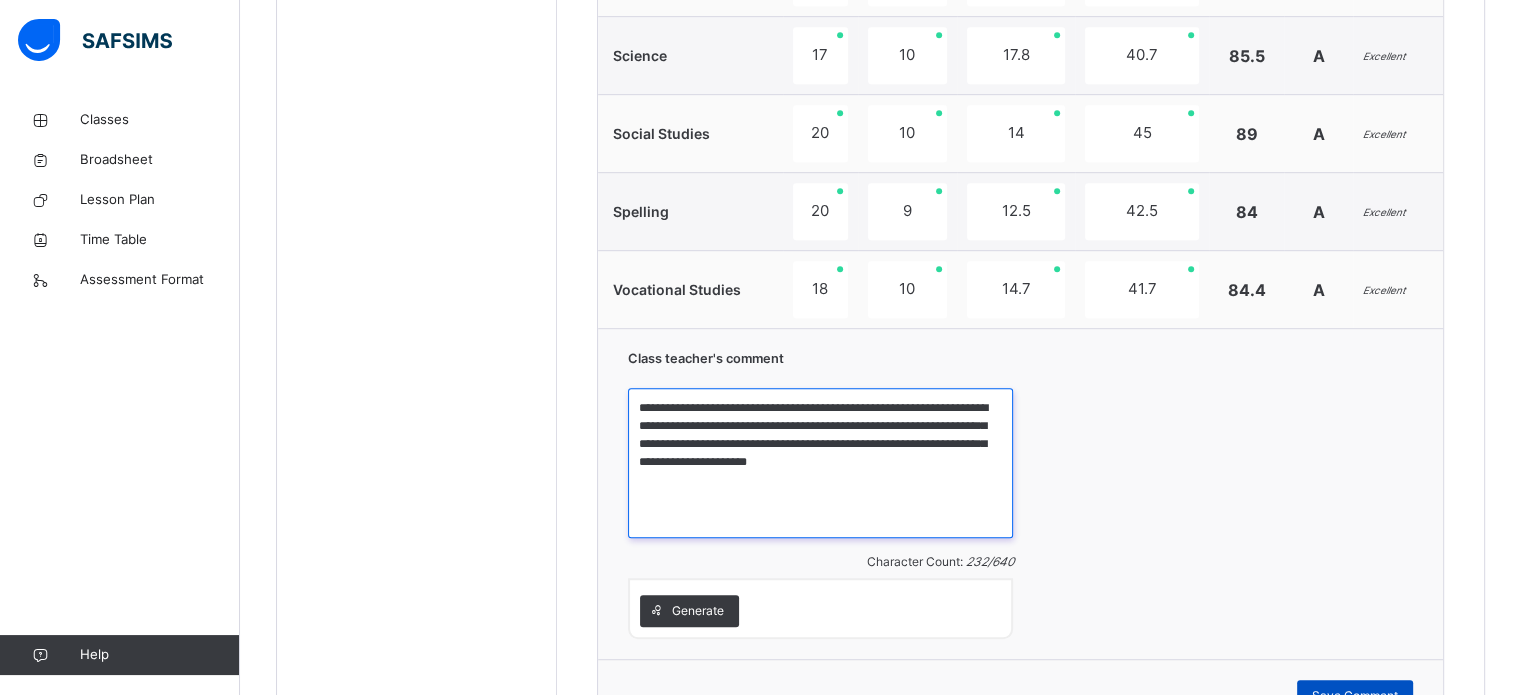 type on "**********" 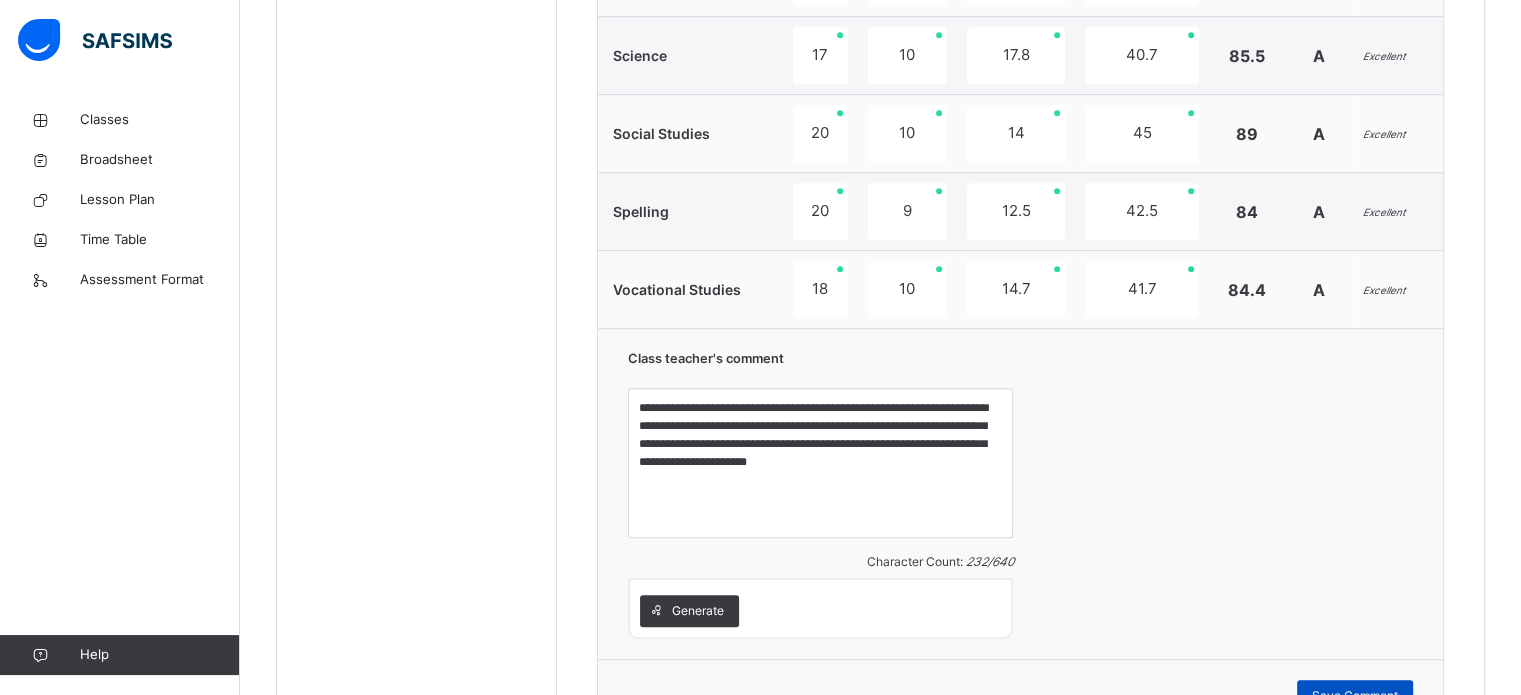 click on "Save Comment" at bounding box center (1355, 696) 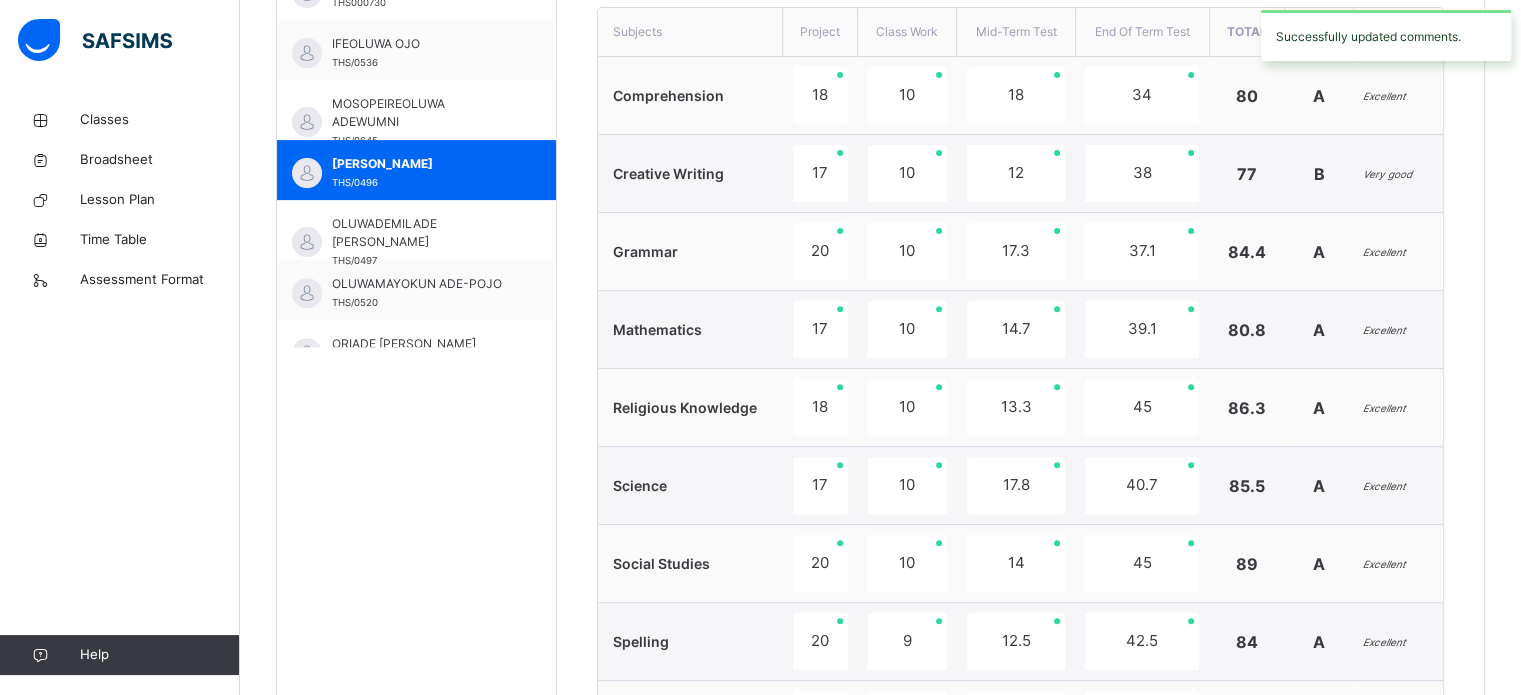 scroll, scrollTop: 700, scrollLeft: 0, axis: vertical 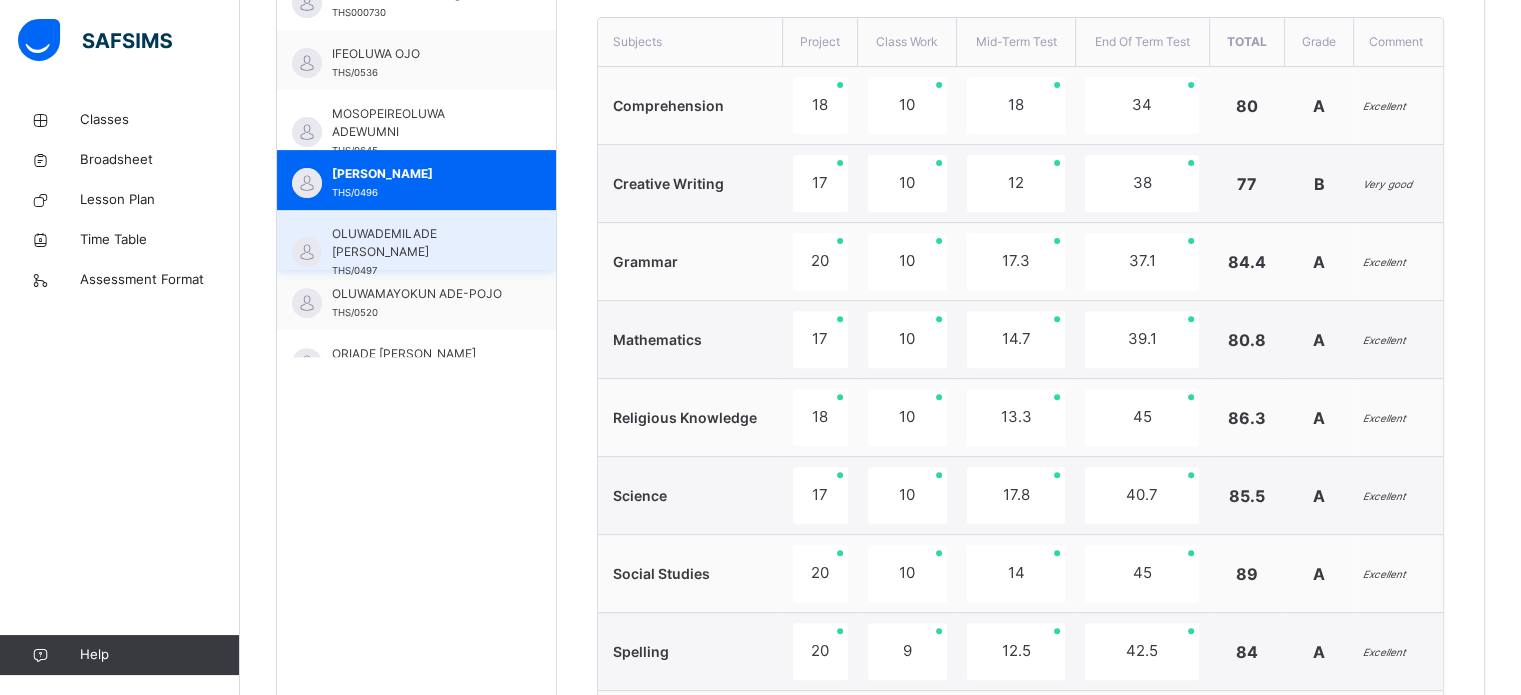 click on "OLUWADEMILADE [PERSON_NAME]" at bounding box center [421, 243] 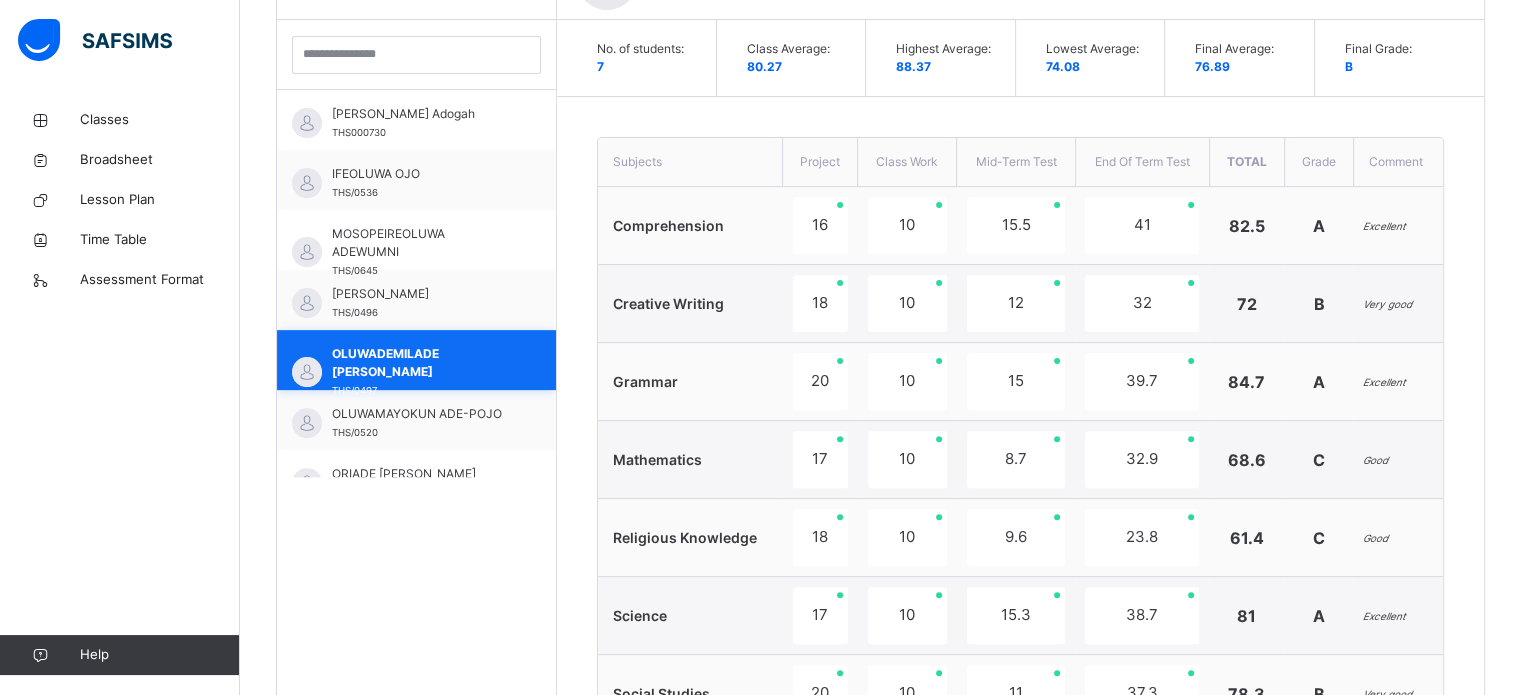 scroll, scrollTop: 700, scrollLeft: 0, axis: vertical 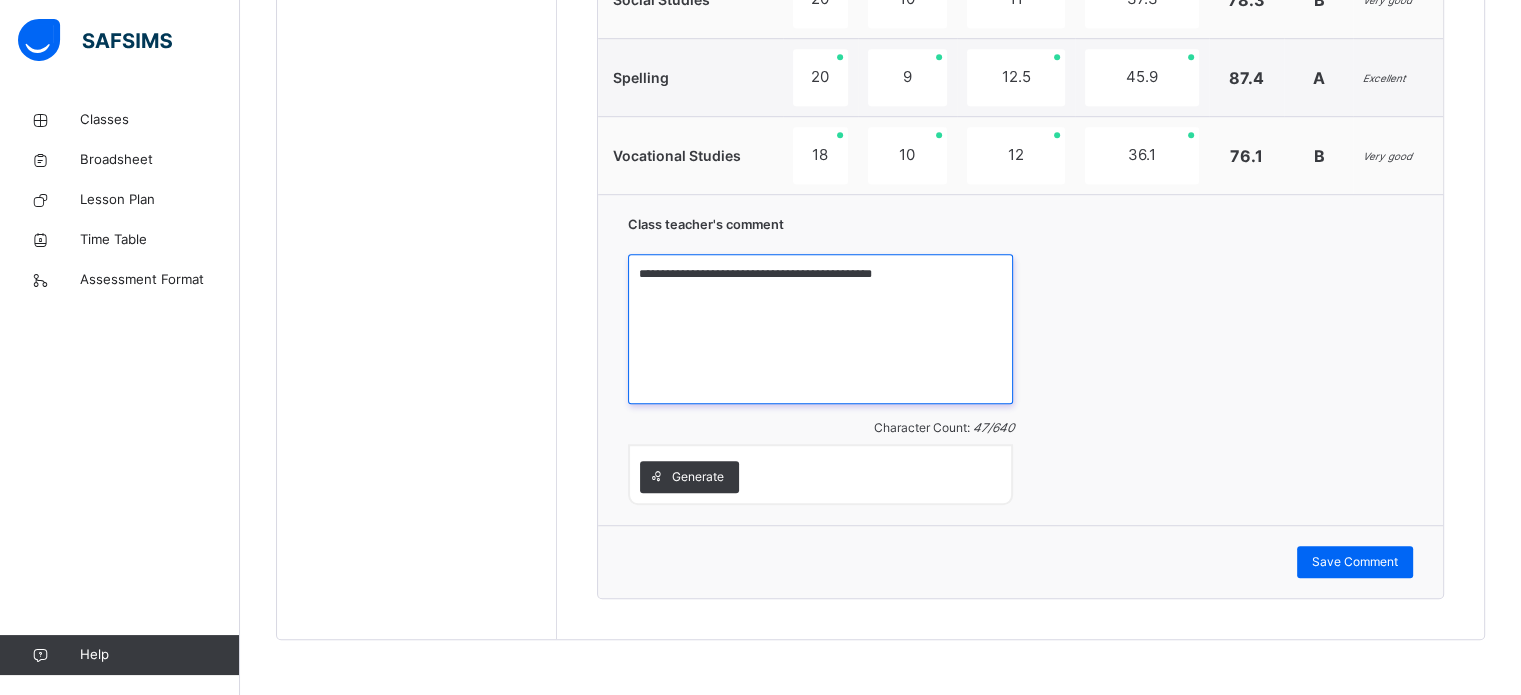 drag, startPoint x: 906, startPoint y: 267, endPoint x: 634, endPoint y: 294, distance: 273.3368 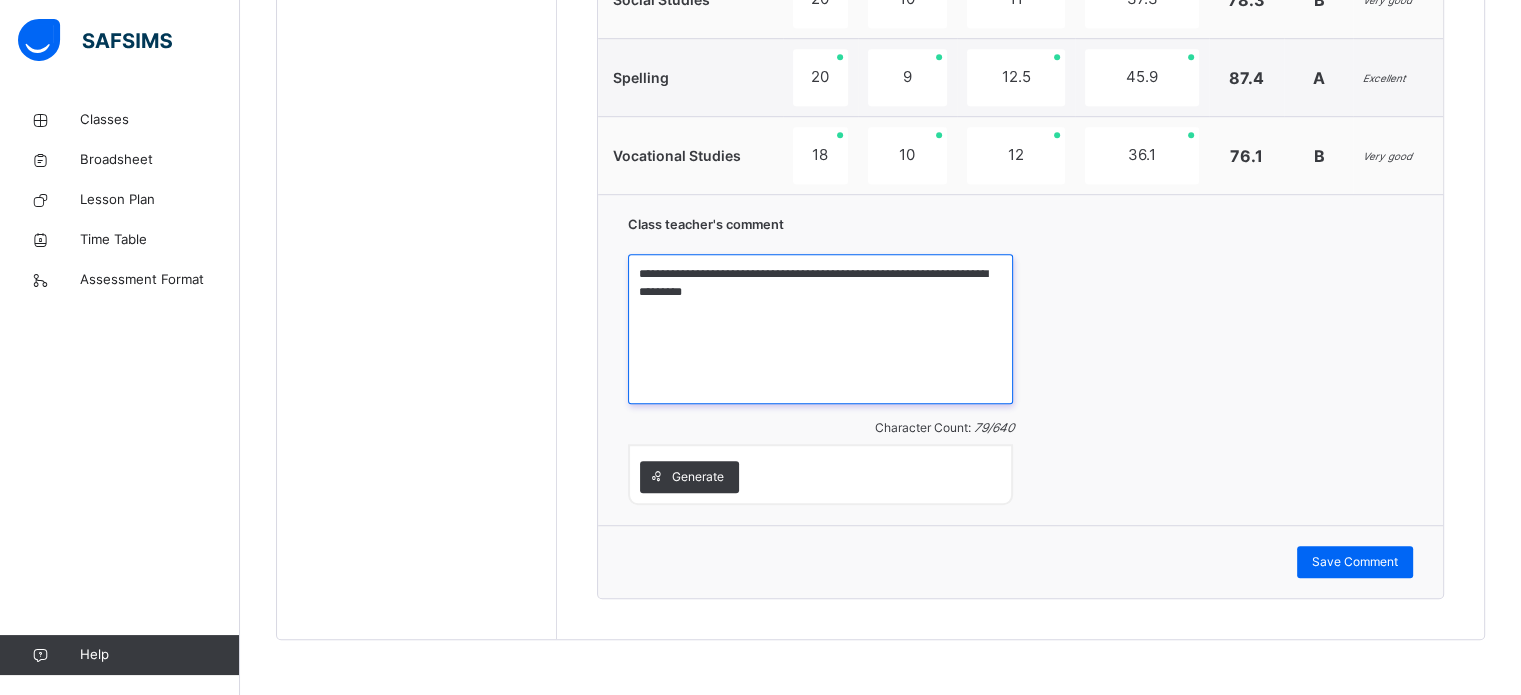 click on "**********" at bounding box center [820, 329] 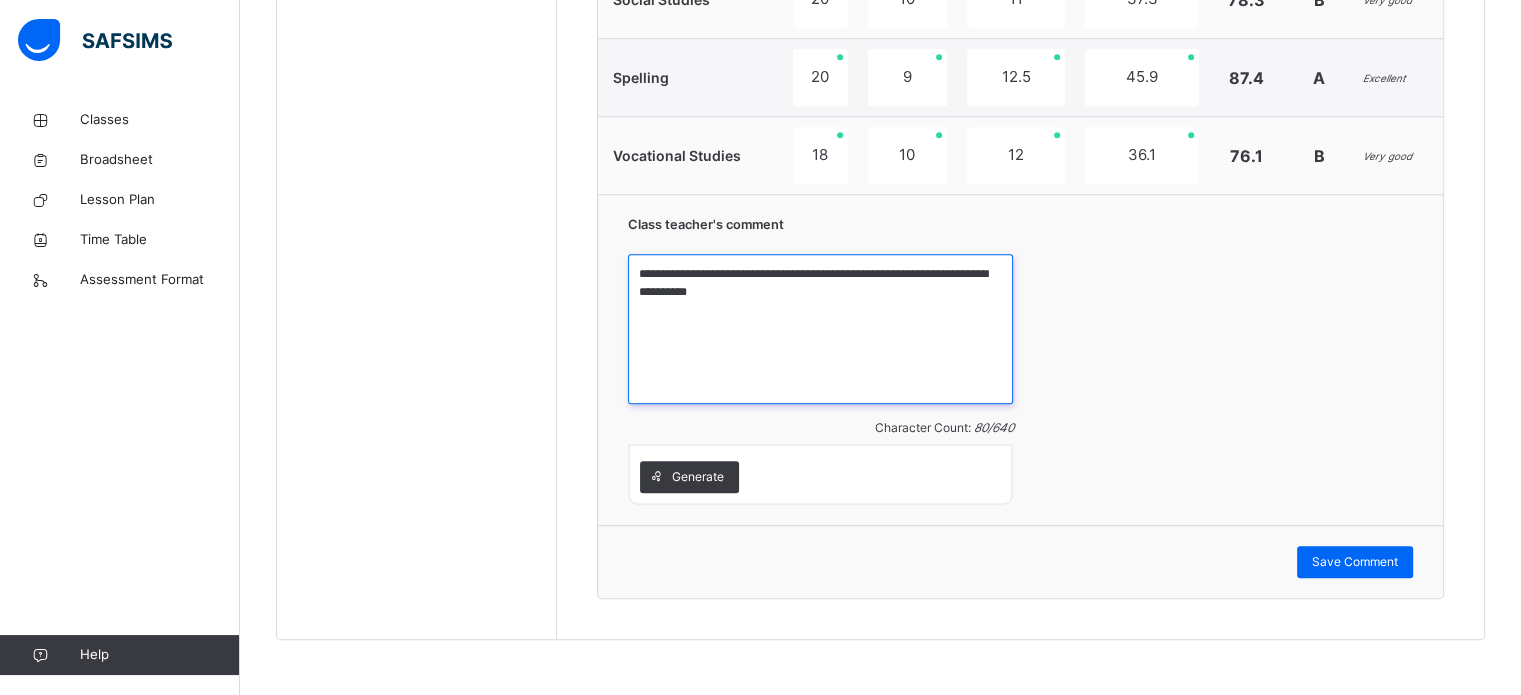 click on "**********" at bounding box center (820, 329) 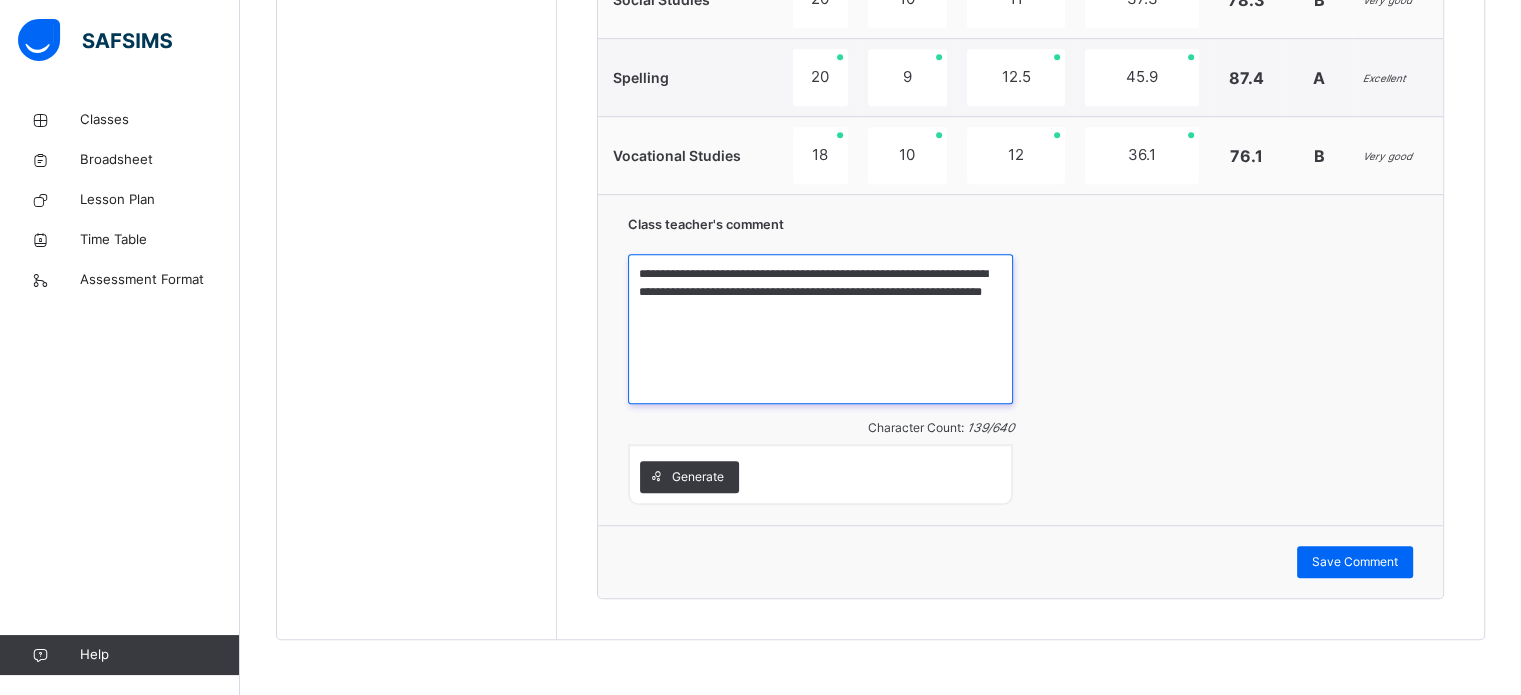click on "**********" at bounding box center [820, 329] 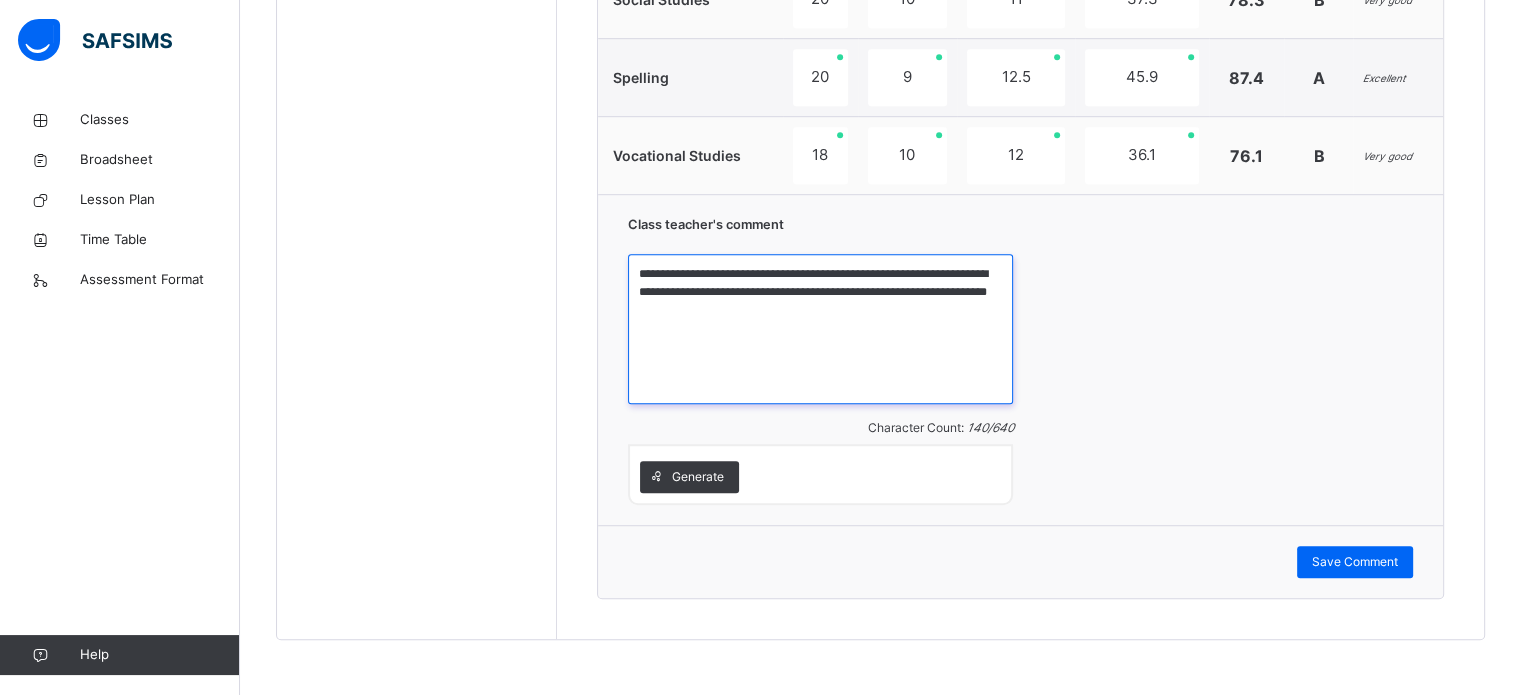 click on "**********" at bounding box center (820, 329) 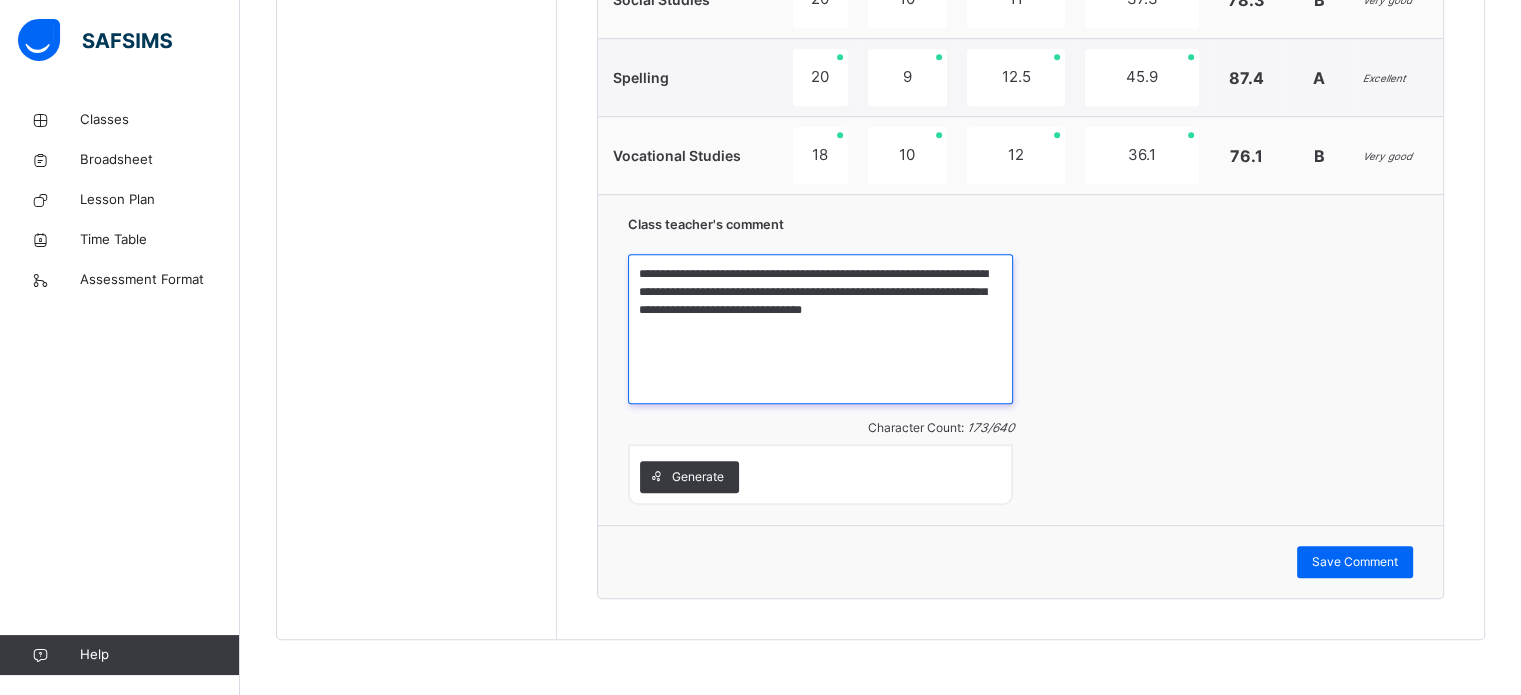 click on "**********" at bounding box center [820, 329] 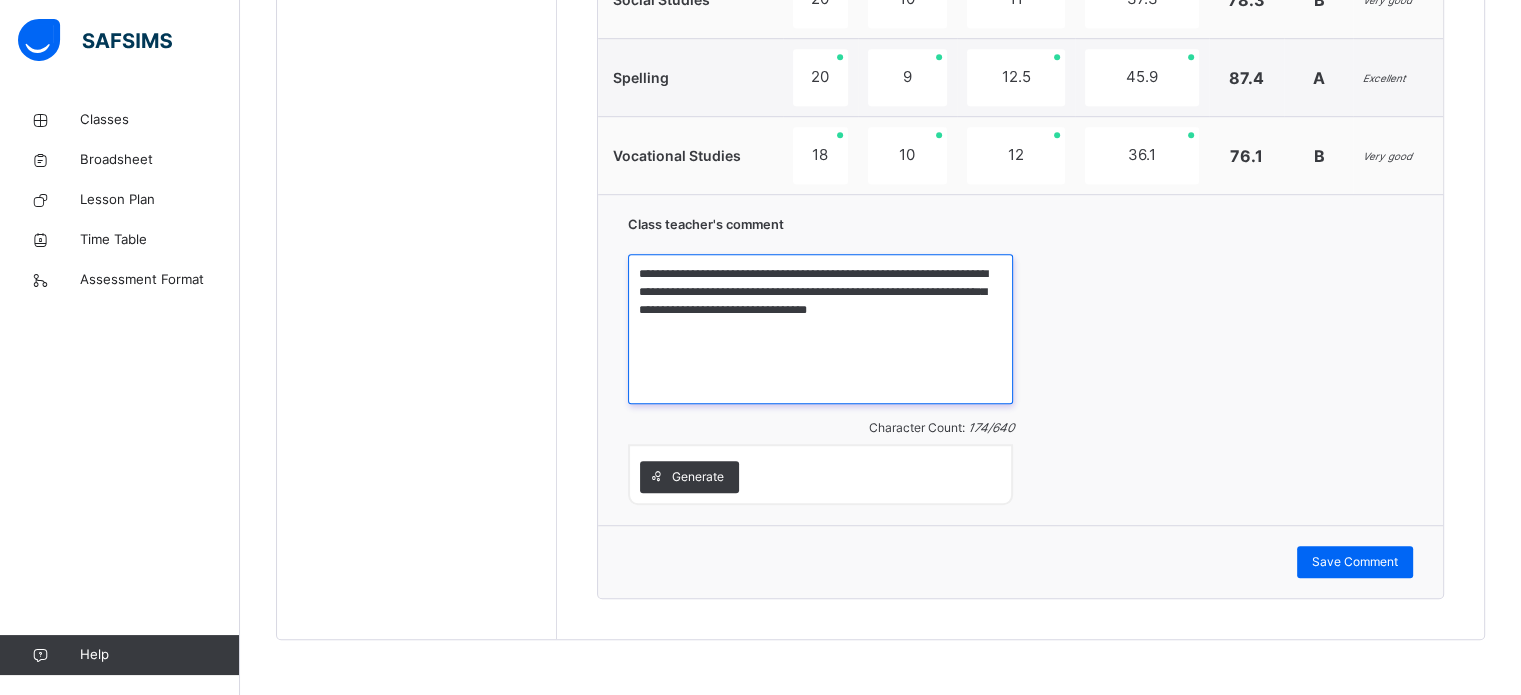 click on "**********" at bounding box center [820, 329] 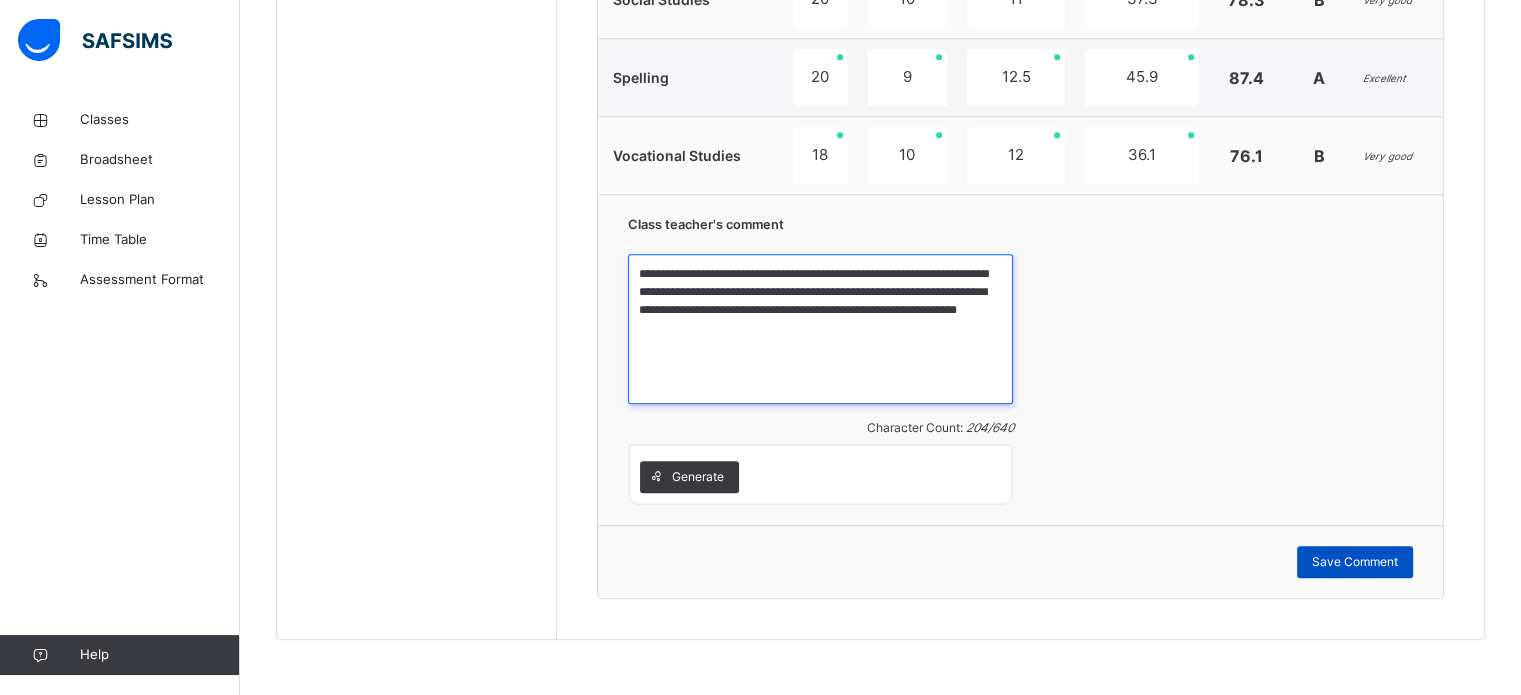 type on "**********" 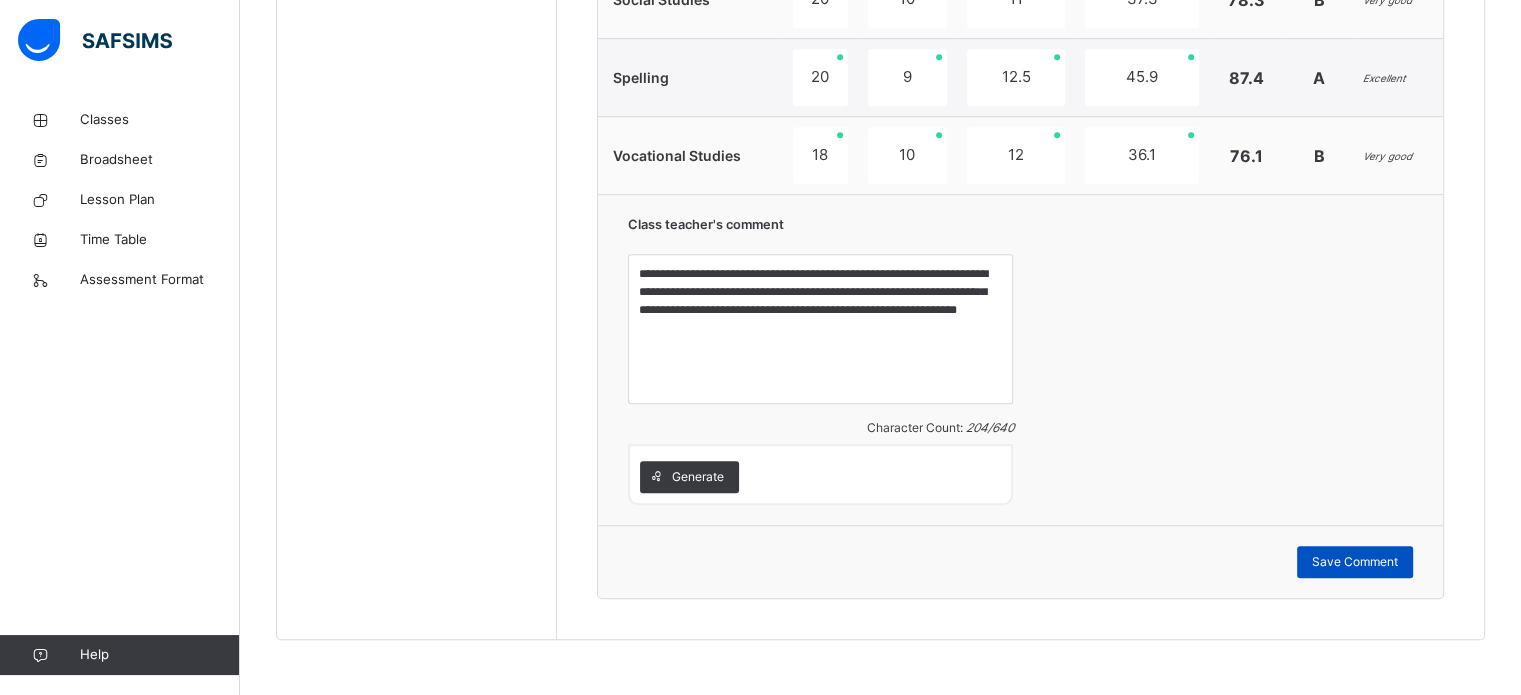 click on "Save Comment" at bounding box center (1355, 562) 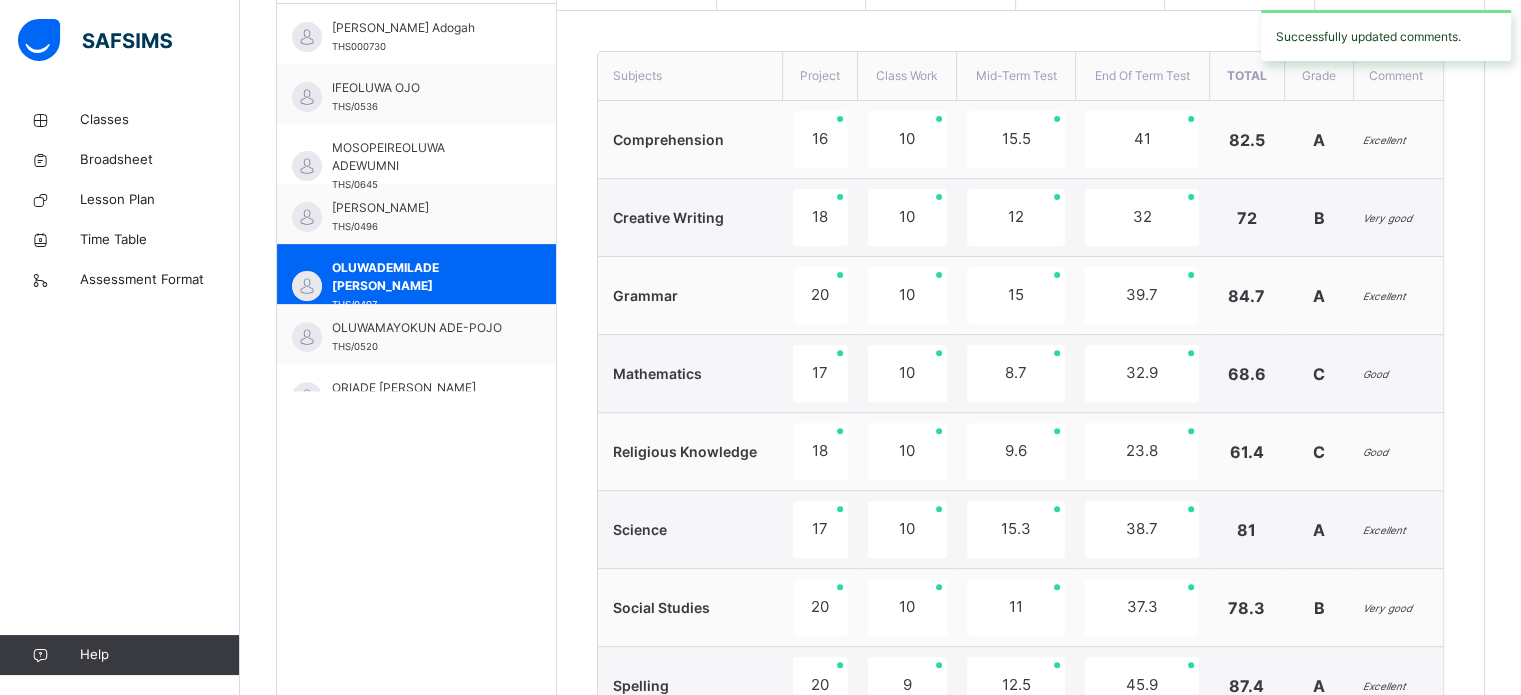 scroll, scrollTop: 58, scrollLeft: 0, axis: vertical 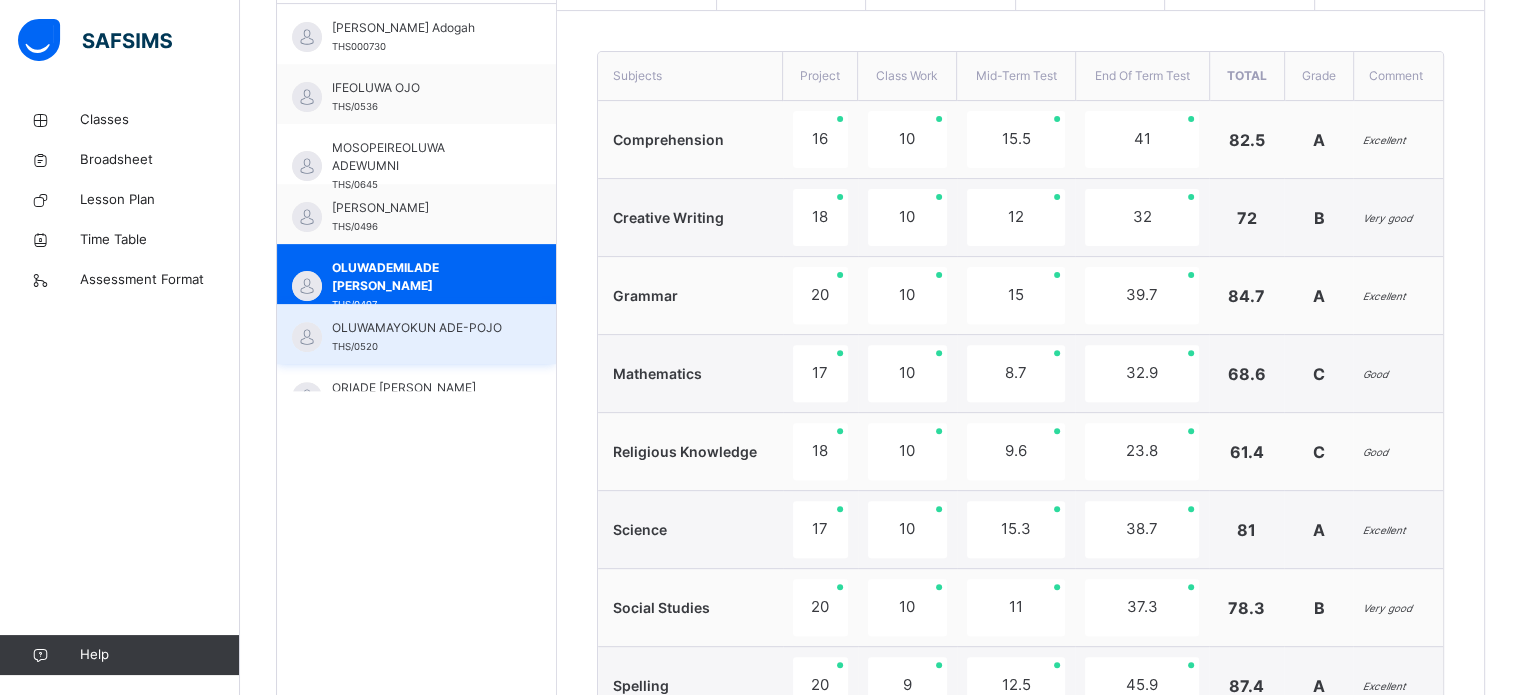 click on "OLUWAMAYOKUN  ADE-POJO THS/0520" at bounding box center [421, 337] 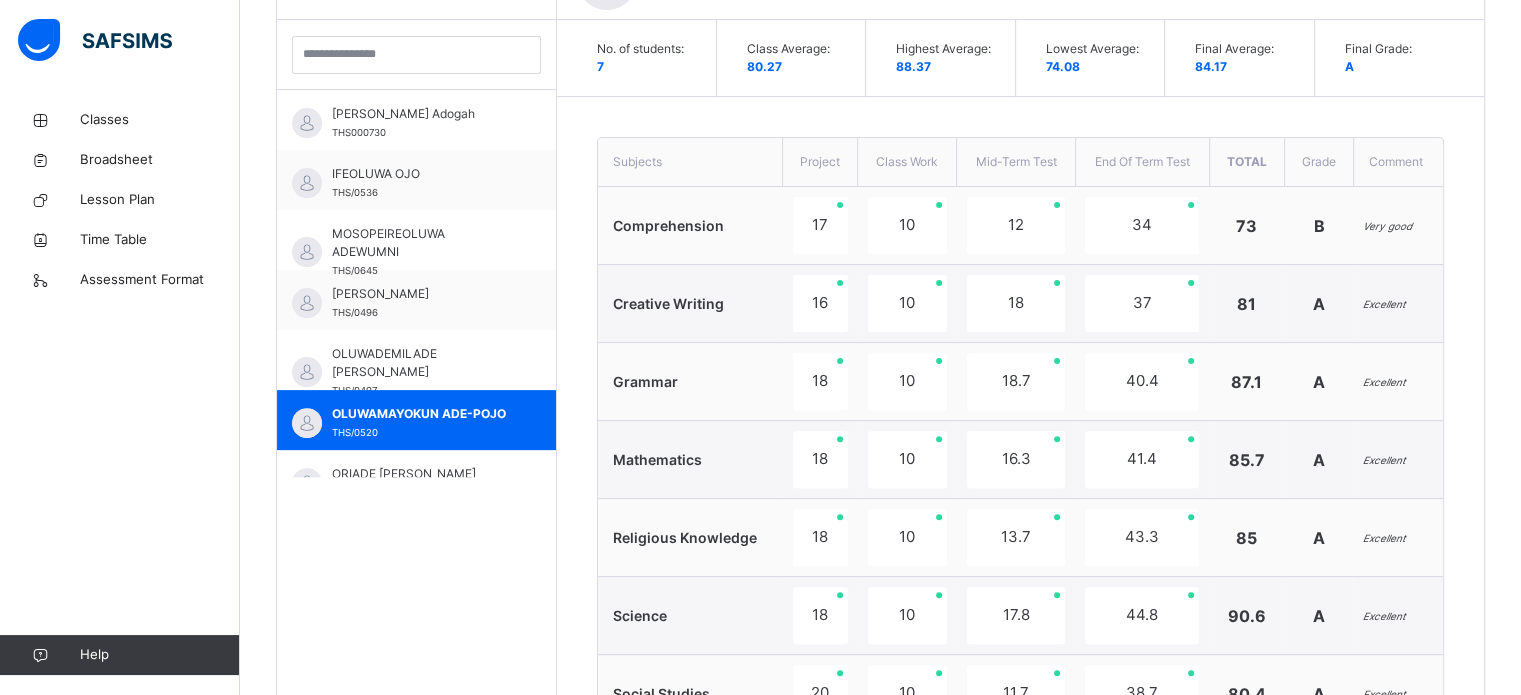 scroll, scrollTop: 666, scrollLeft: 0, axis: vertical 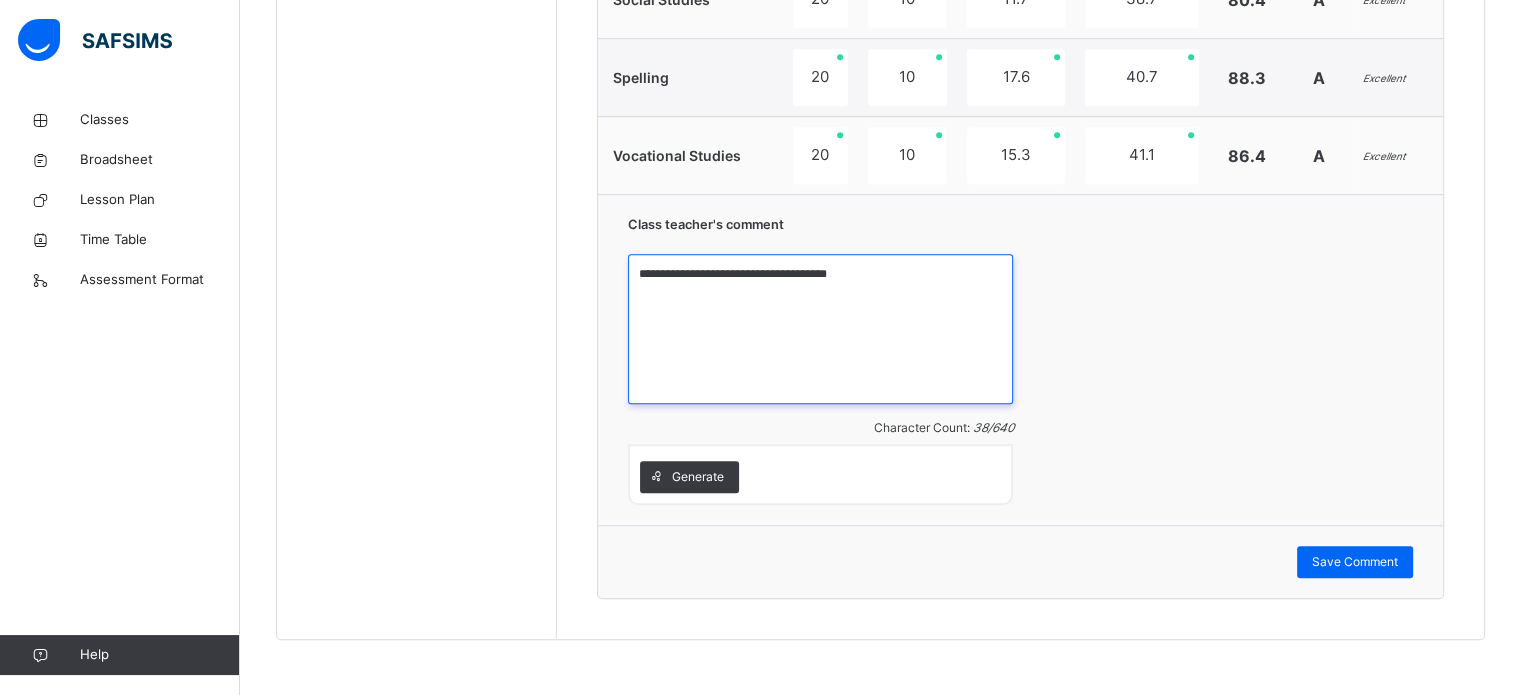 drag, startPoint x: 822, startPoint y: 283, endPoint x: 846, endPoint y: 277, distance: 24.738634 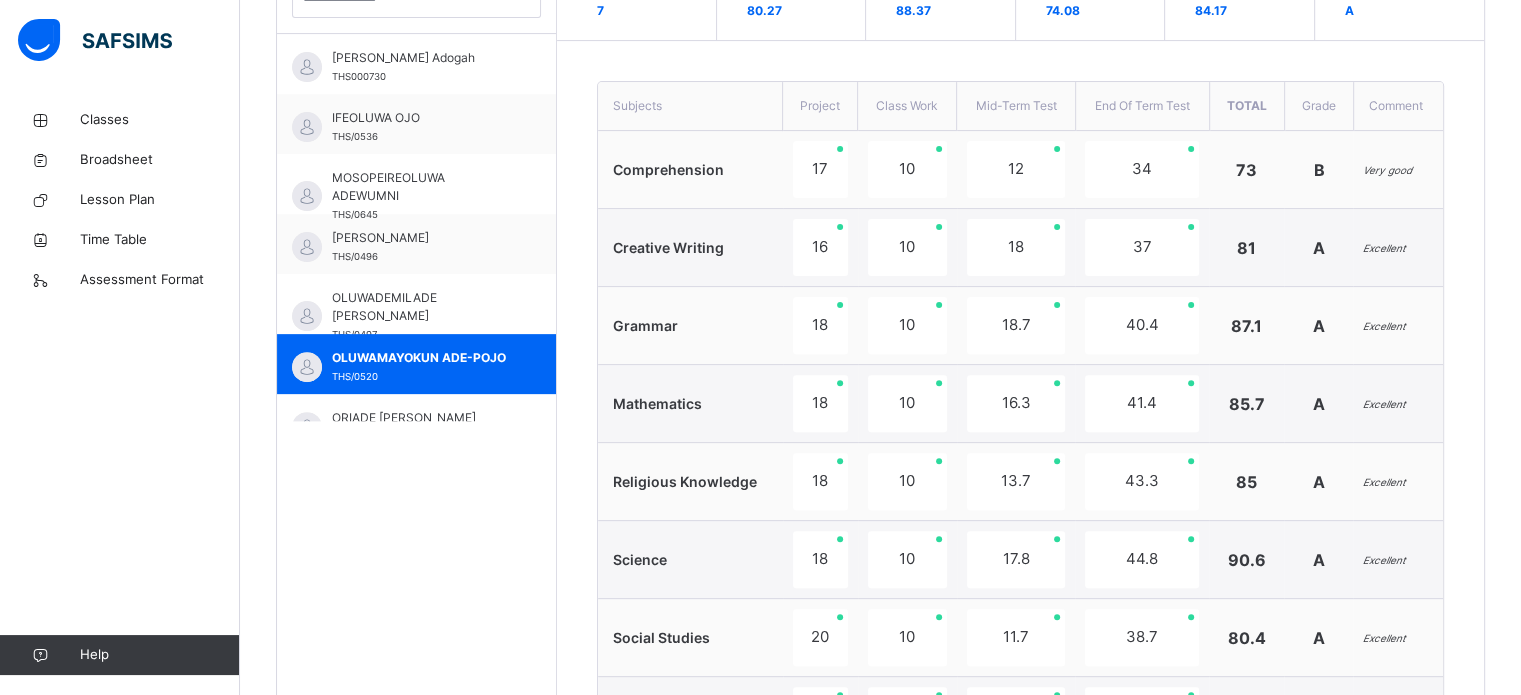 scroll, scrollTop: 629, scrollLeft: 0, axis: vertical 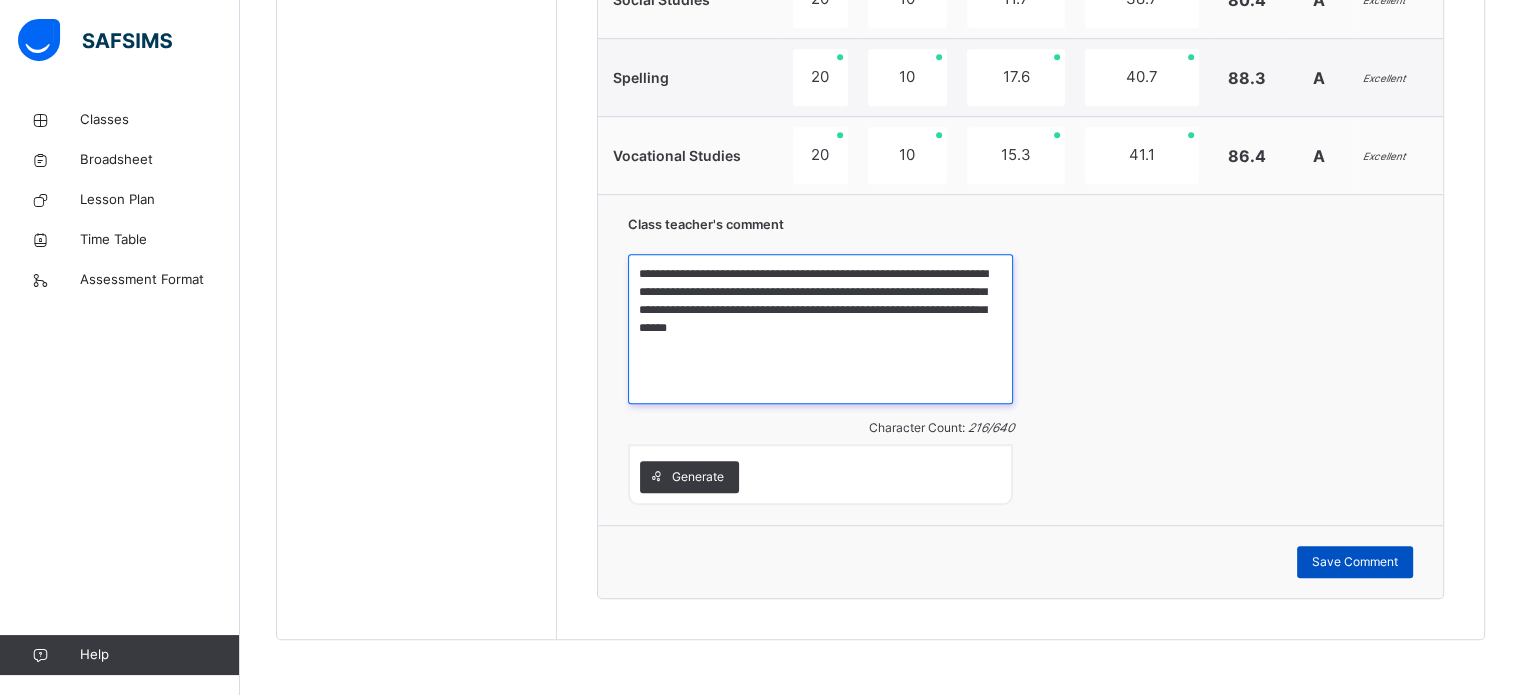 type on "**********" 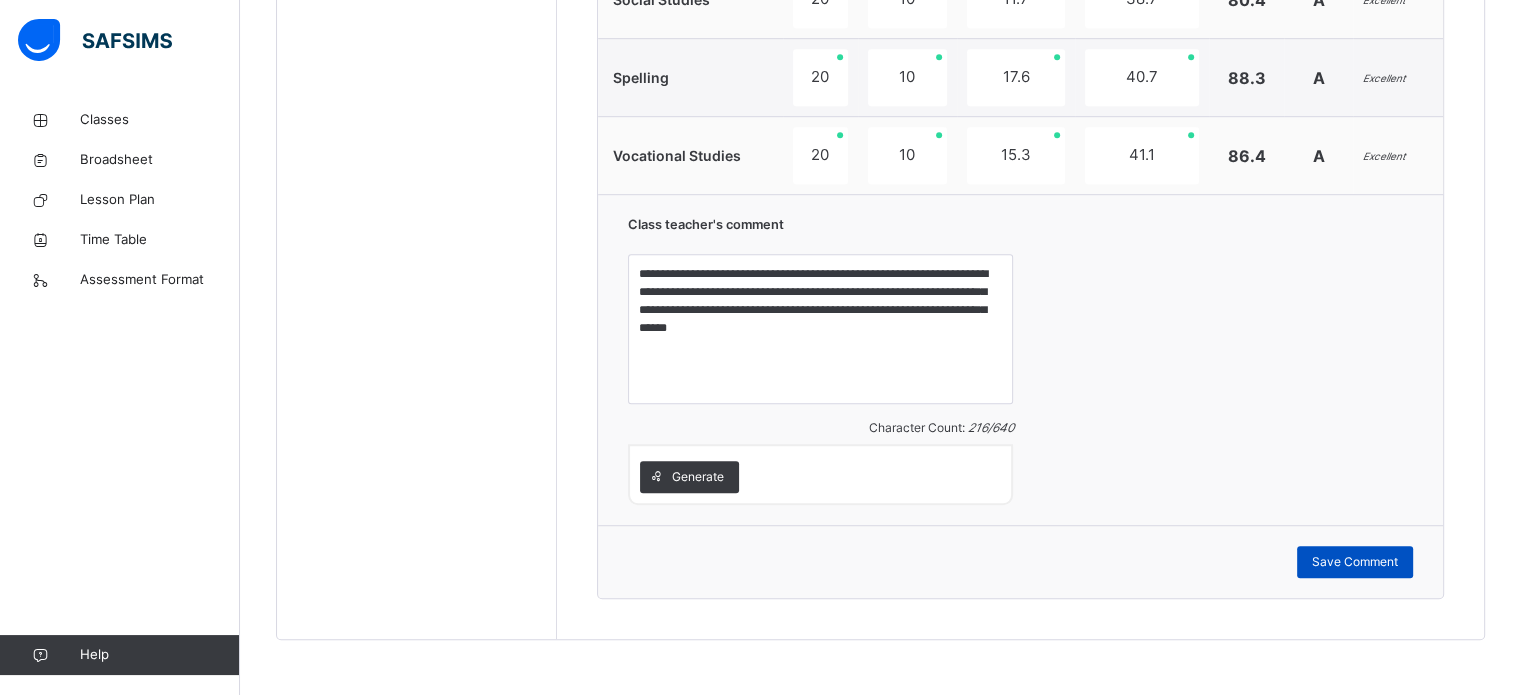 click on "Save Comment" at bounding box center (1355, 562) 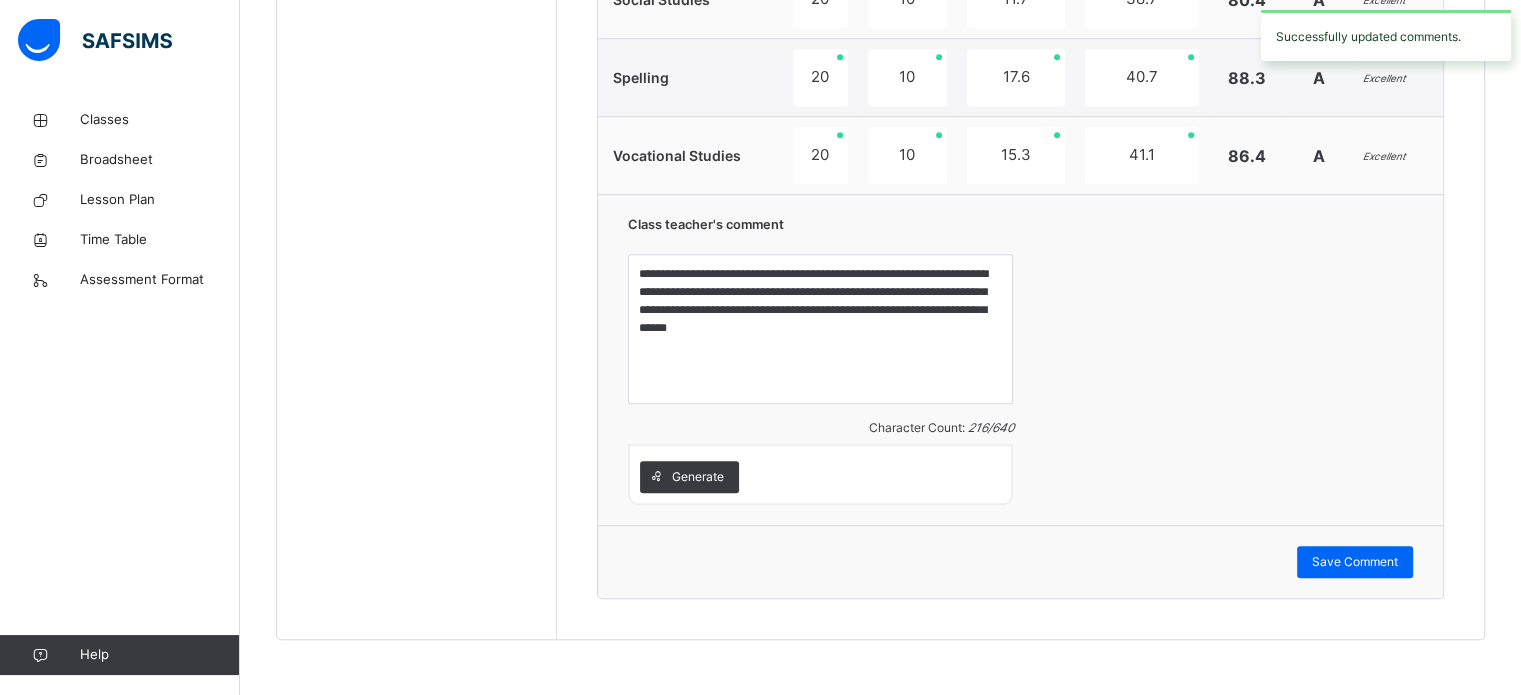 scroll, scrollTop: 666, scrollLeft: 0, axis: vertical 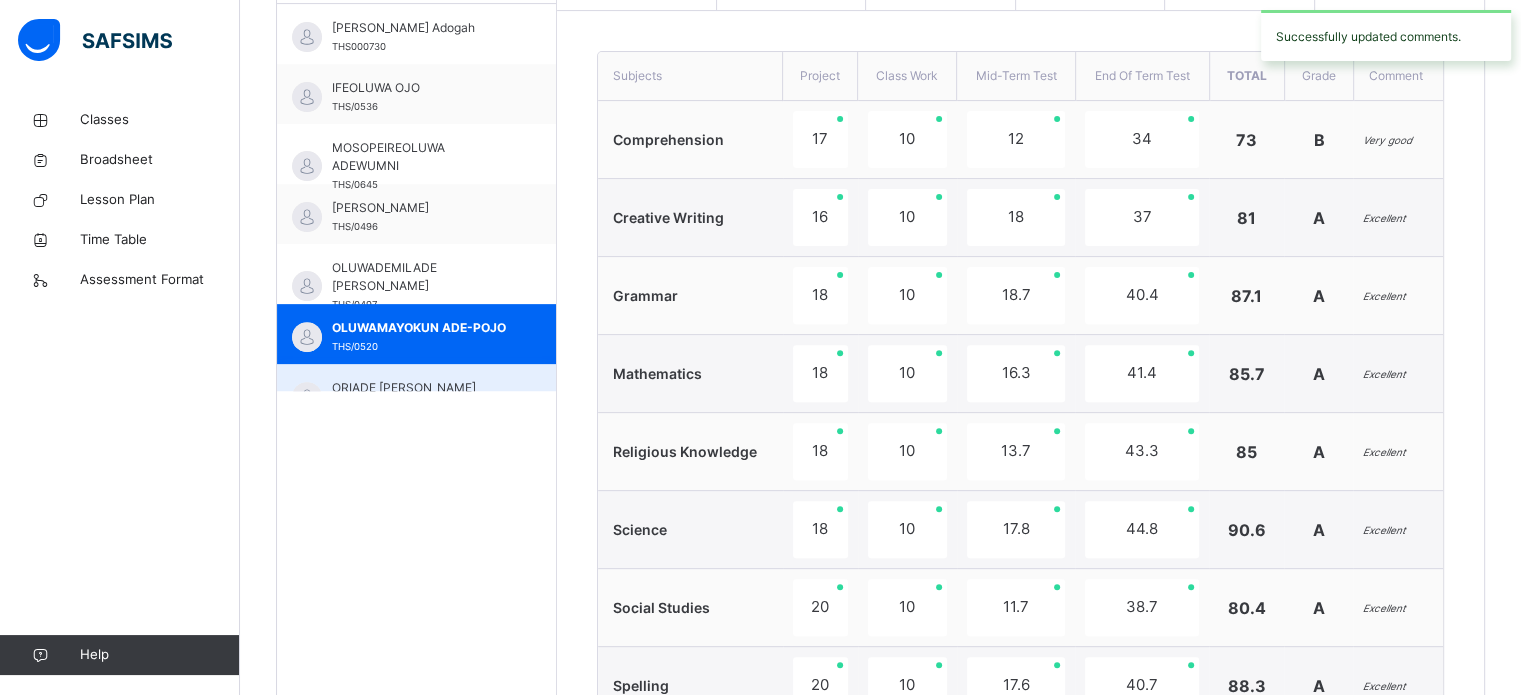 click on "ORIADE [PERSON_NAME]" at bounding box center (421, 388) 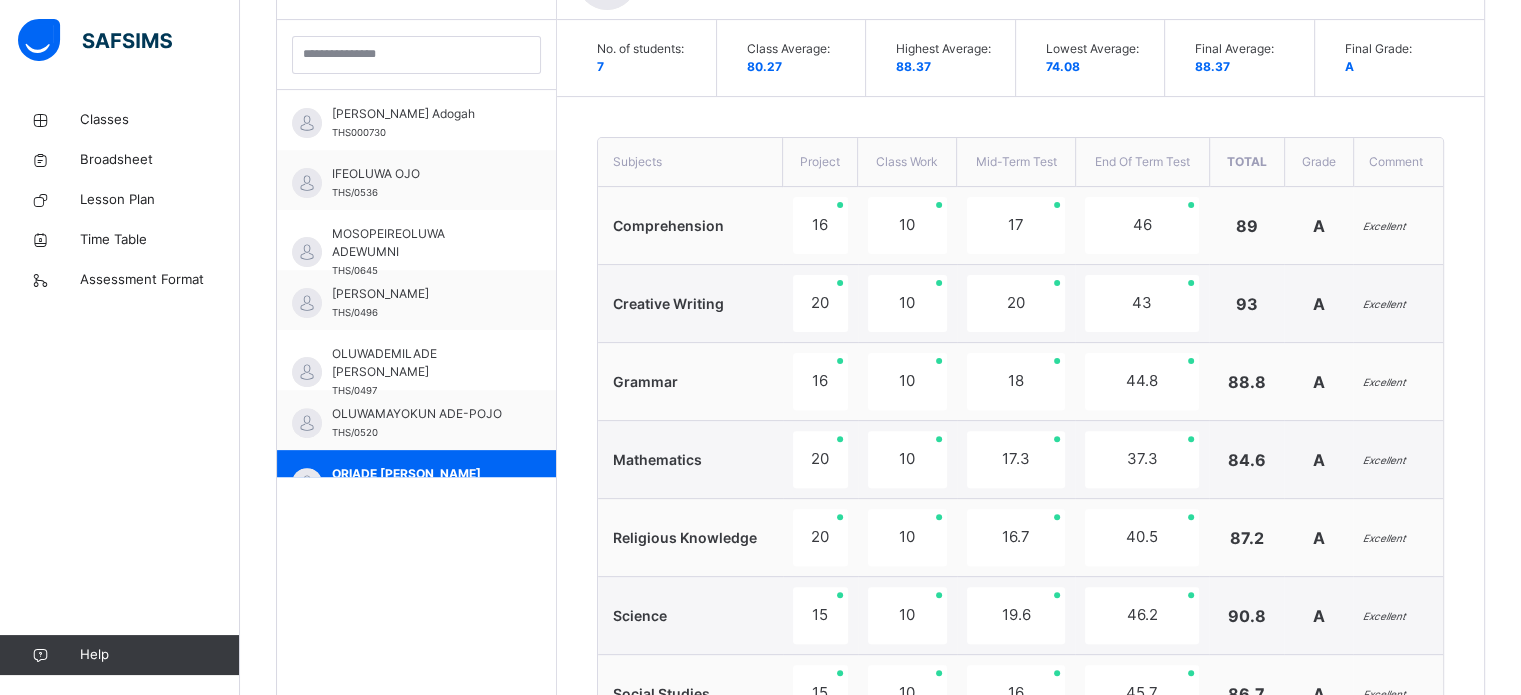 scroll, scrollTop: 666, scrollLeft: 0, axis: vertical 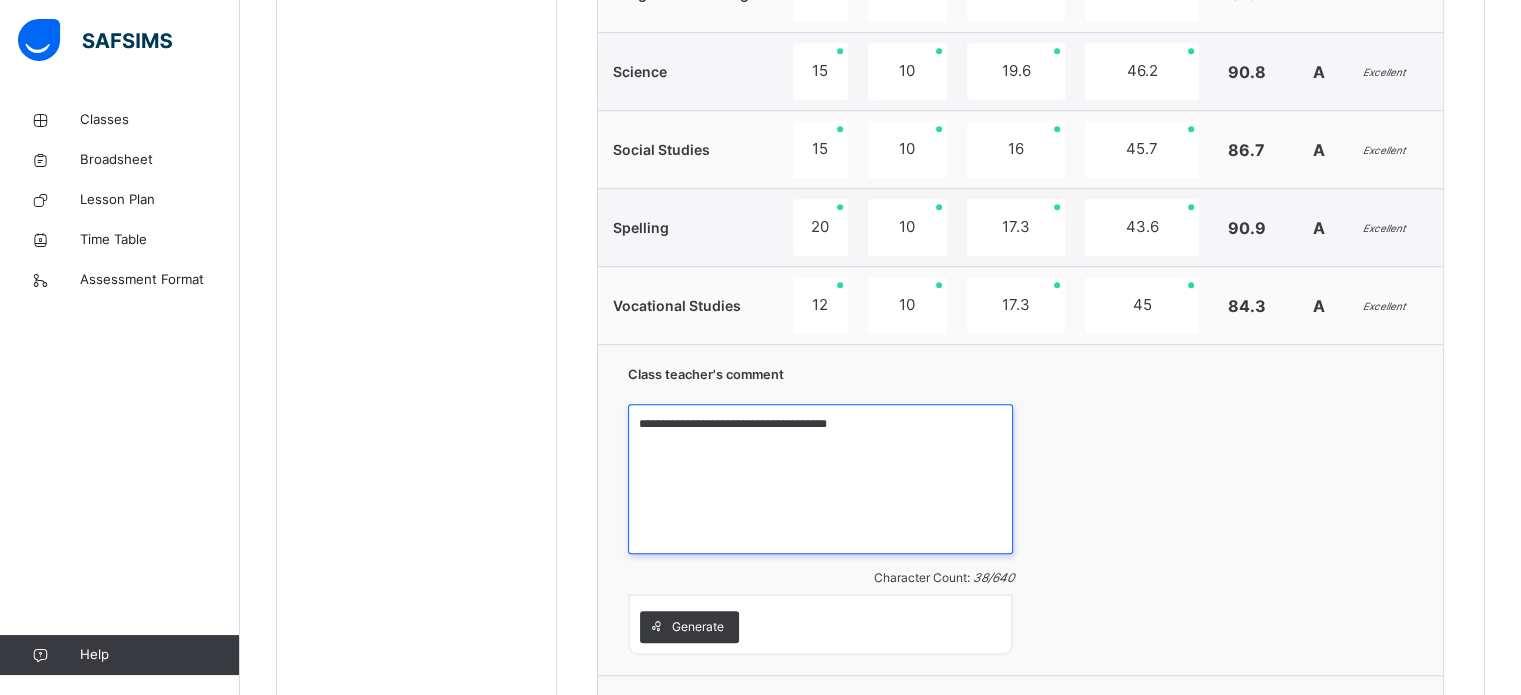 drag, startPoint x: 854, startPoint y: 423, endPoint x: 614, endPoint y: 419, distance: 240.03333 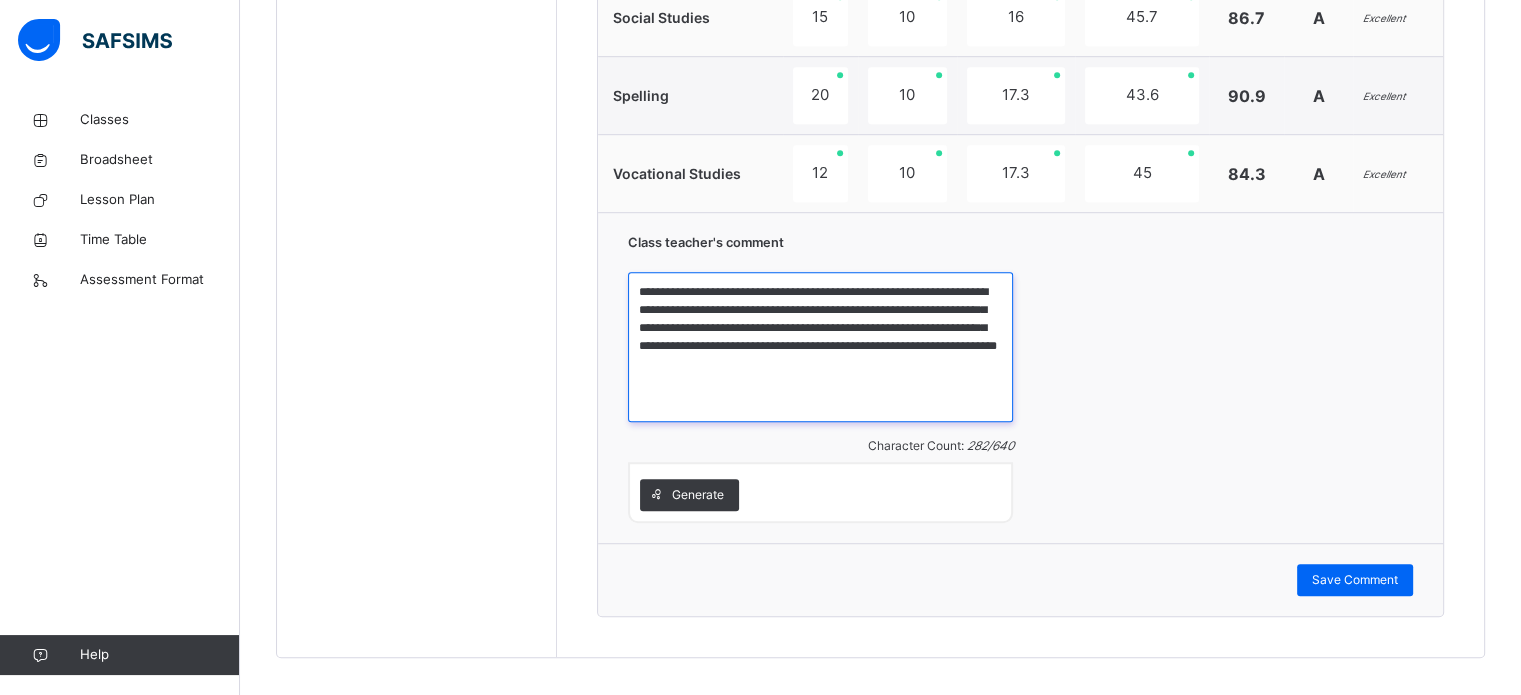 scroll, scrollTop: 1274, scrollLeft: 0, axis: vertical 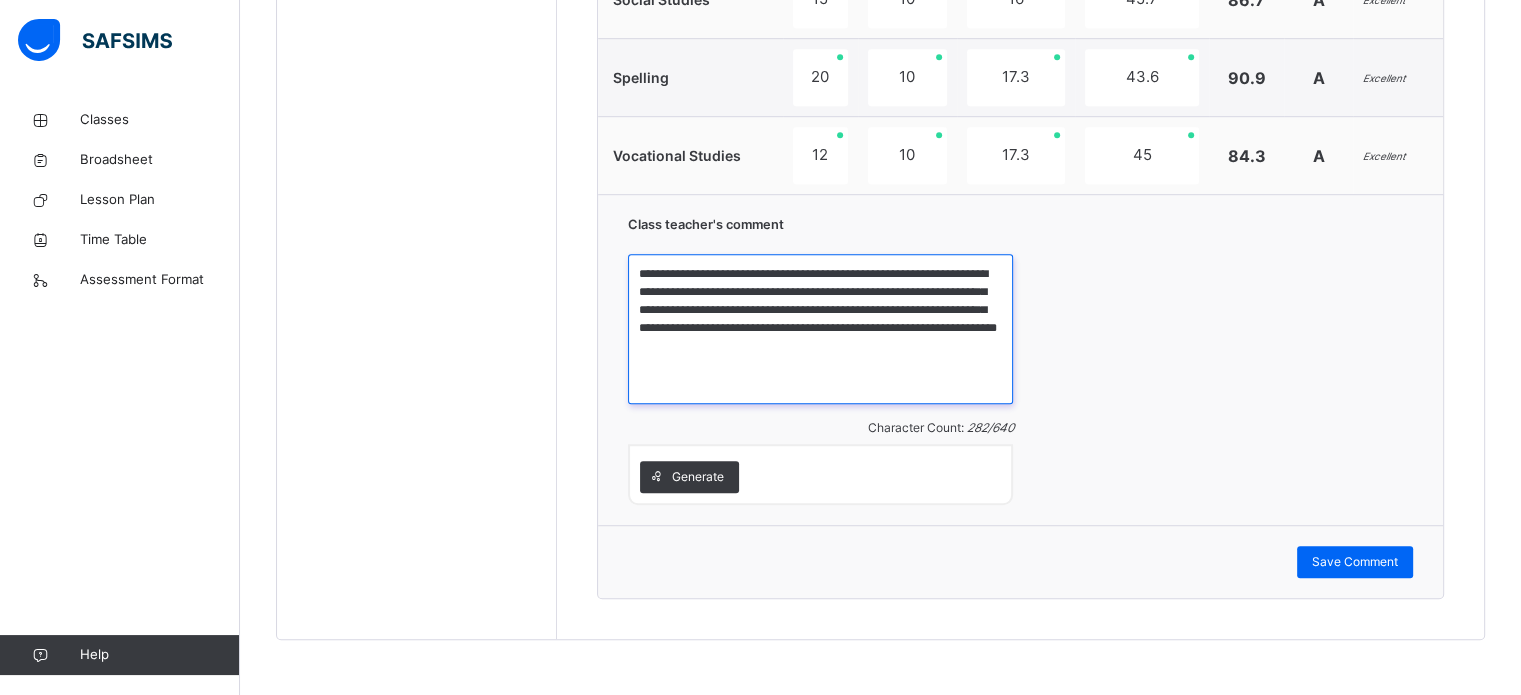 type on "**********" 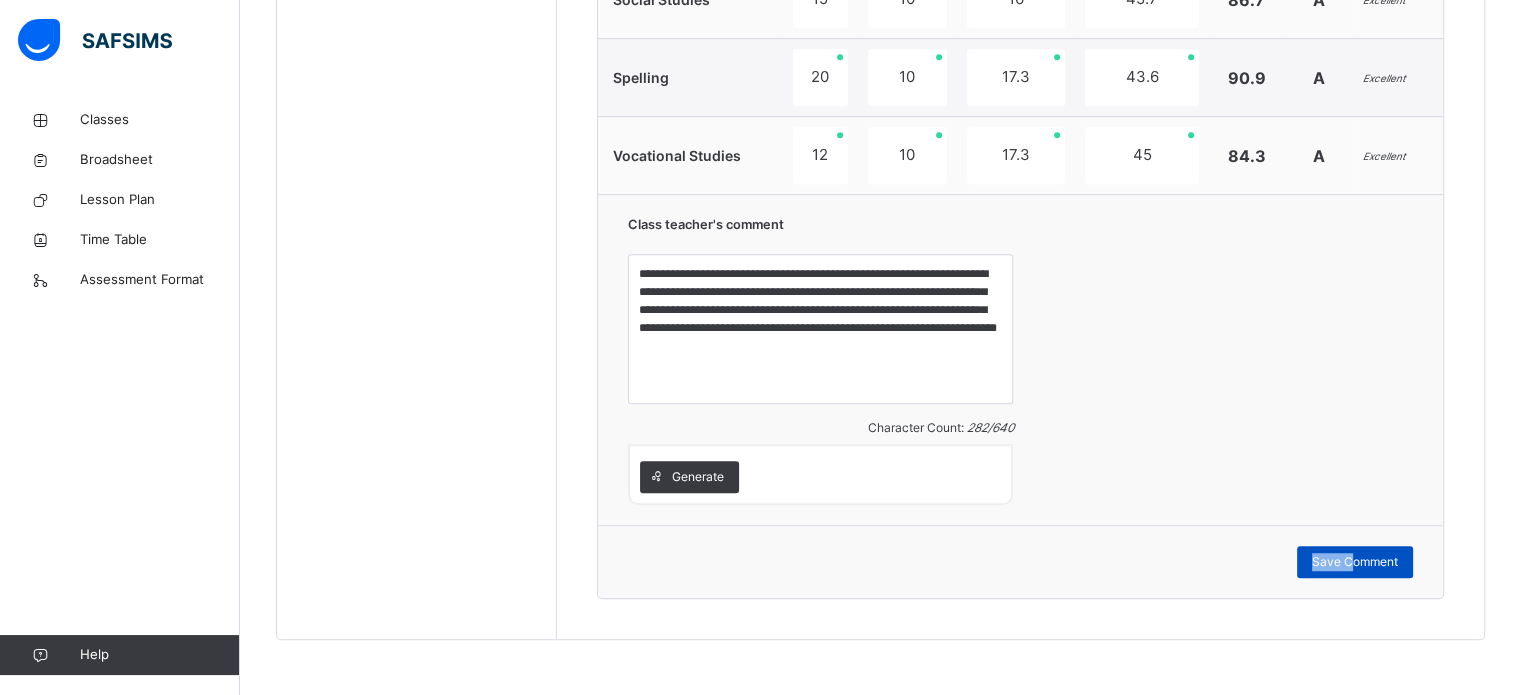 drag, startPoint x: 1366, startPoint y: 532, endPoint x: 1366, endPoint y: 551, distance: 19 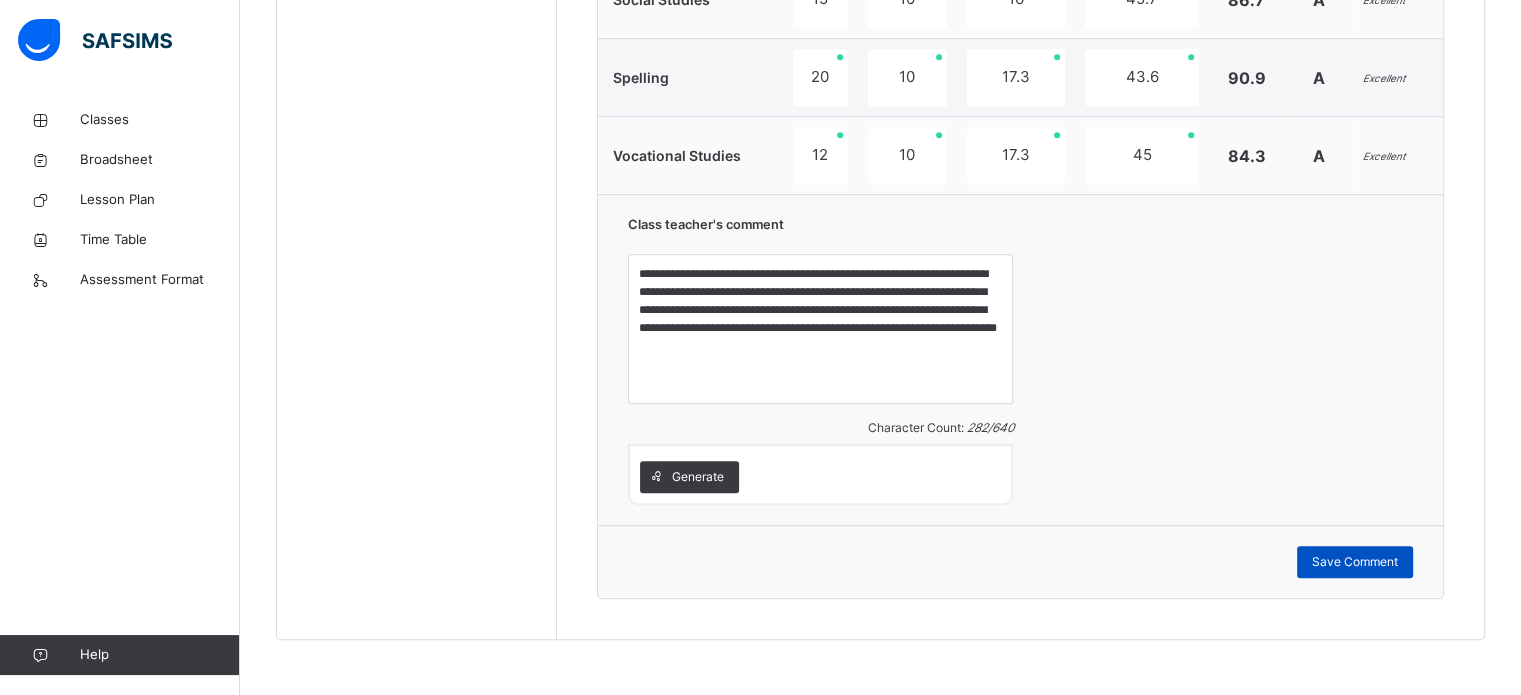 click on "Save Comment" at bounding box center [1355, 562] 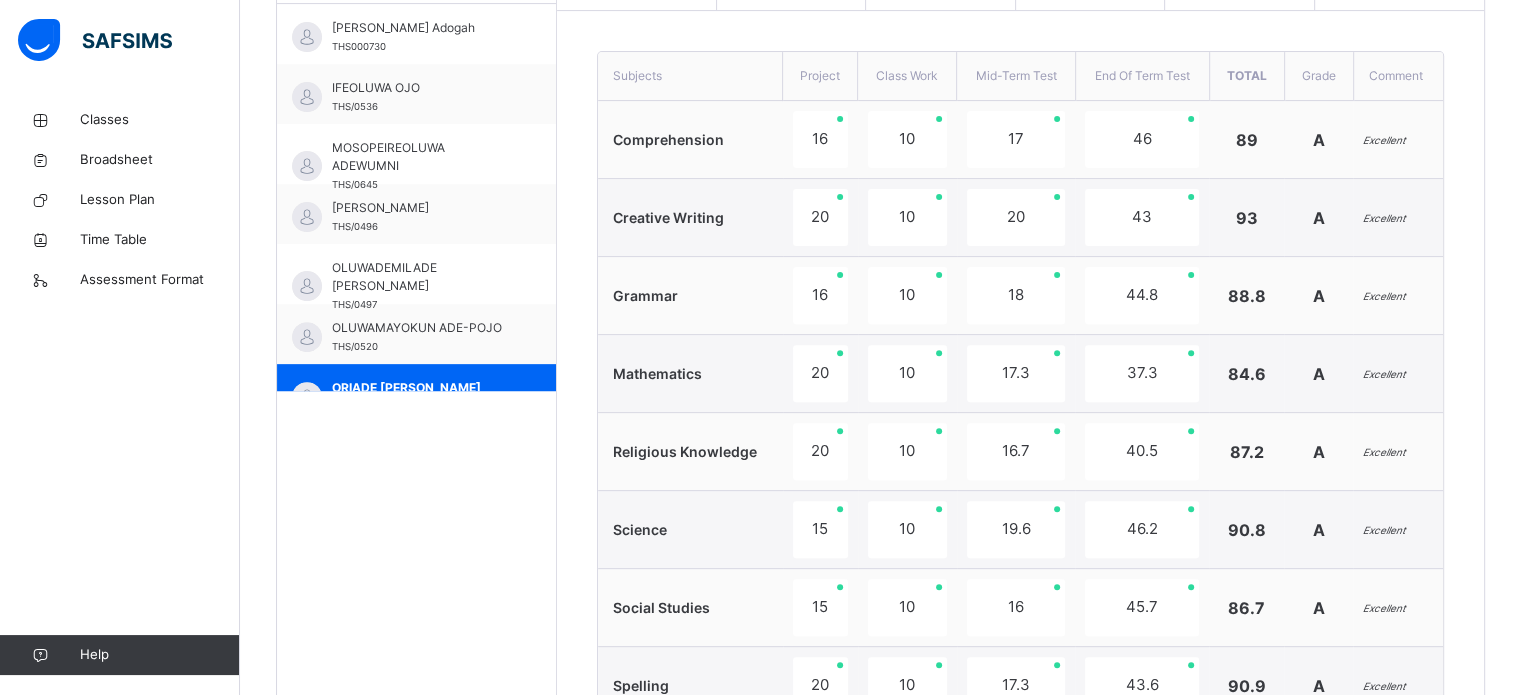 scroll, scrollTop: 58, scrollLeft: 0, axis: vertical 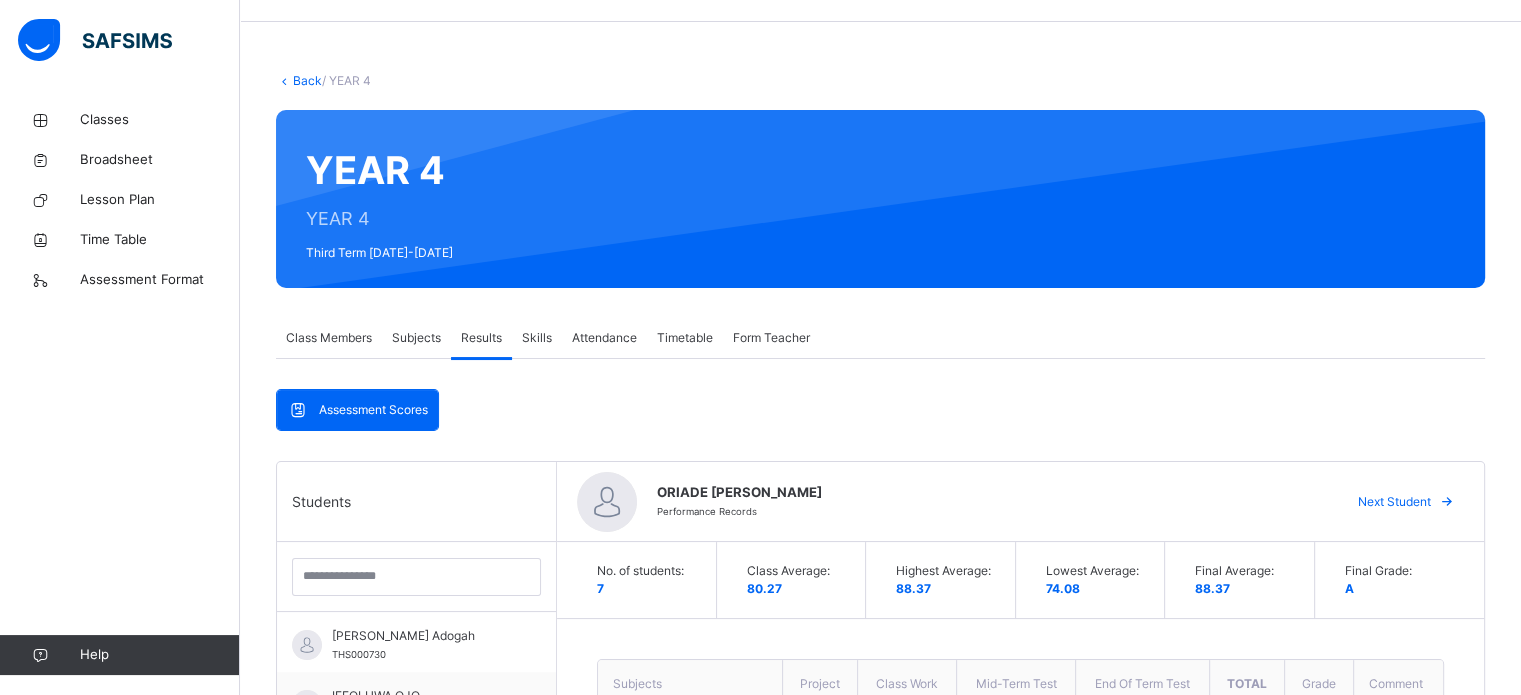 click on "Subjects" at bounding box center [416, 338] 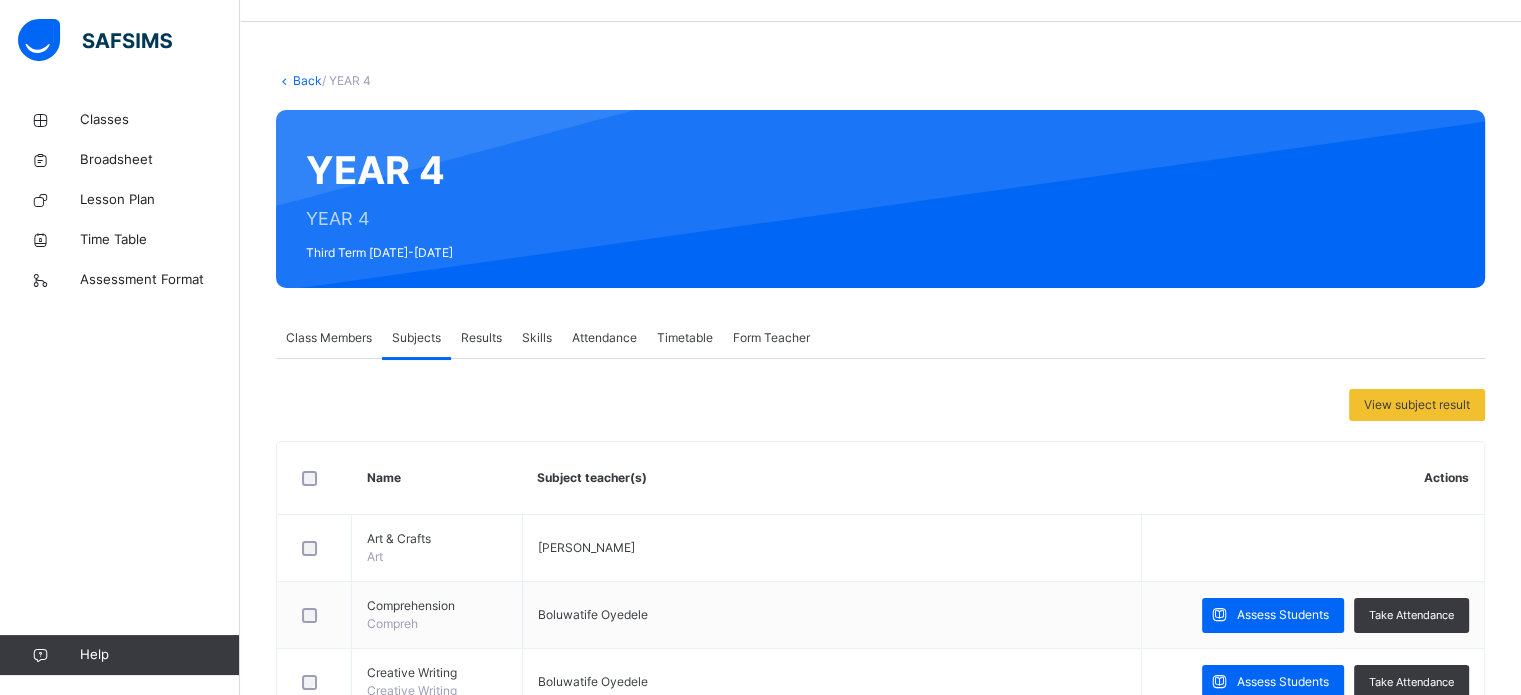 click on "Results" at bounding box center (481, 338) 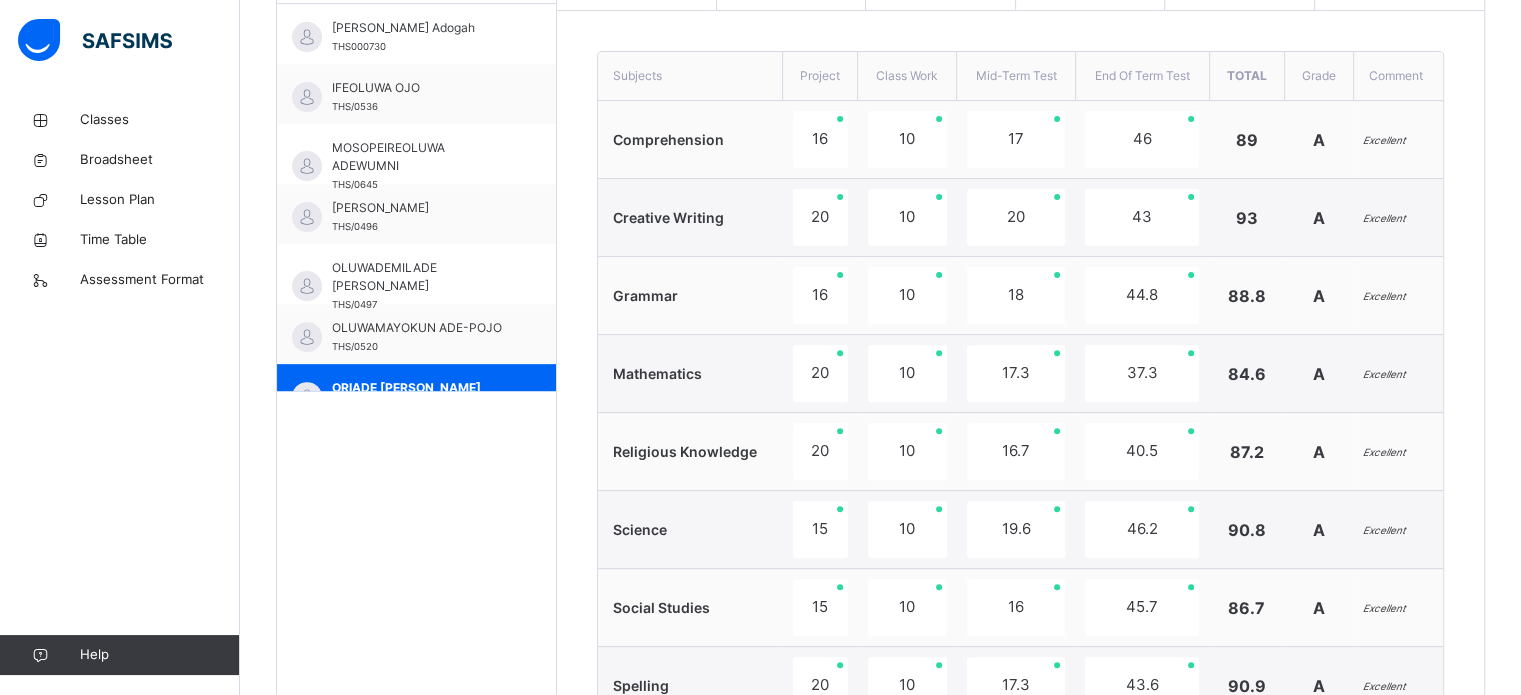 scroll, scrollTop: 1274, scrollLeft: 0, axis: vertical 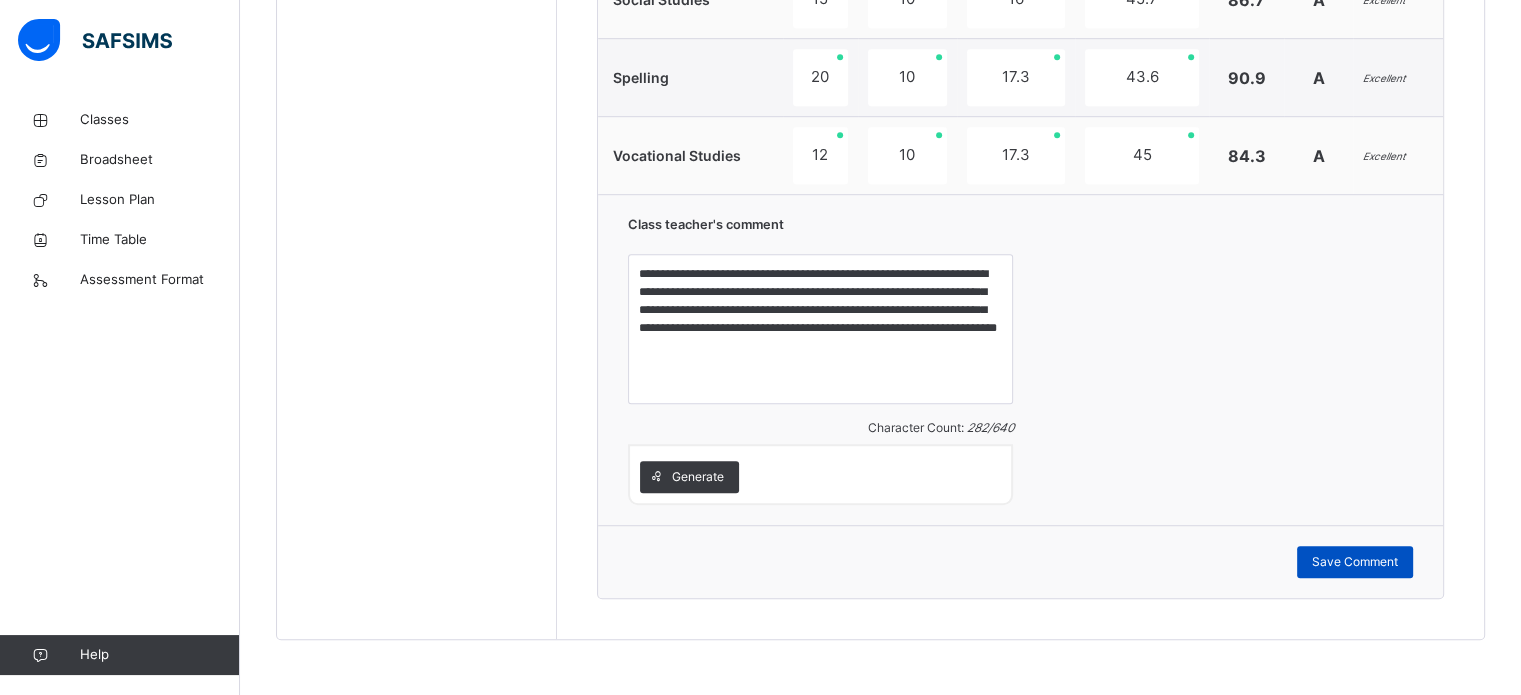 click on "Save Comment" at bounding box center [1355, 562] 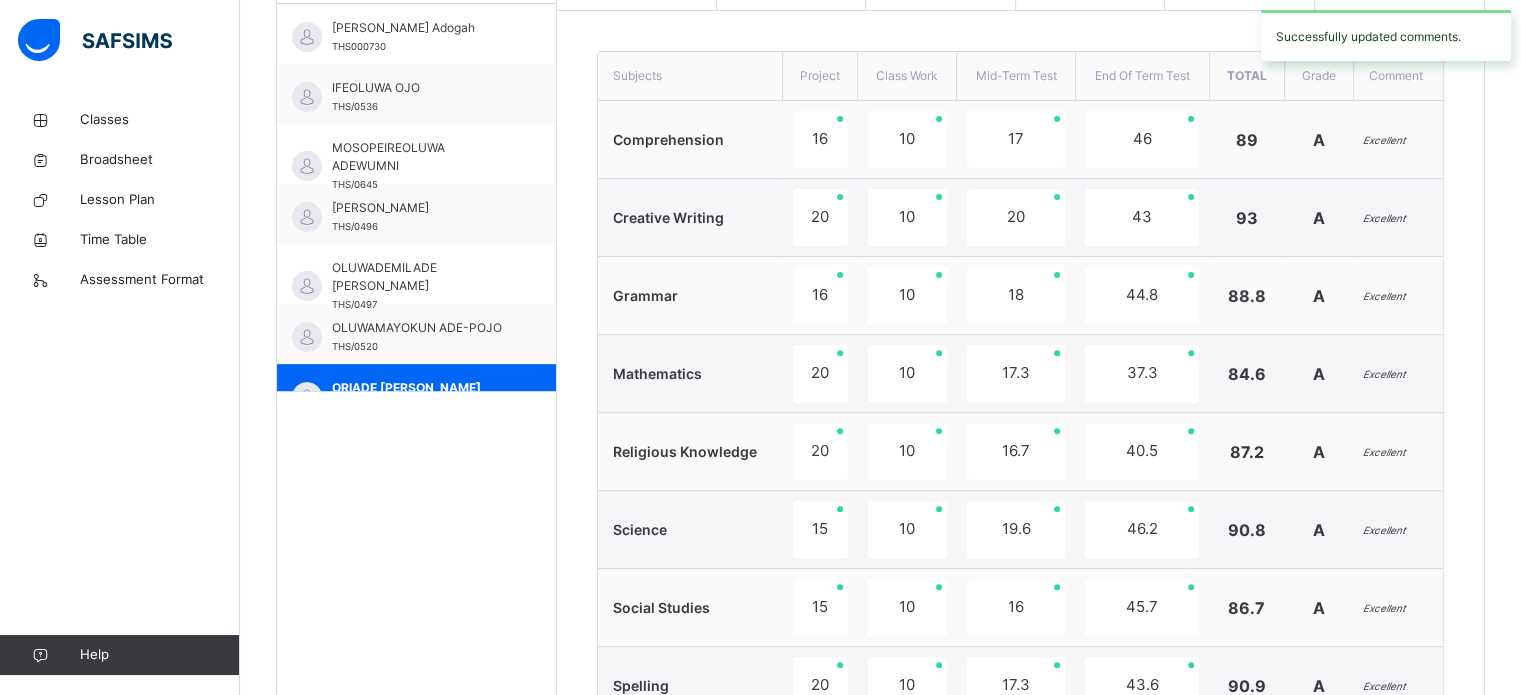 scroll, scrollTop: 58, scrollLeft: 0, axis: vertical 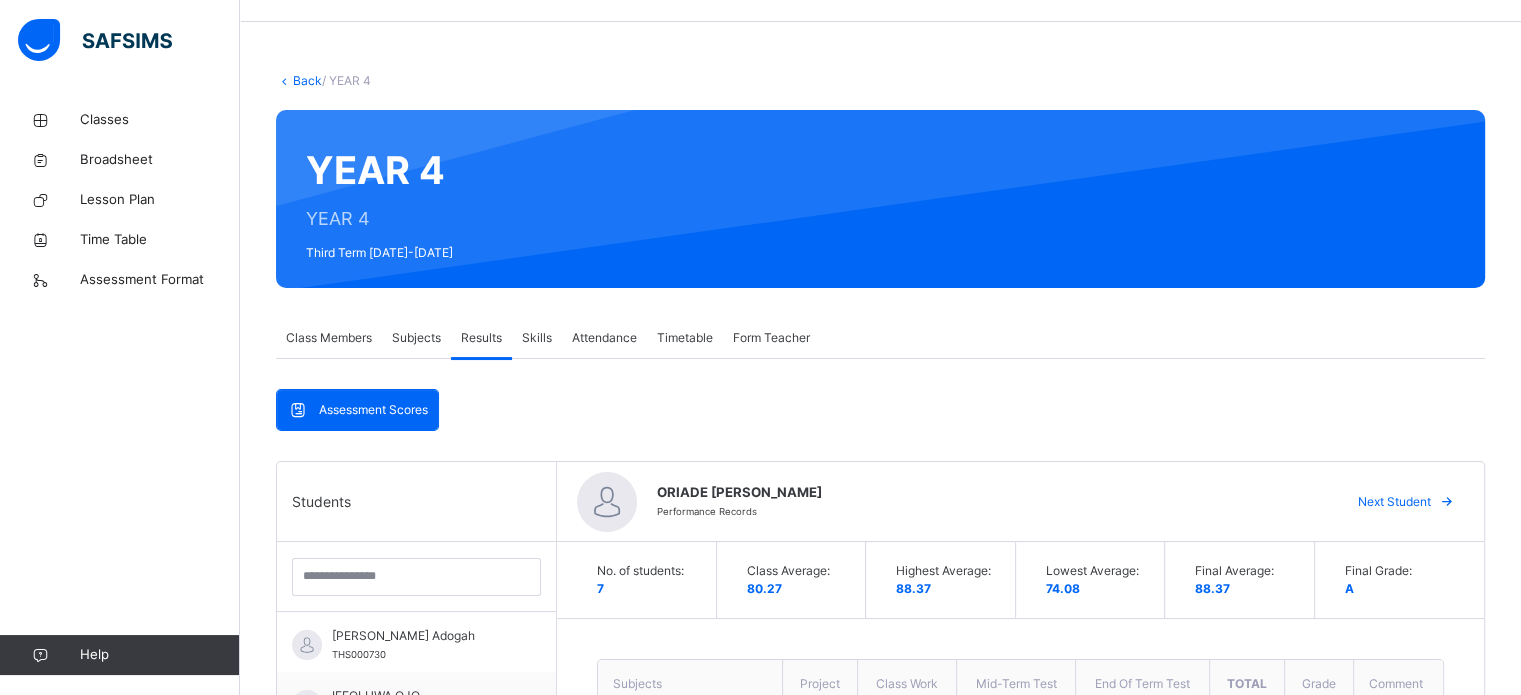 click on "Back" at bounding box center [307, 80] 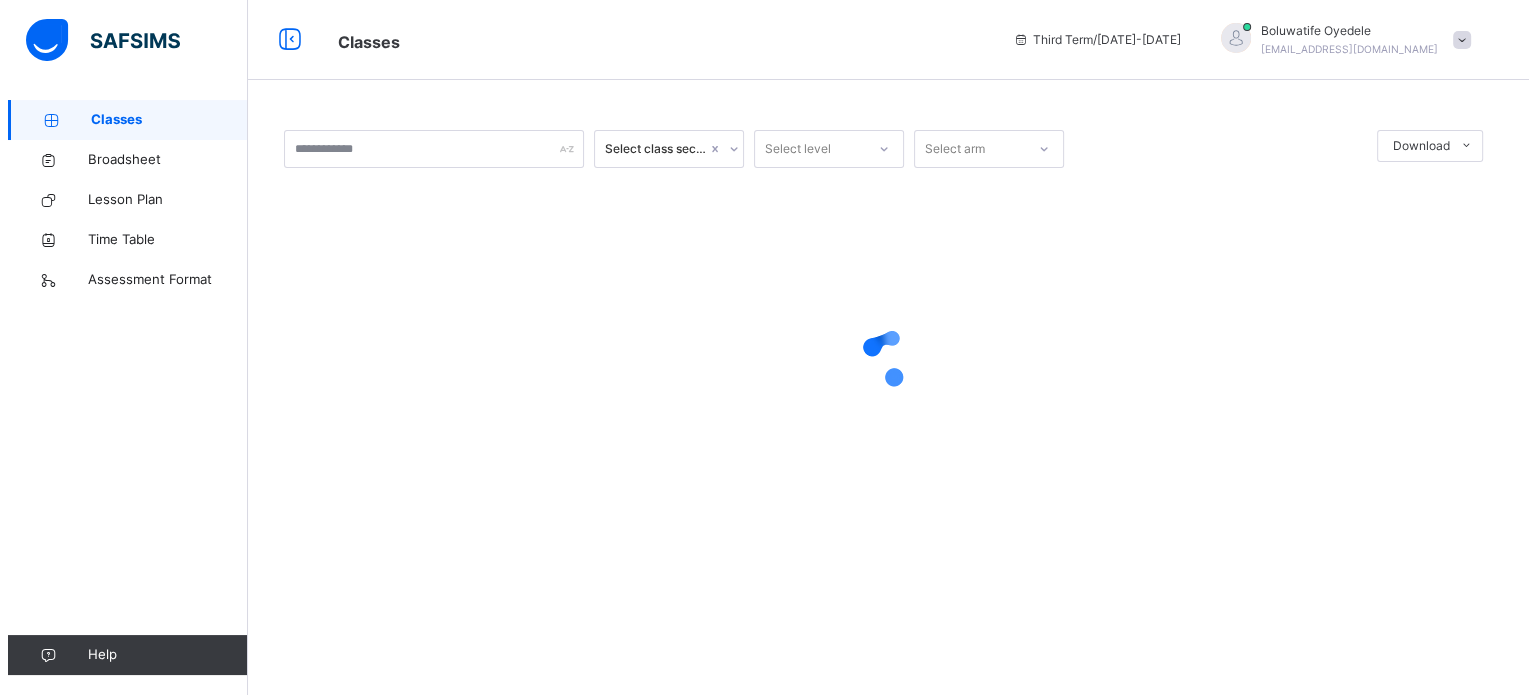 scroll, scrollTop: 0, scrollLeft: 0, axis: both 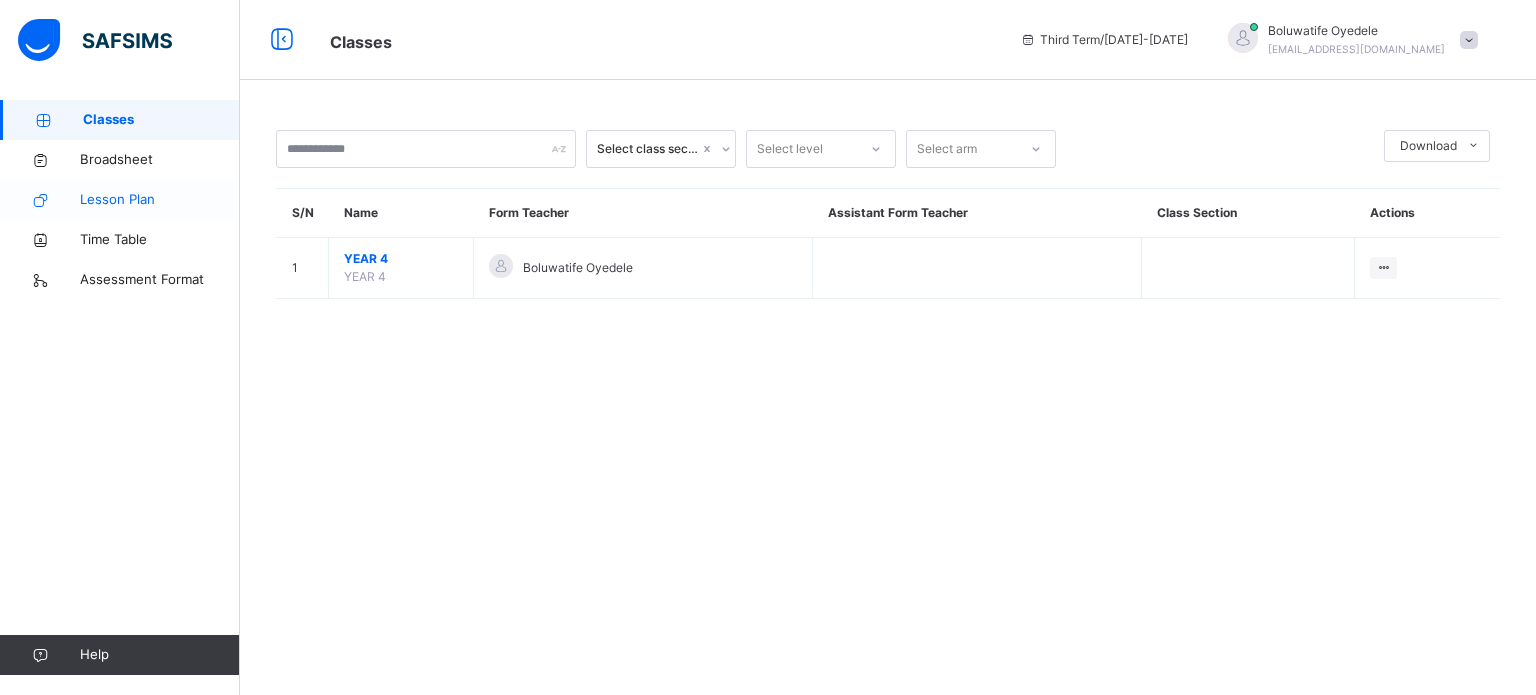 click on "Lesson Plan" at bounding box center [160, 200] 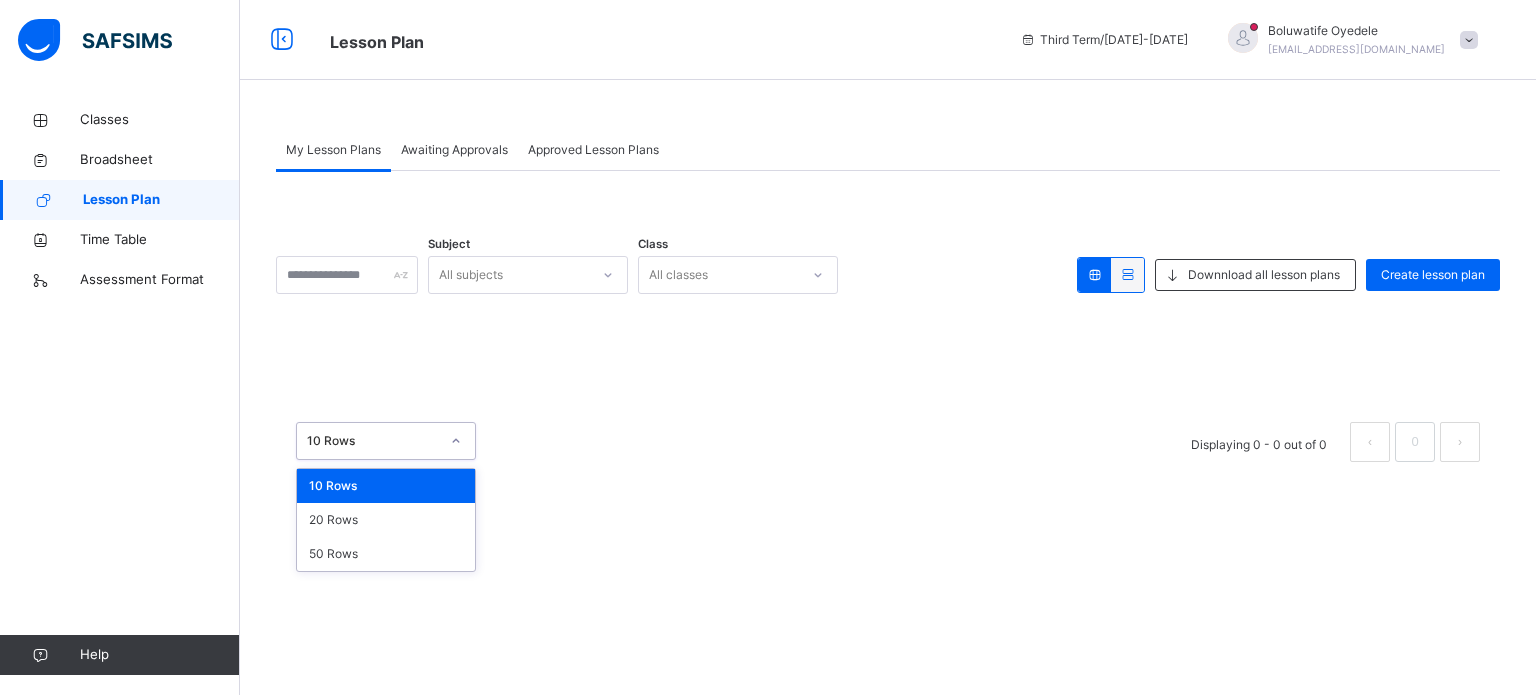 click at bounding box center (456, 441) 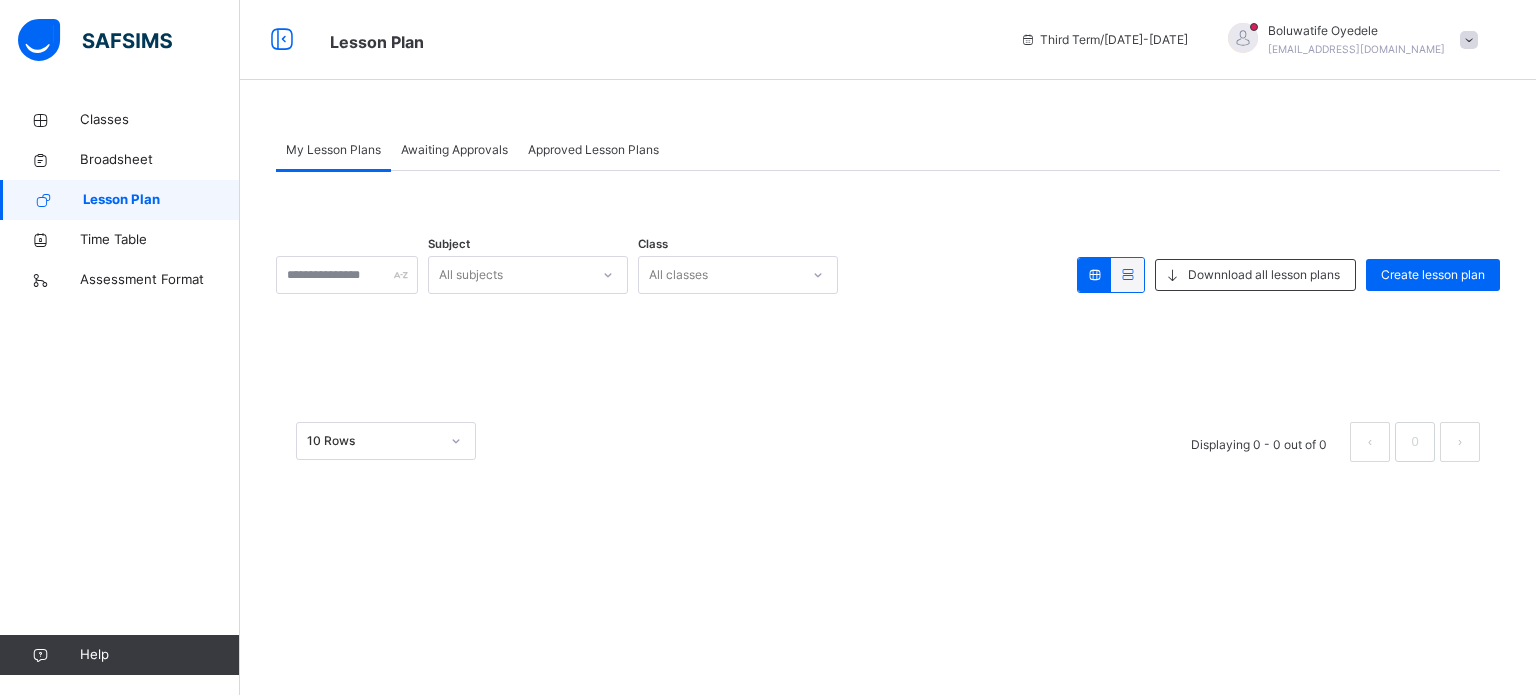 click at bounding box center [888, 327] 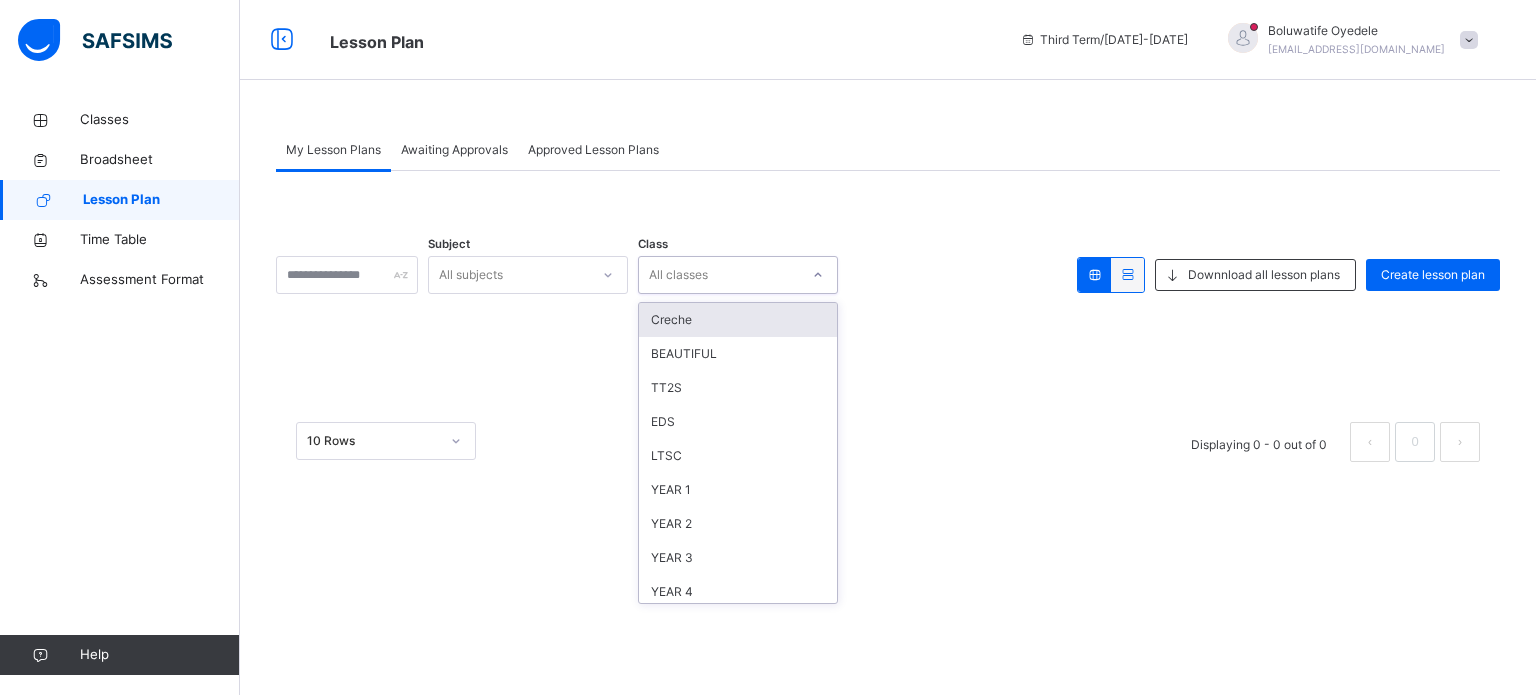 click on "All classes" at bounding box center [678, 275] 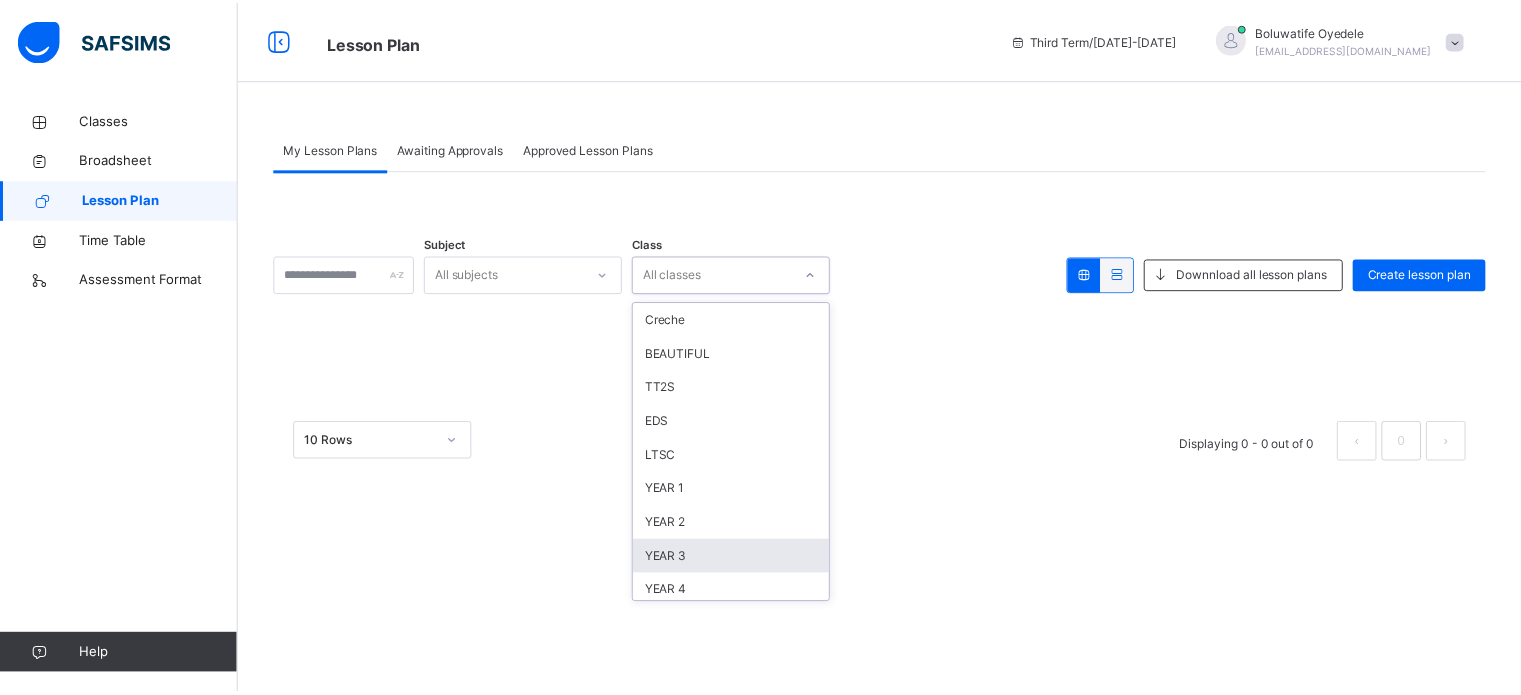scroll, scrollTop: 74, scrollLeft: 0, axis: vertical 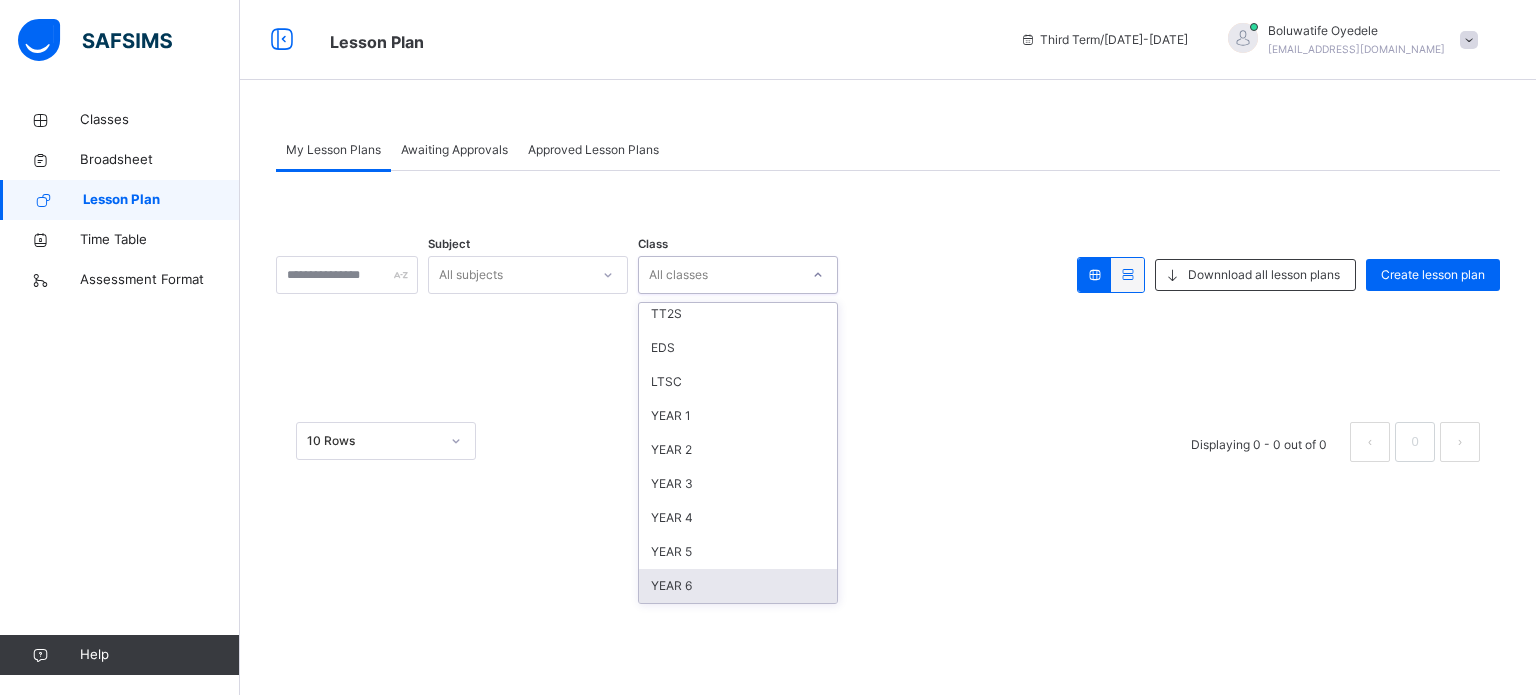 click on "YEAR 6" at bounding box center [738, 586] 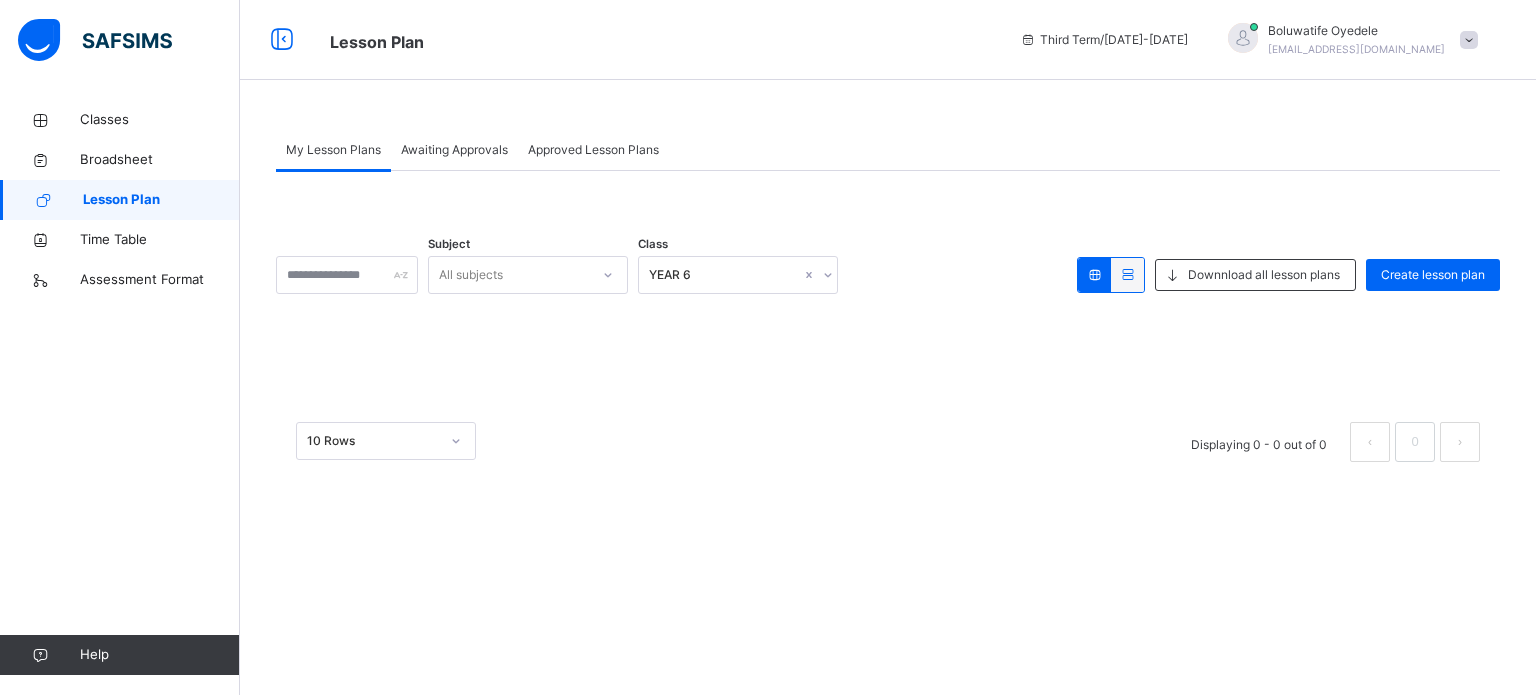 click at bounding box center (1469, 40) 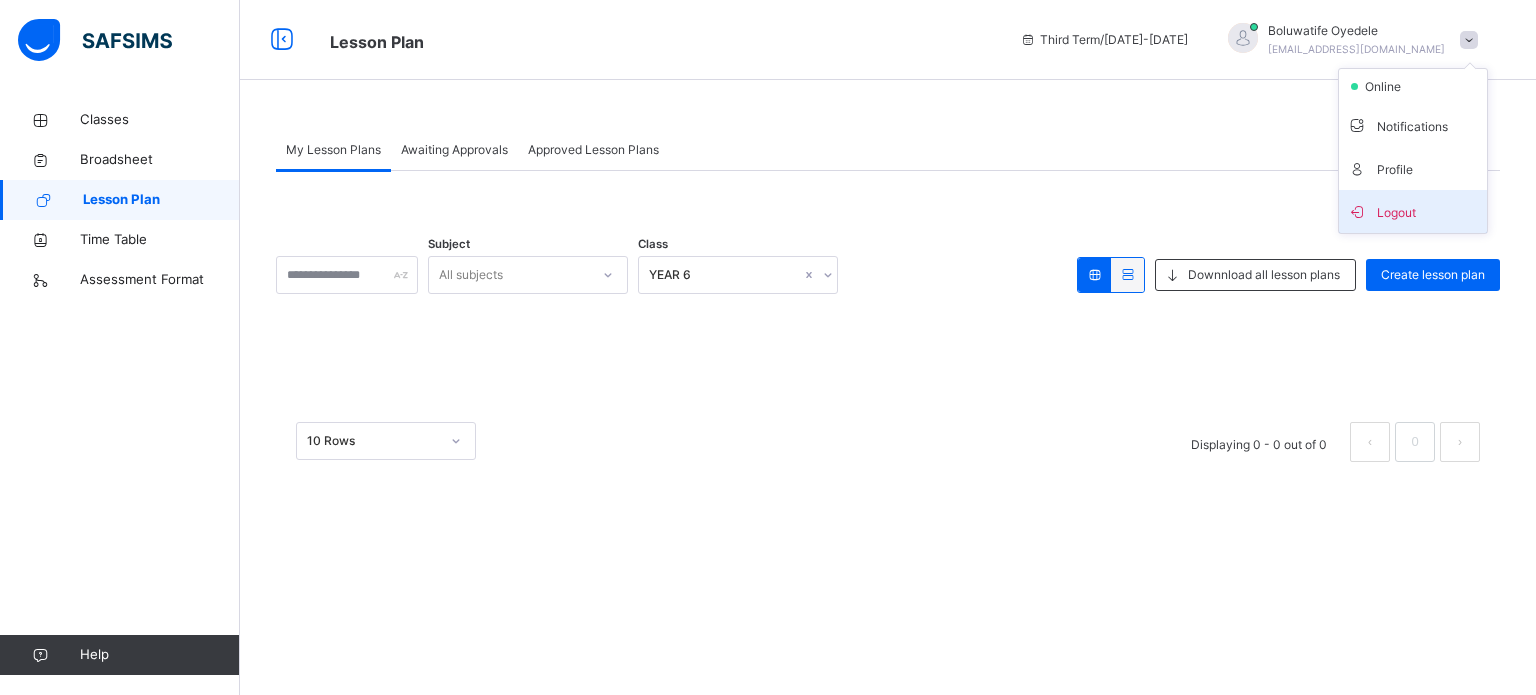 click on "Logout" at bounding box center (1413, 211) 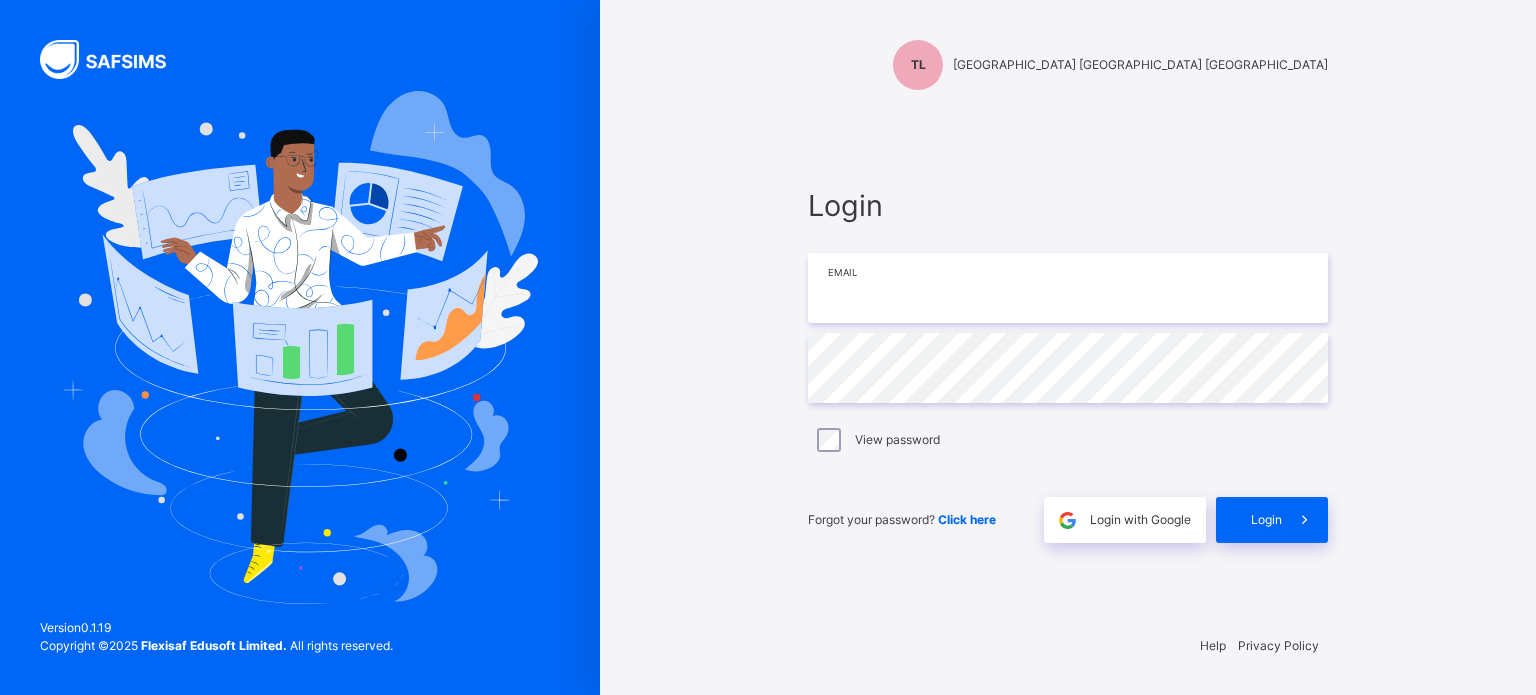 click at bounding box center [1068, 288] 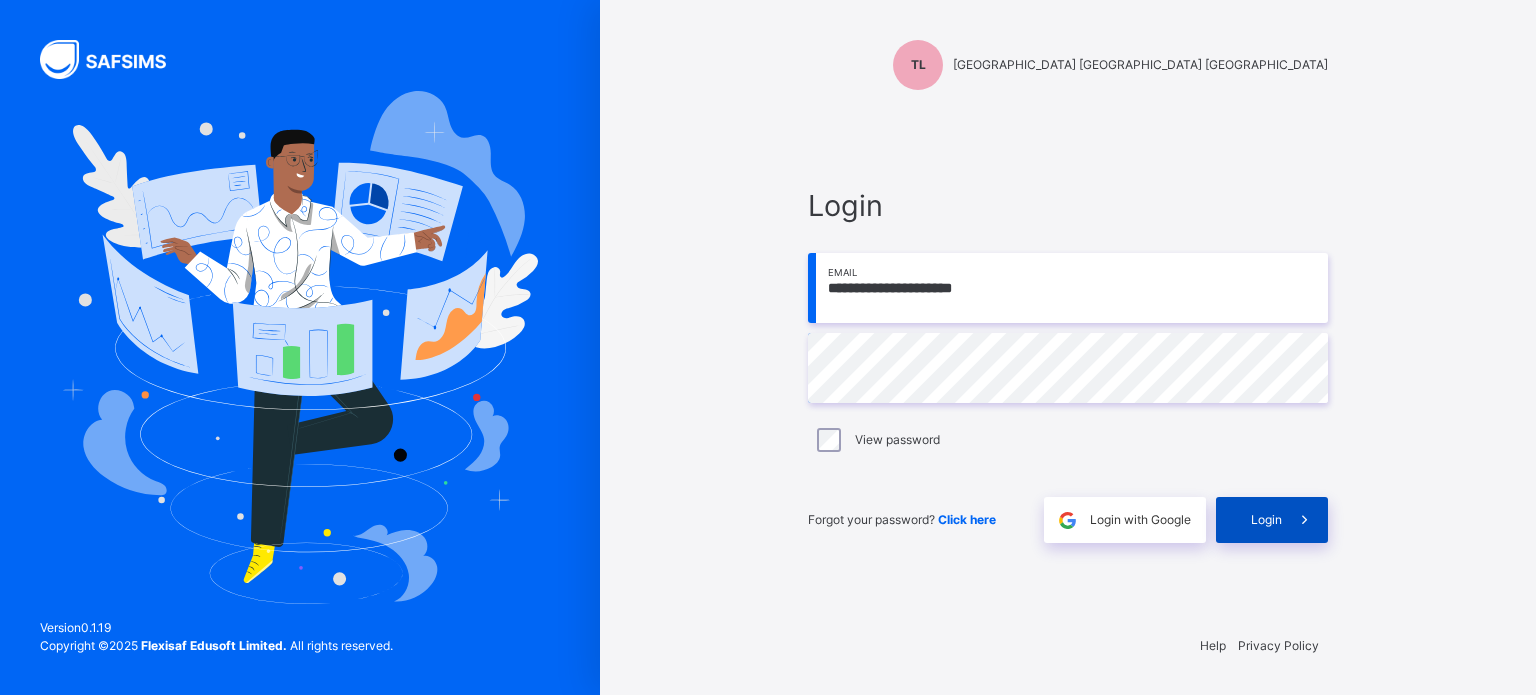 click at bounding box center [1305, 520] 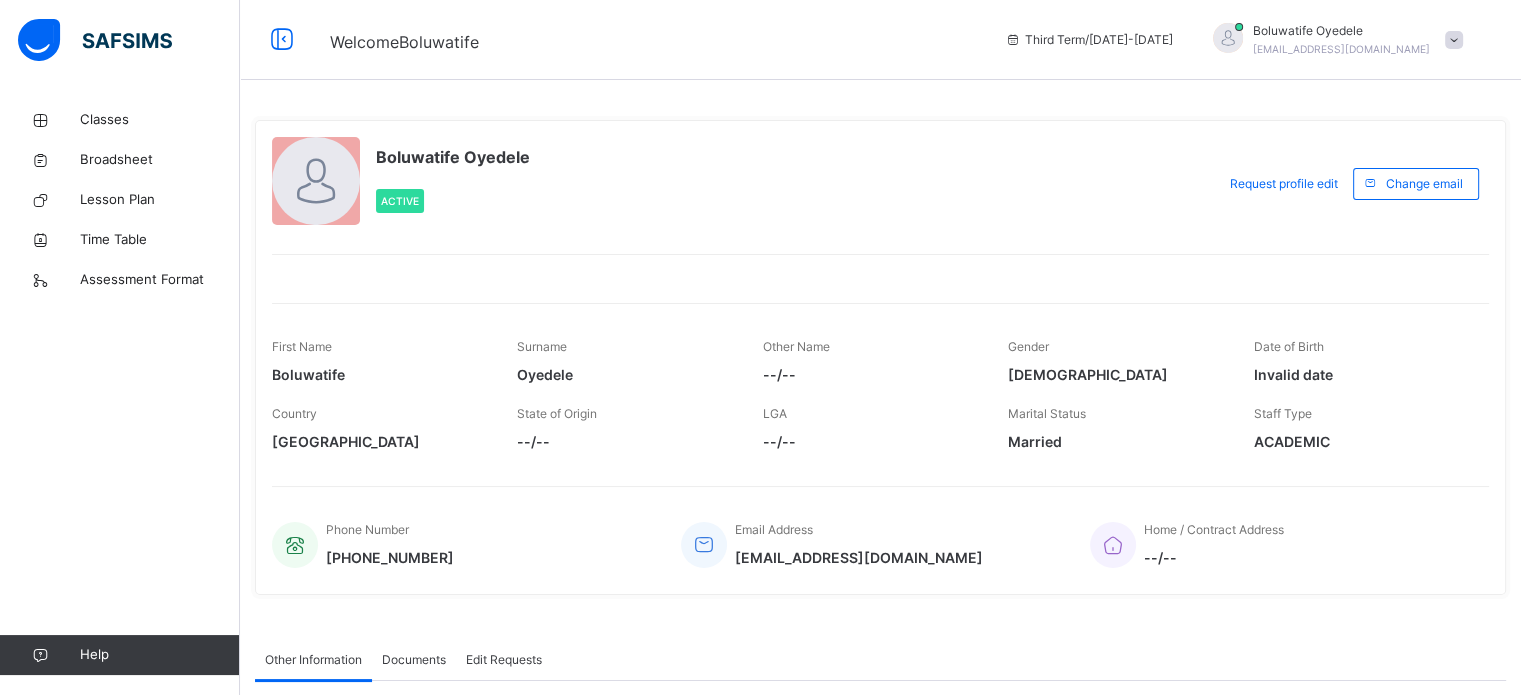 scroll, scrollTop: 351, scrollLeft: 0, axis: vertical 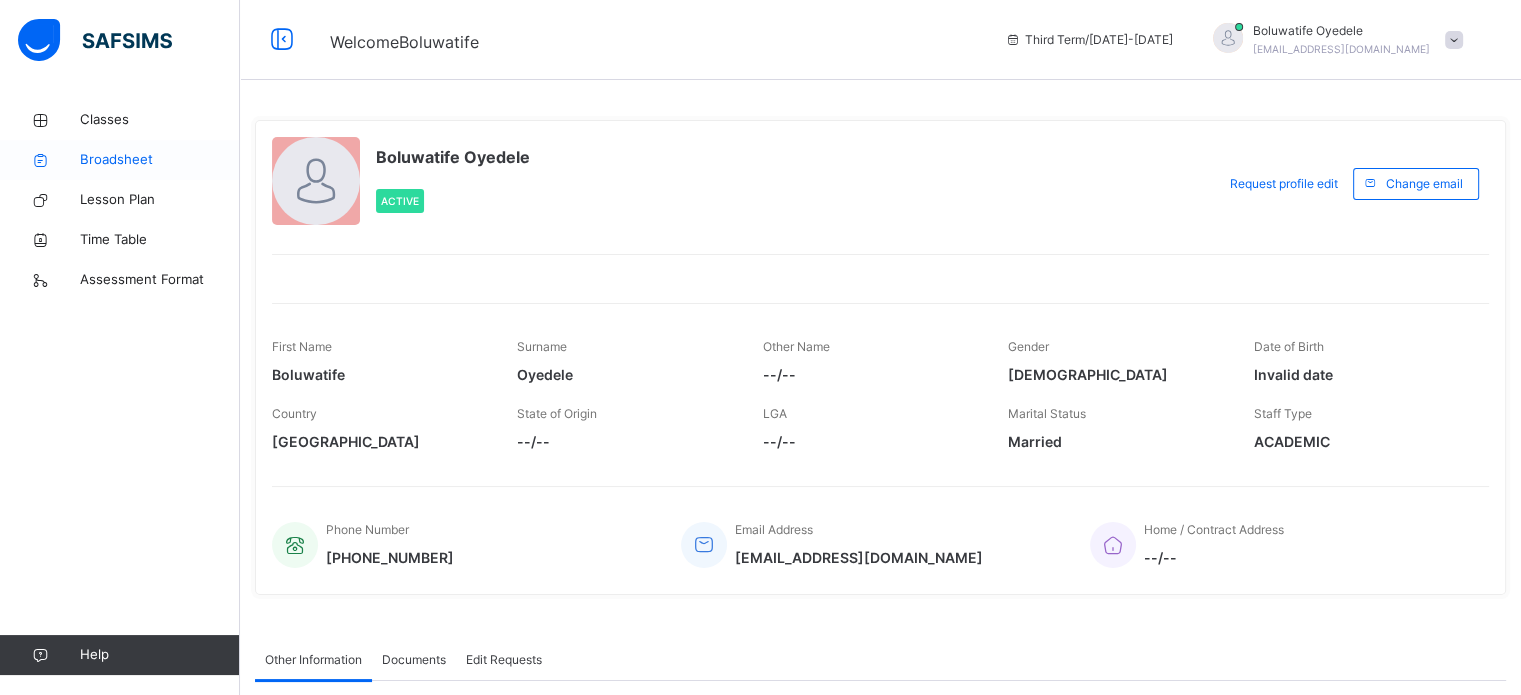 click on "Broadsheet" at bounding box center [160, 160] 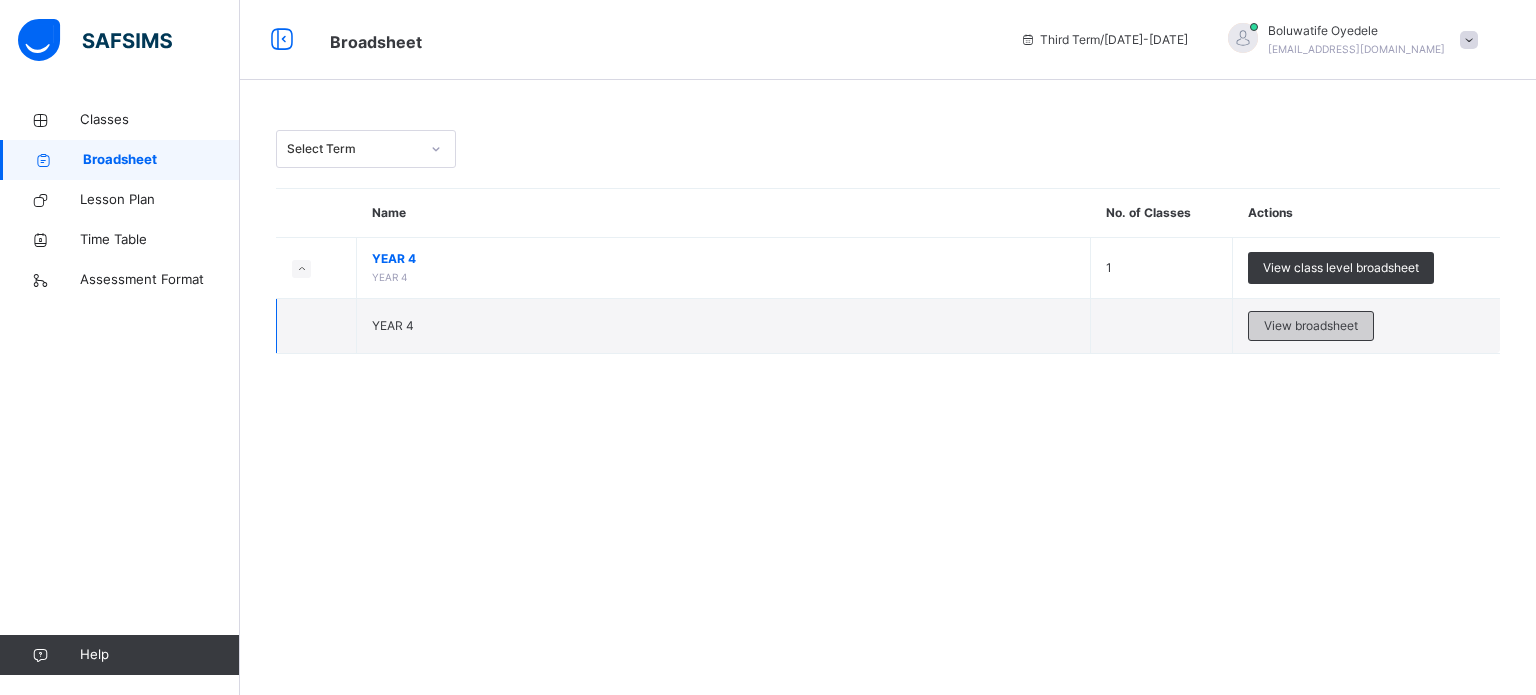 click on "View broadsheet" at bounding box center [1311, 326] 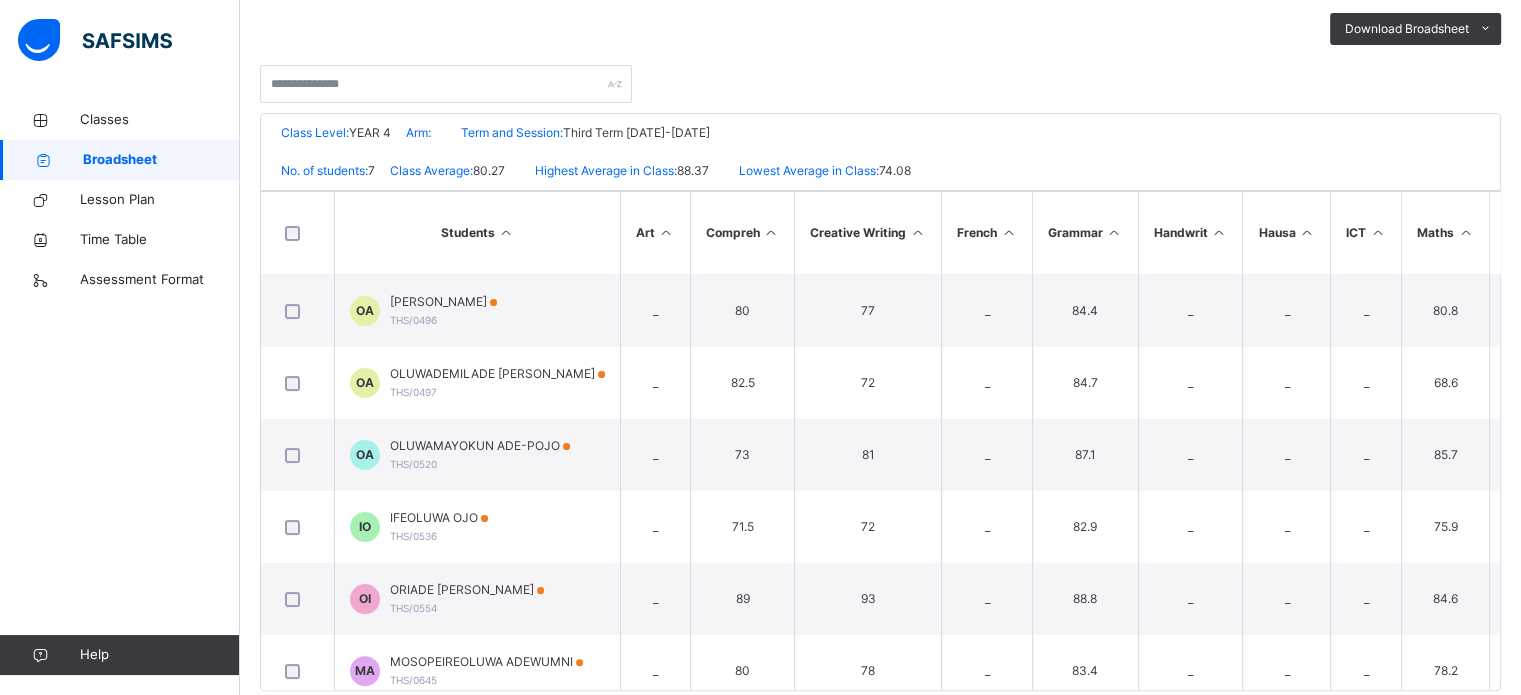 scroll, scrollTop: 397, scrollLeft: 0, axis: vertical 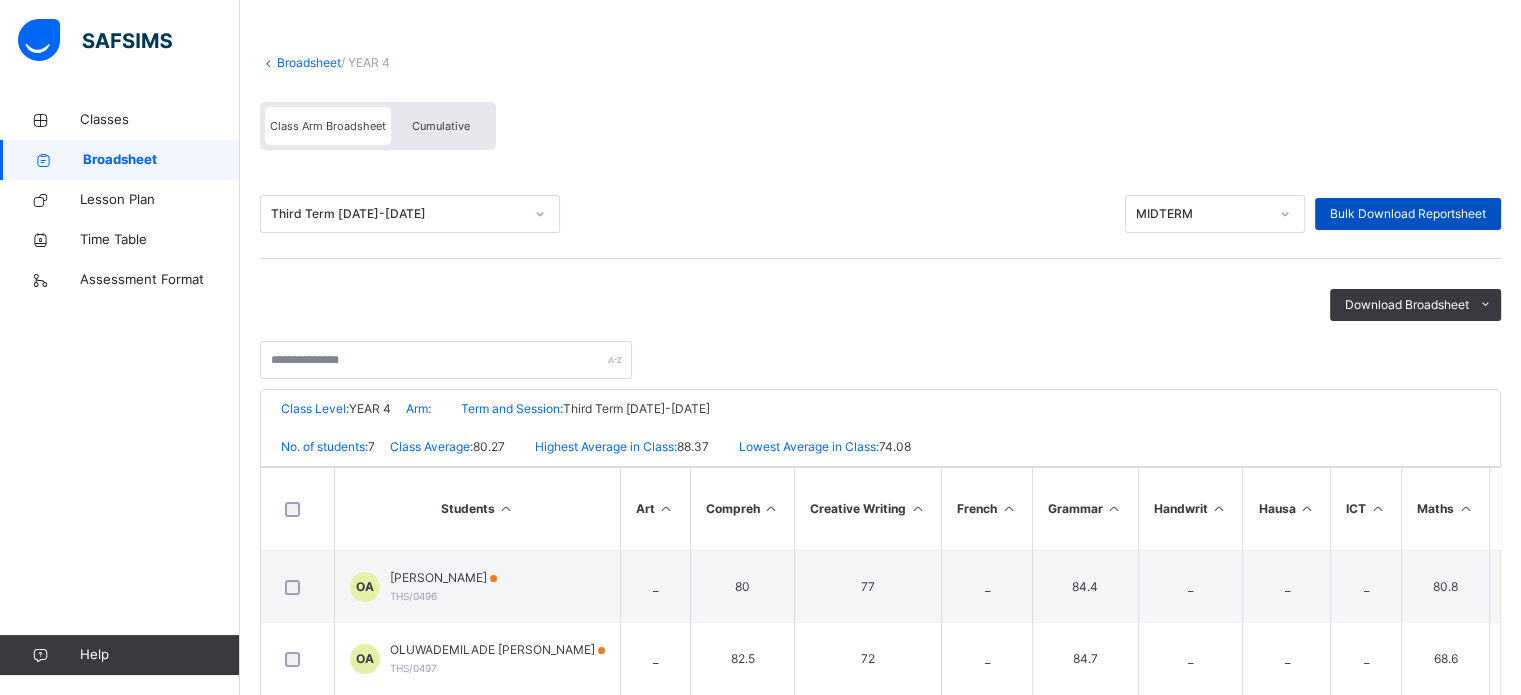 click on "Bulk Download Reportsheet" at bounding box center [1408, 214] 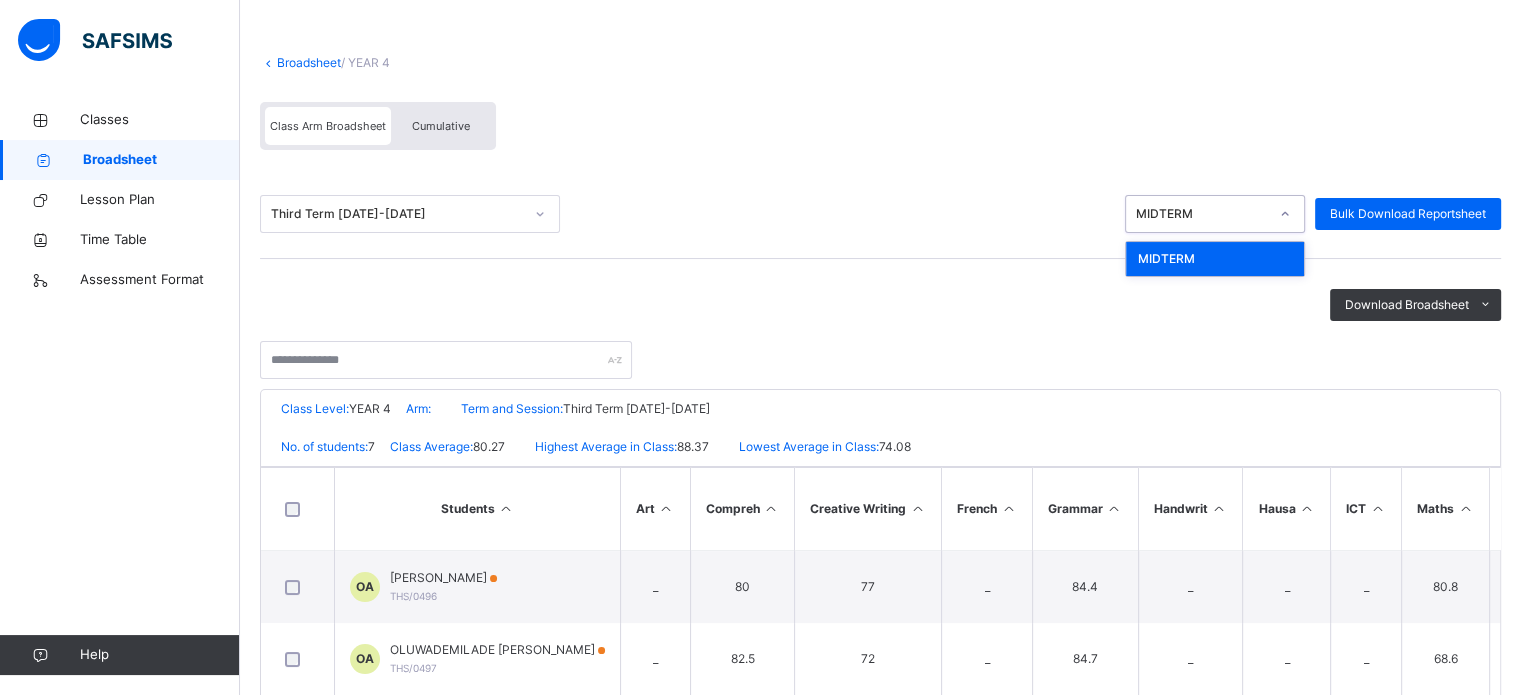 click on "MIDTERM" at bounding box center (1196, 214) 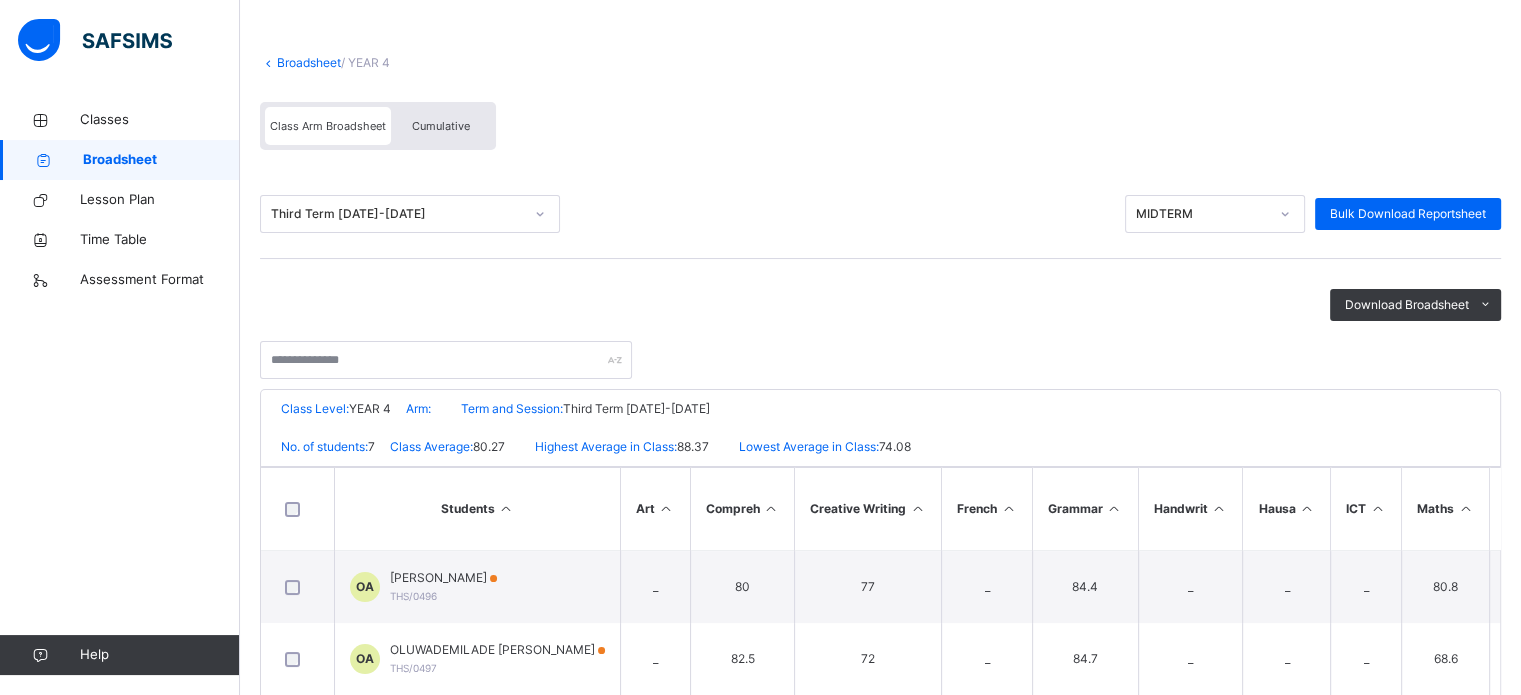click on "Cumulative" at bounding box center (441, 126) 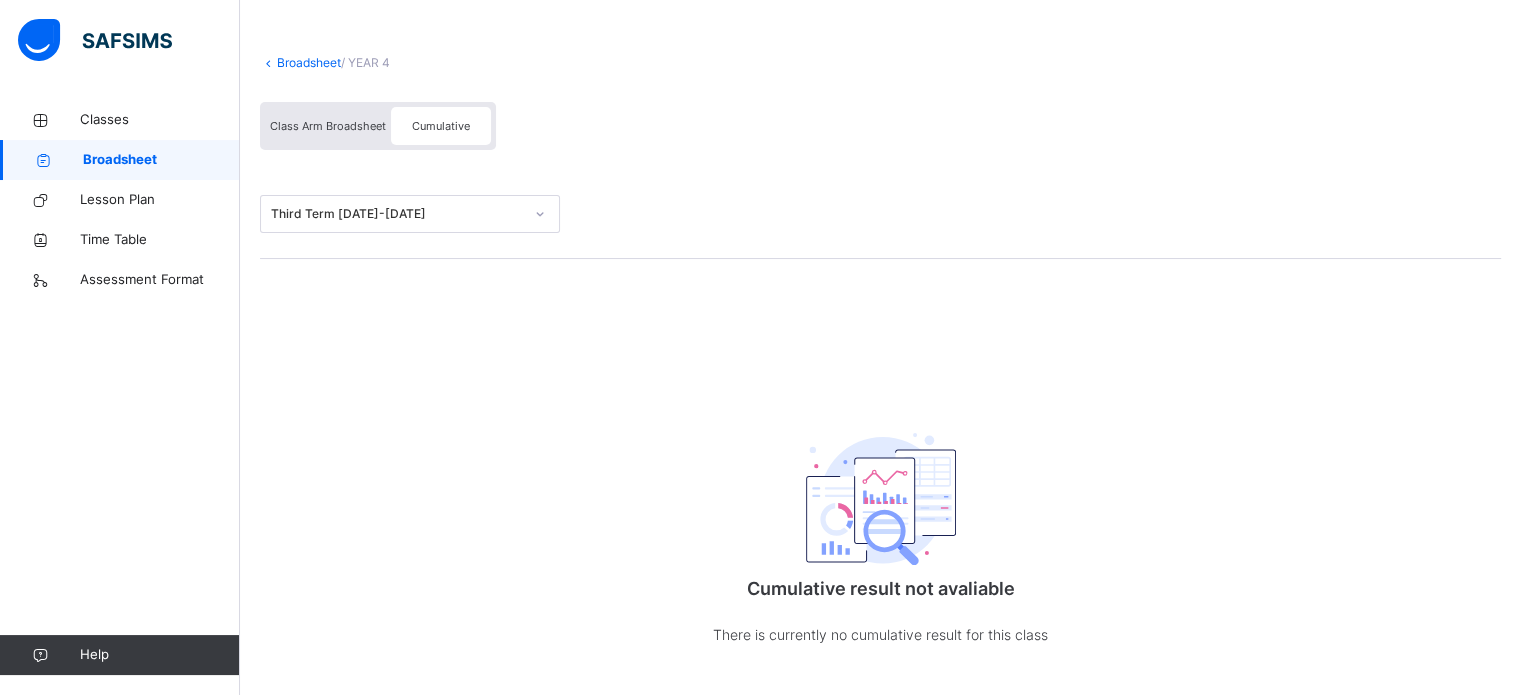 click on "Class Arm Broadsheet" at bounding box center [328, 126] 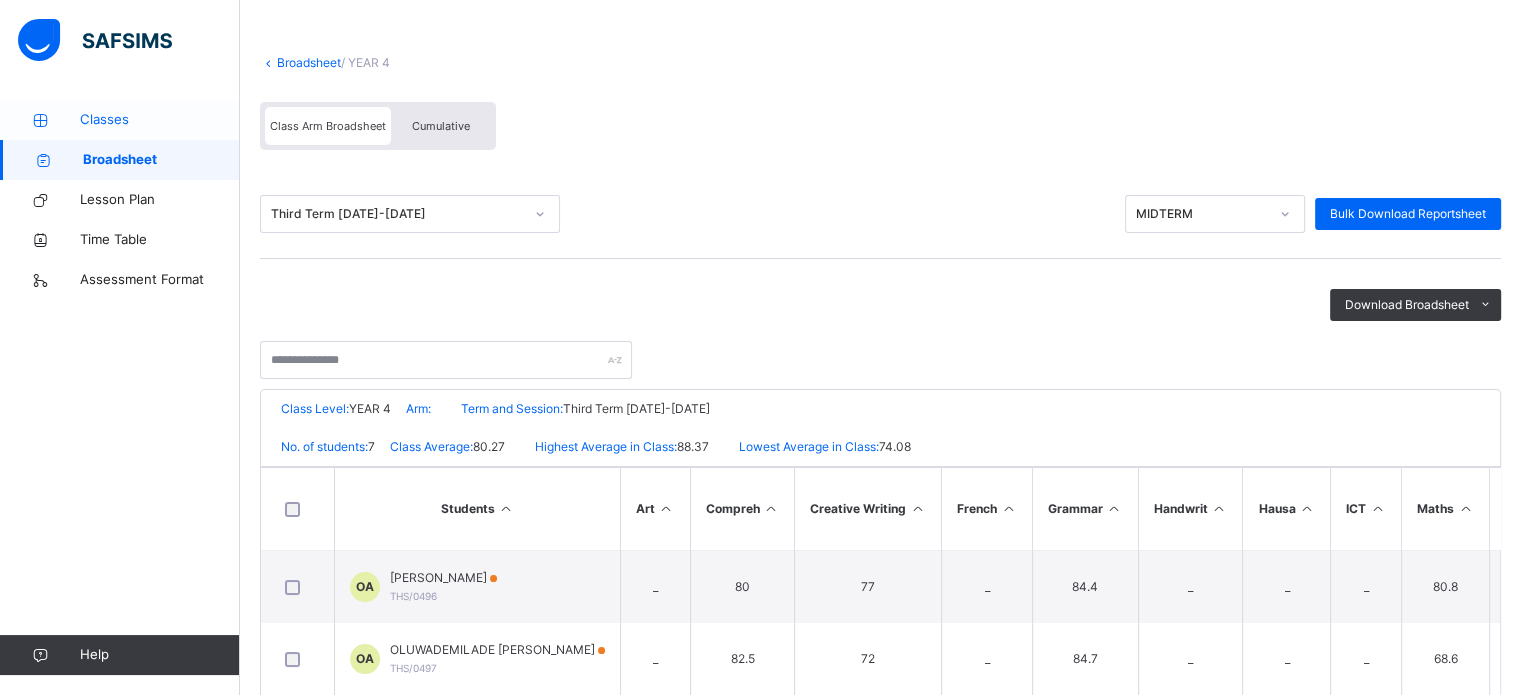 click on "Classes" at bounding box center [120, 120] 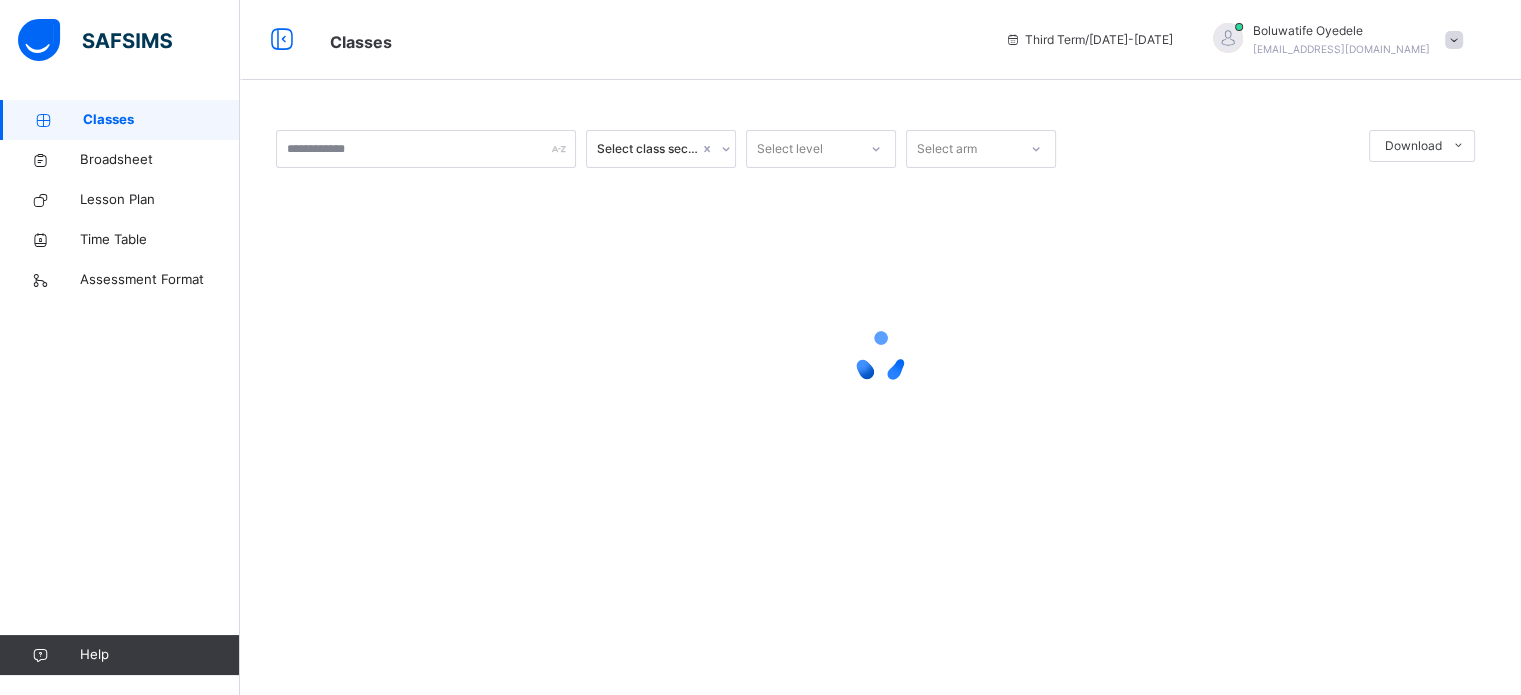 scroll, scrollTop: 0, scrollLeft: 0, axis: both 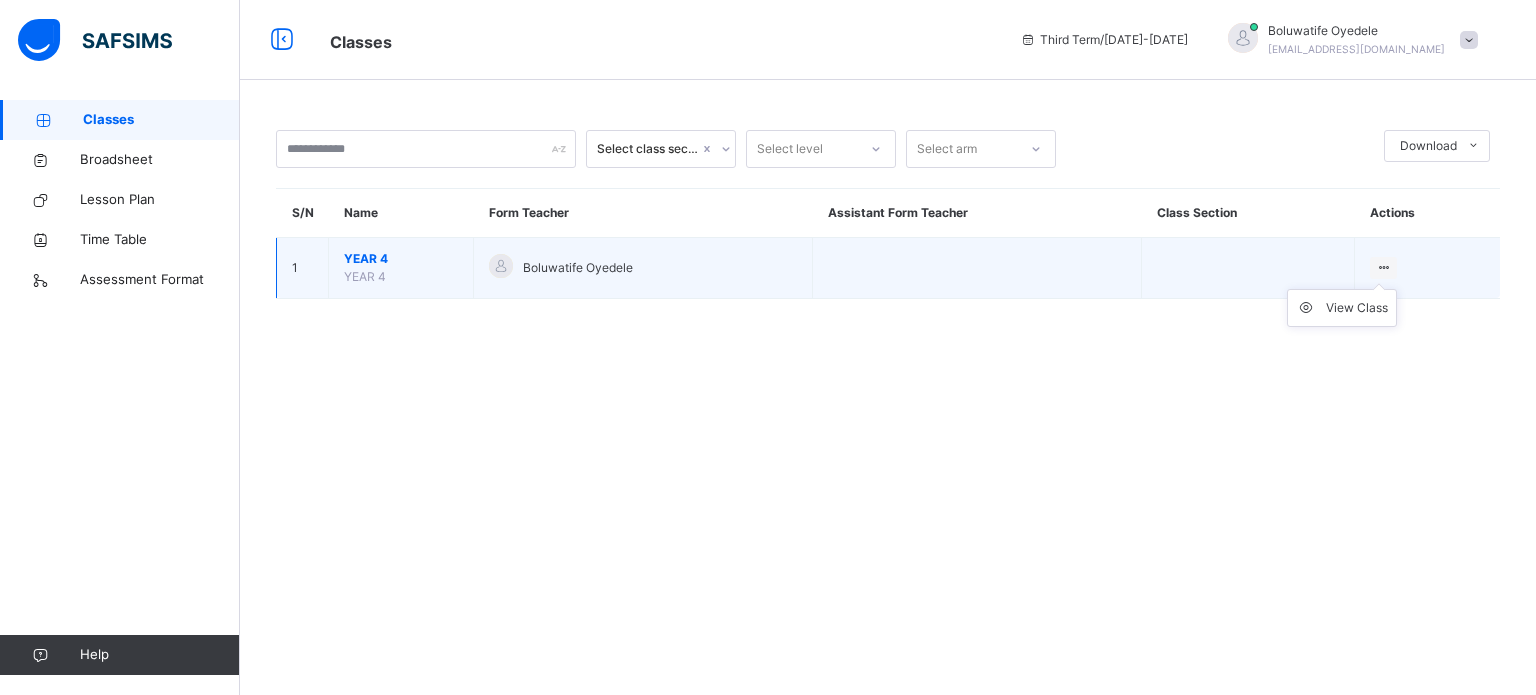 click at bounding box center [1383, 267] 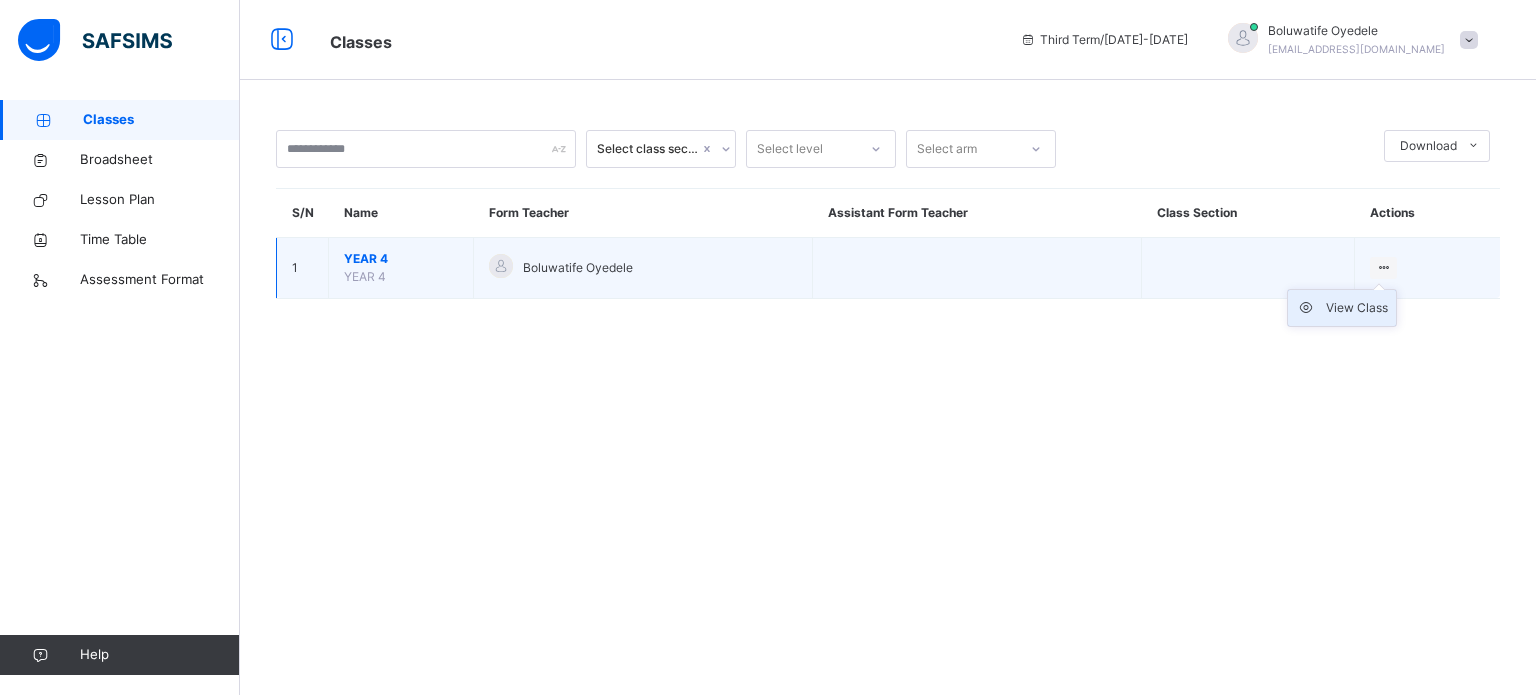 click on "View Class" at bounding box center (1357, 308) 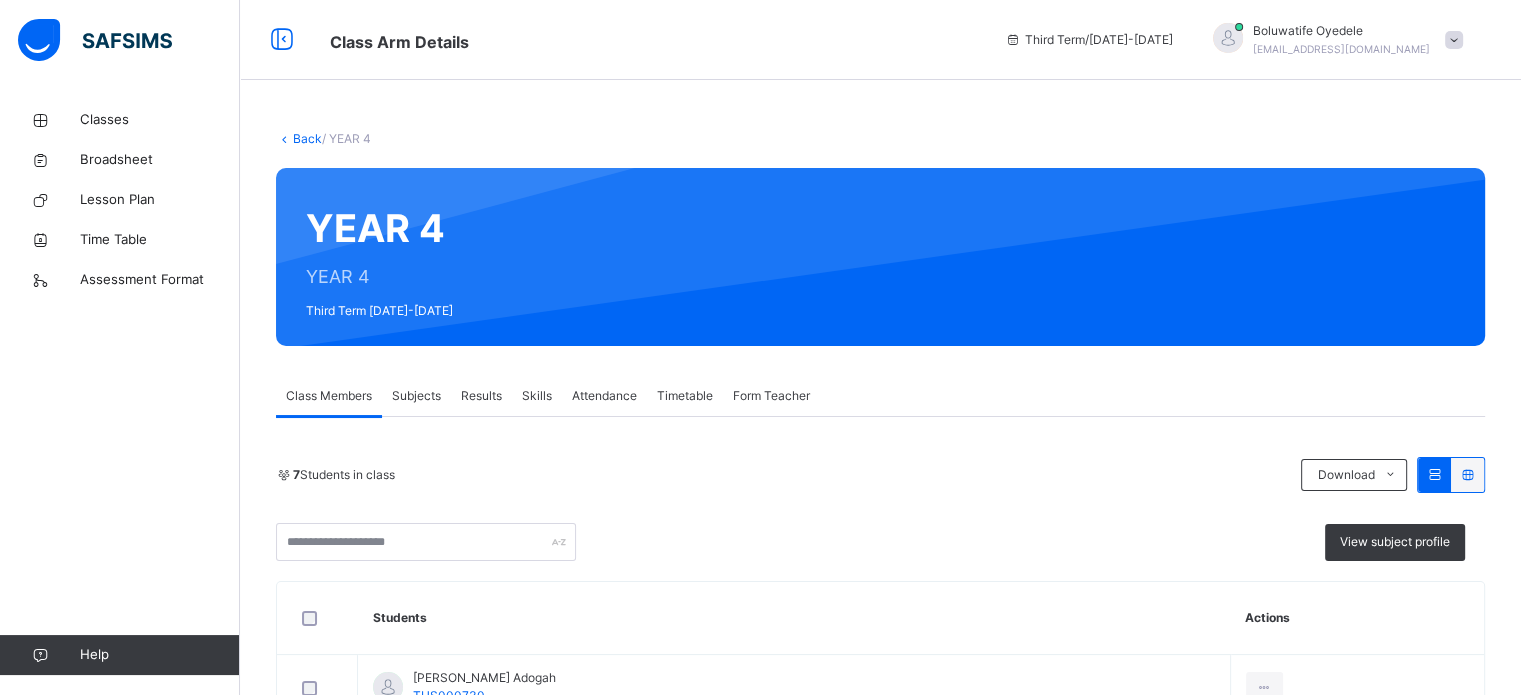 scroll, scrollTop: 536, scrollLeft: 0, axis: vertical 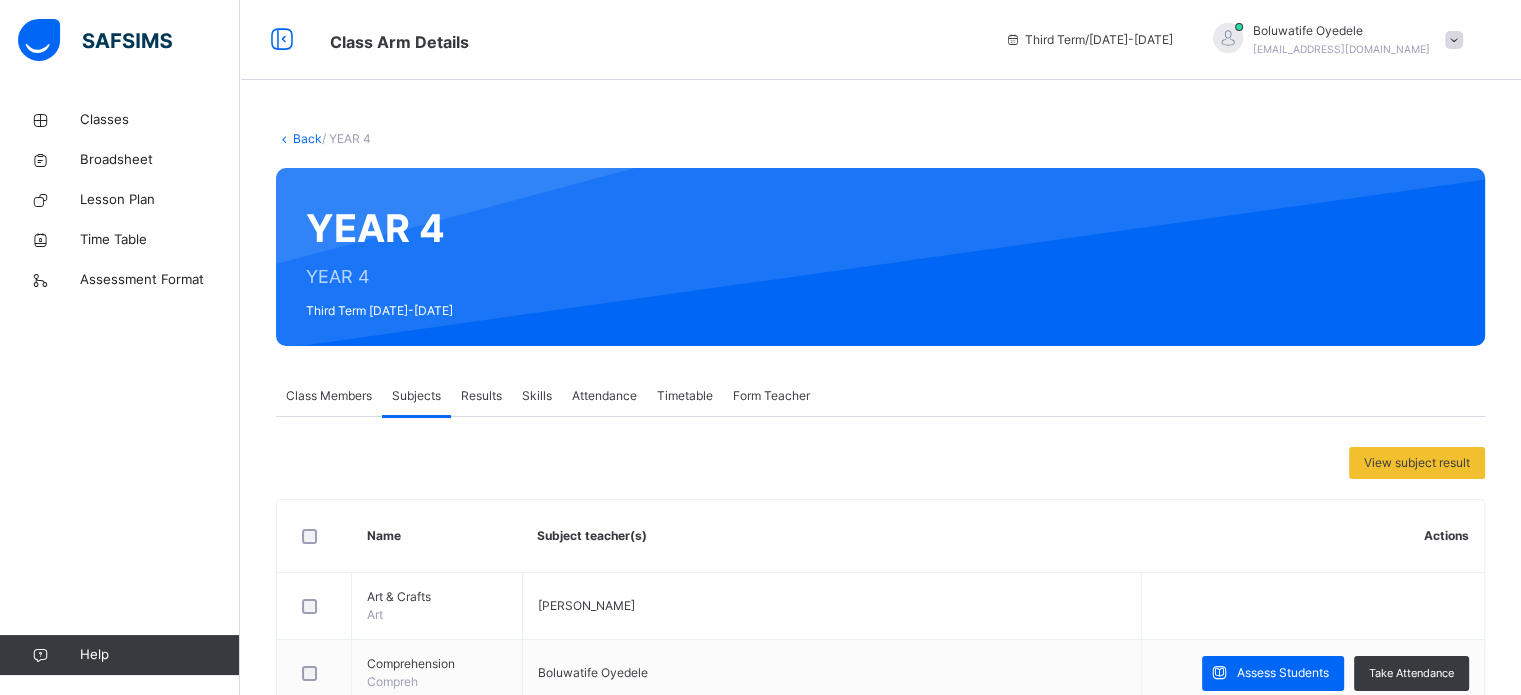 click on "Results" at bounding box center [481, 396] 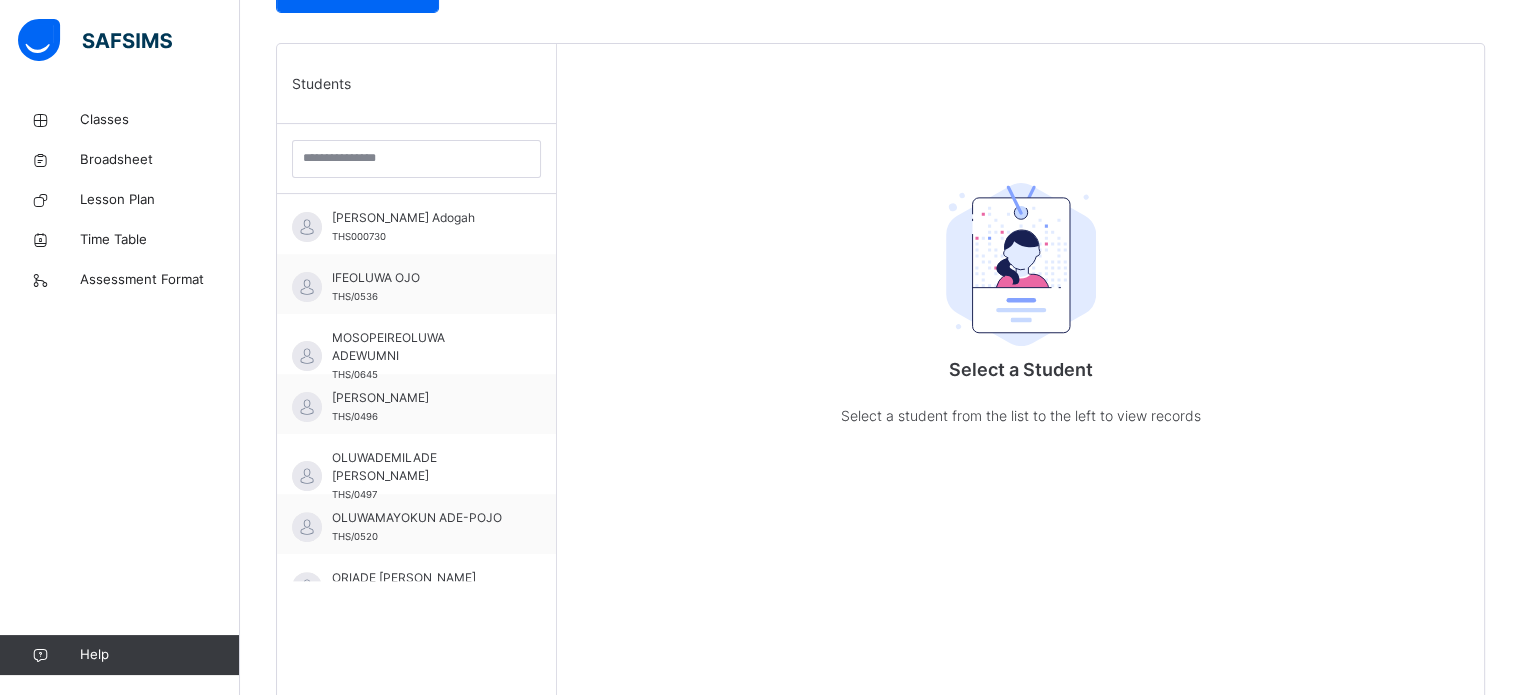 scroll, scrollTop: 512, scrollLeft: 0, axis: vertical 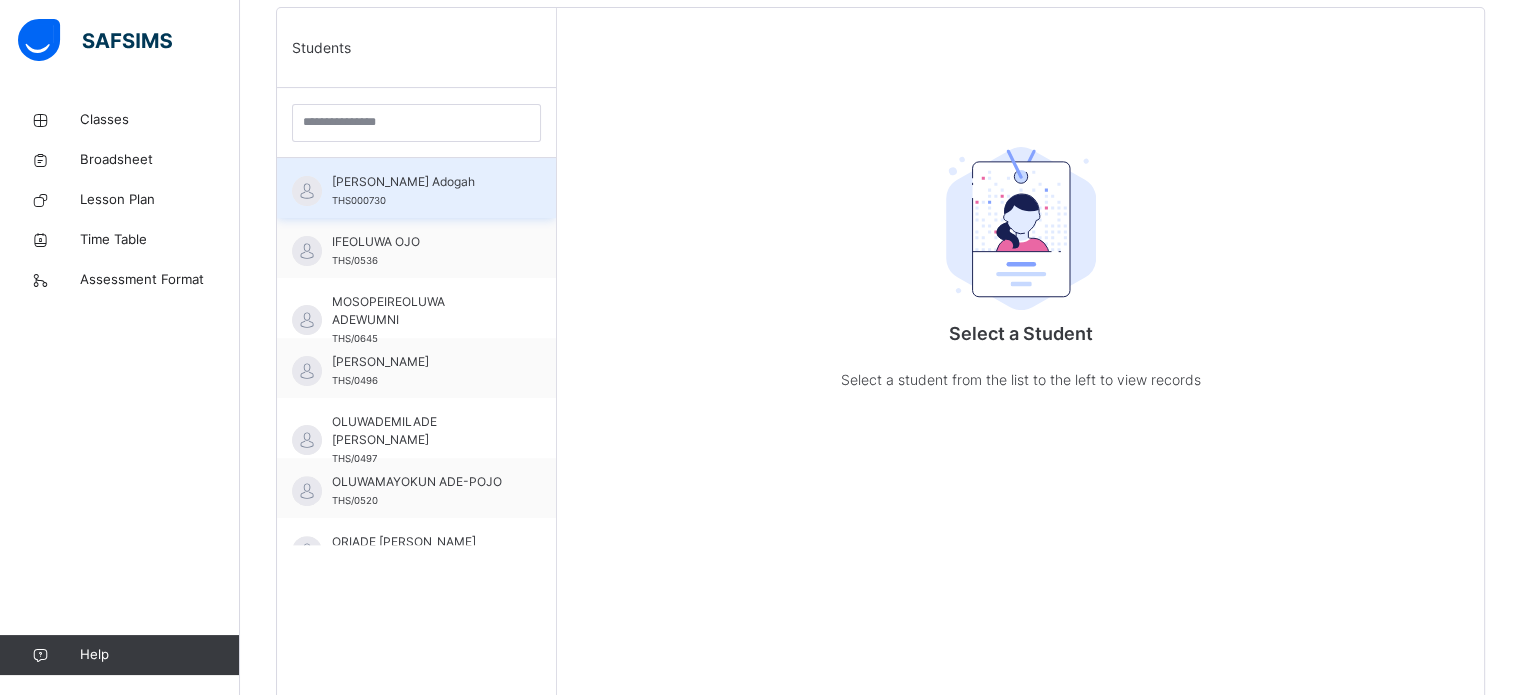 click on "[PERSON_NAME] Adogah THS000730" at bounding box center (416, 188) 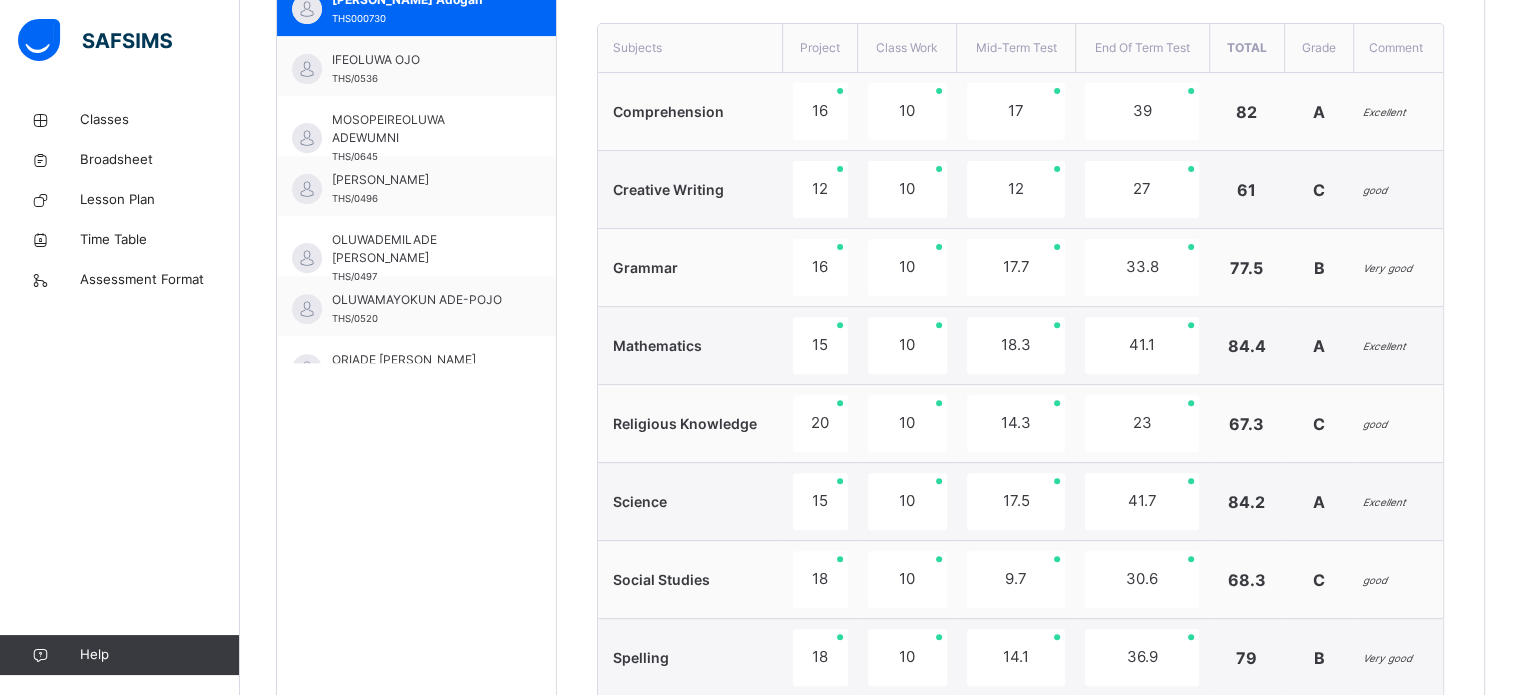 scroll, scrollTop: 687, scrollLeft: 0, axis: vertical 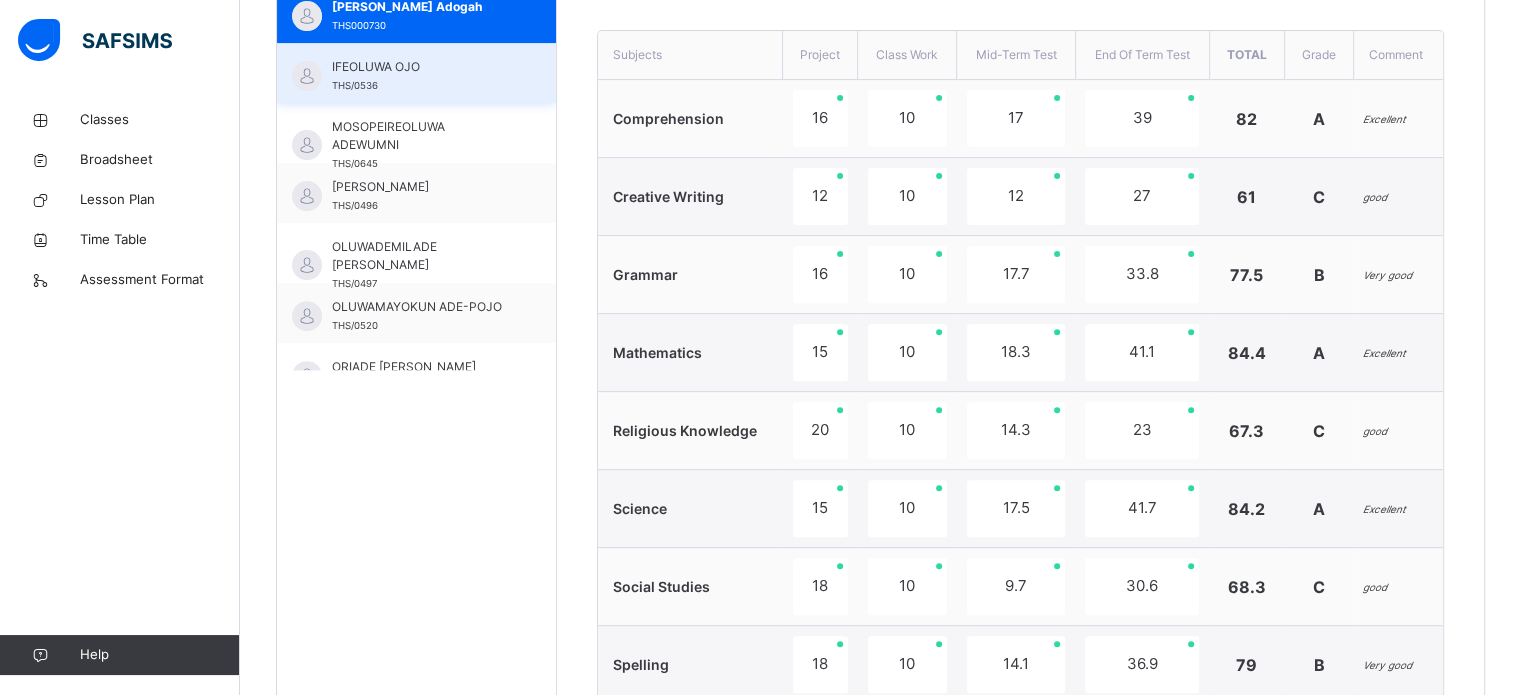 click on "IFEOLUWA  OJO THS/0536" at bounding box center (416, 73) 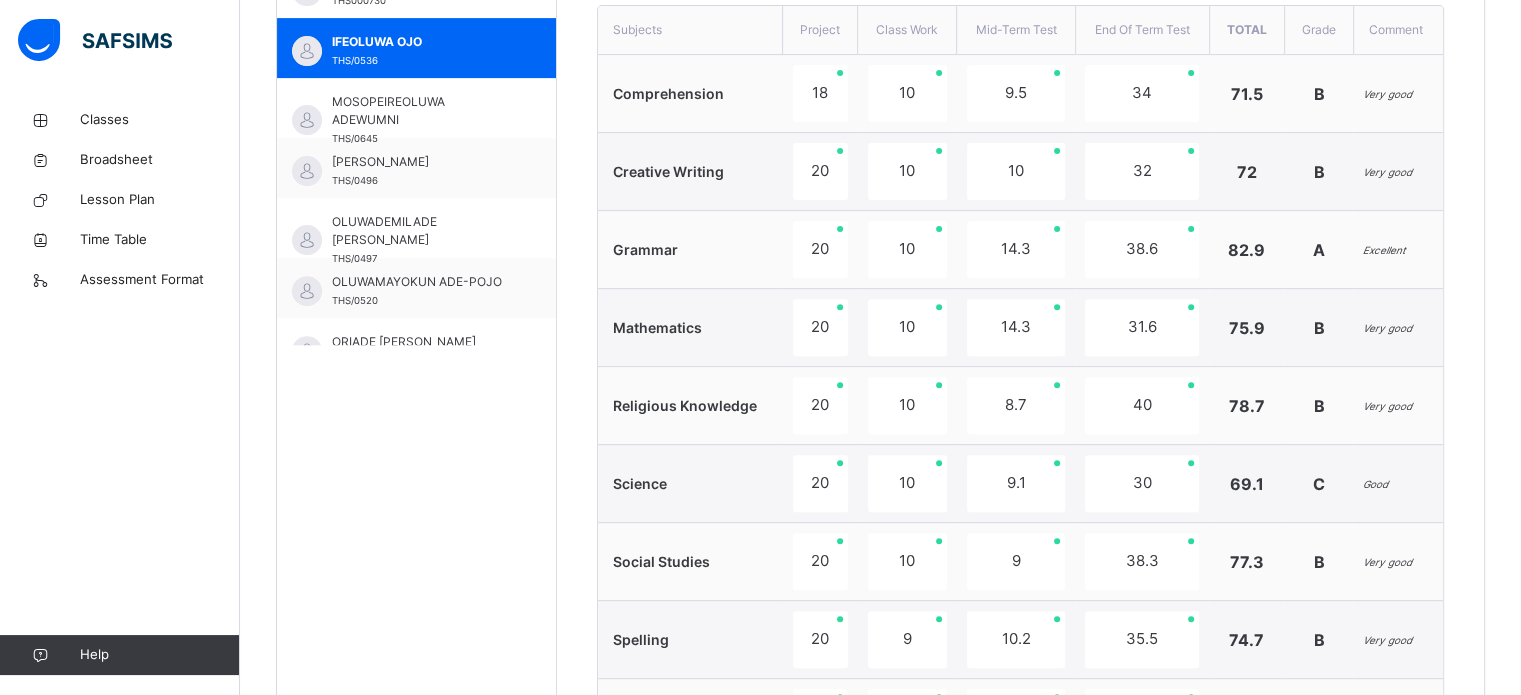 scroll, scrollTop: 709, scrollLeft: 0, axis: vertical 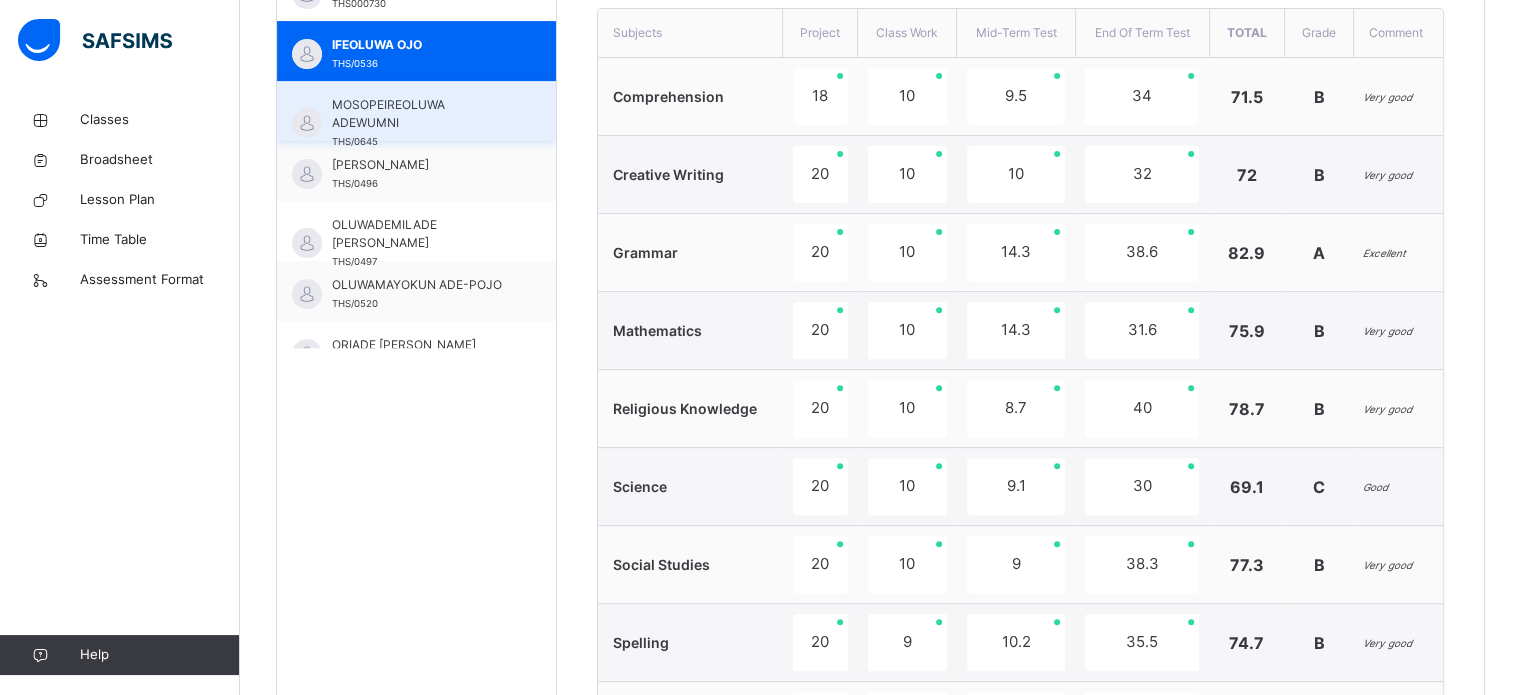click on "MOSOPEIREOLUWA  ADEWUMNI" at bounding box center (421, 114) 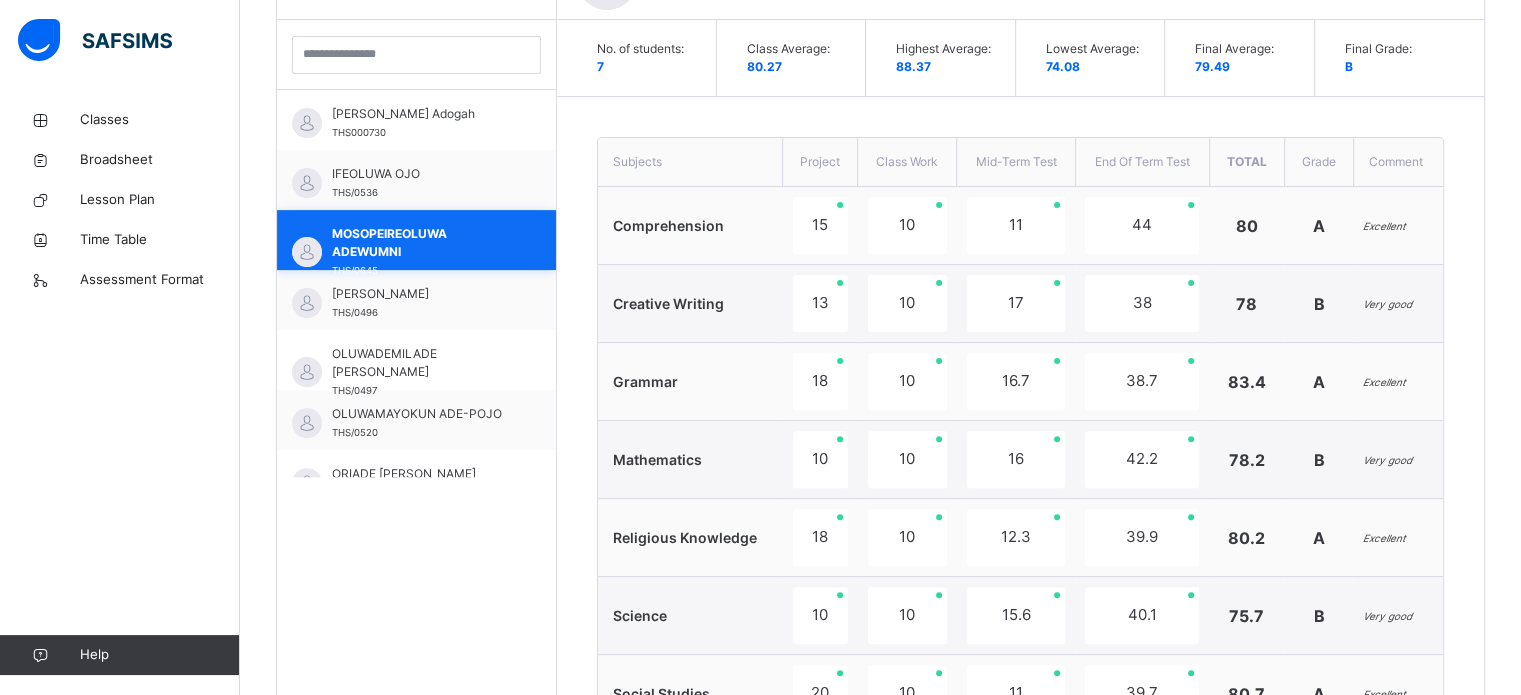 scroll, scrollTop: 709, scrollLeft: 0, axis: vertical 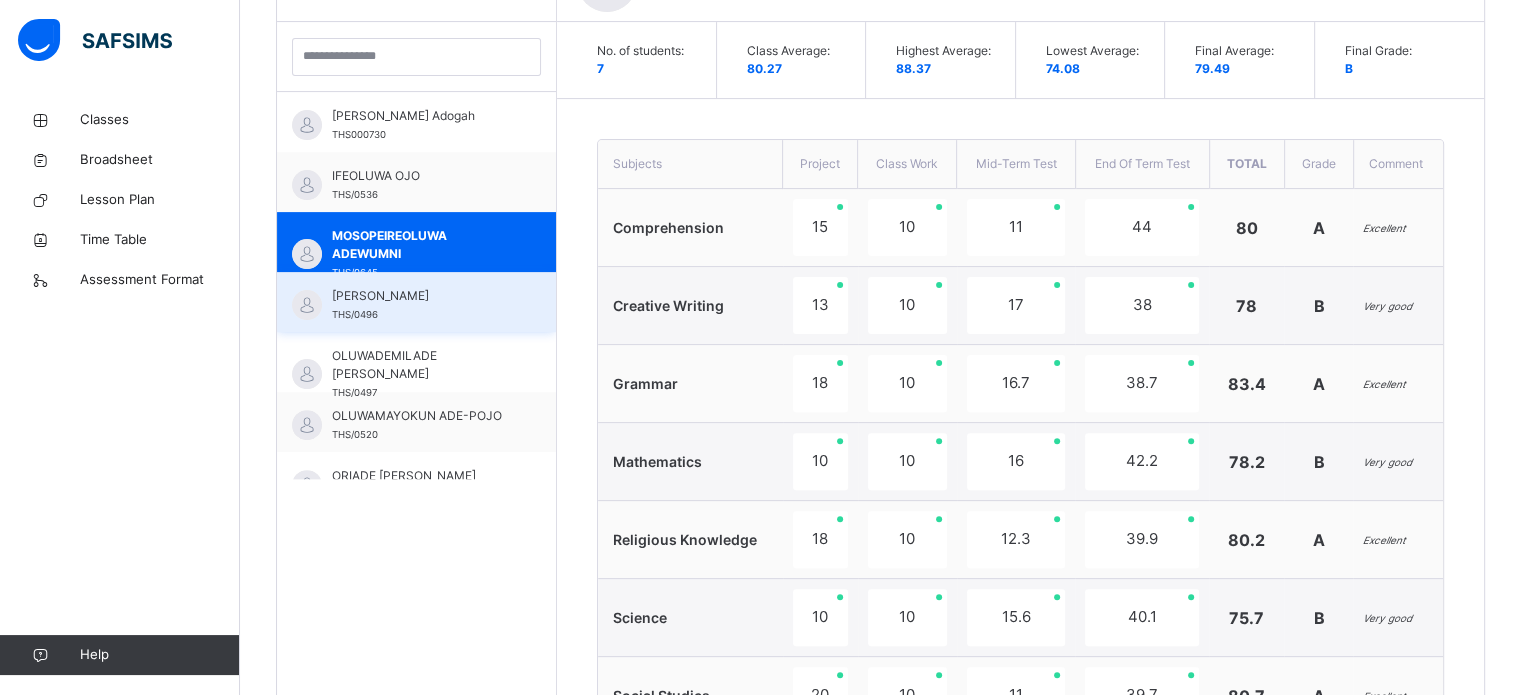 click on "[PERSON_NAME]" at bounding box center [421, 296] 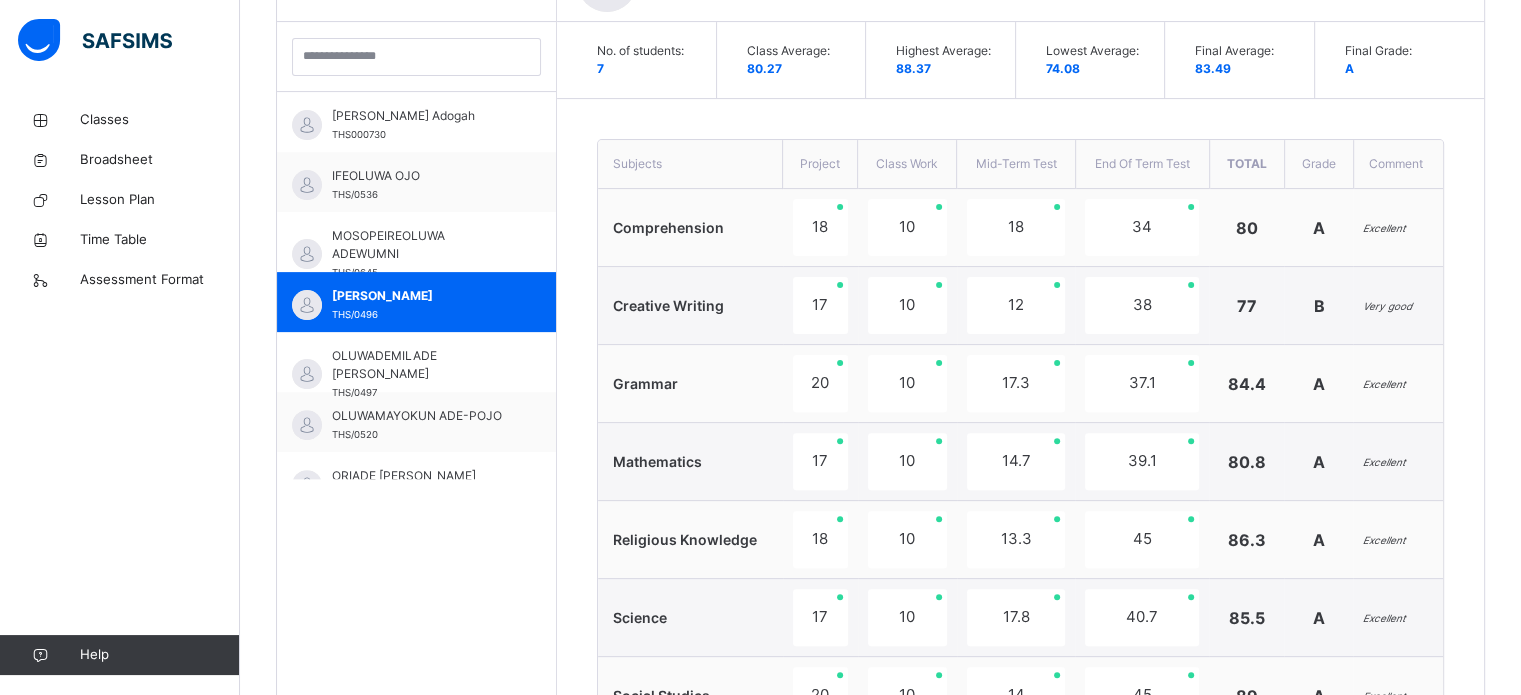 scroll, scrollTop: 1186, scrollLeft: 0, axis: vertical 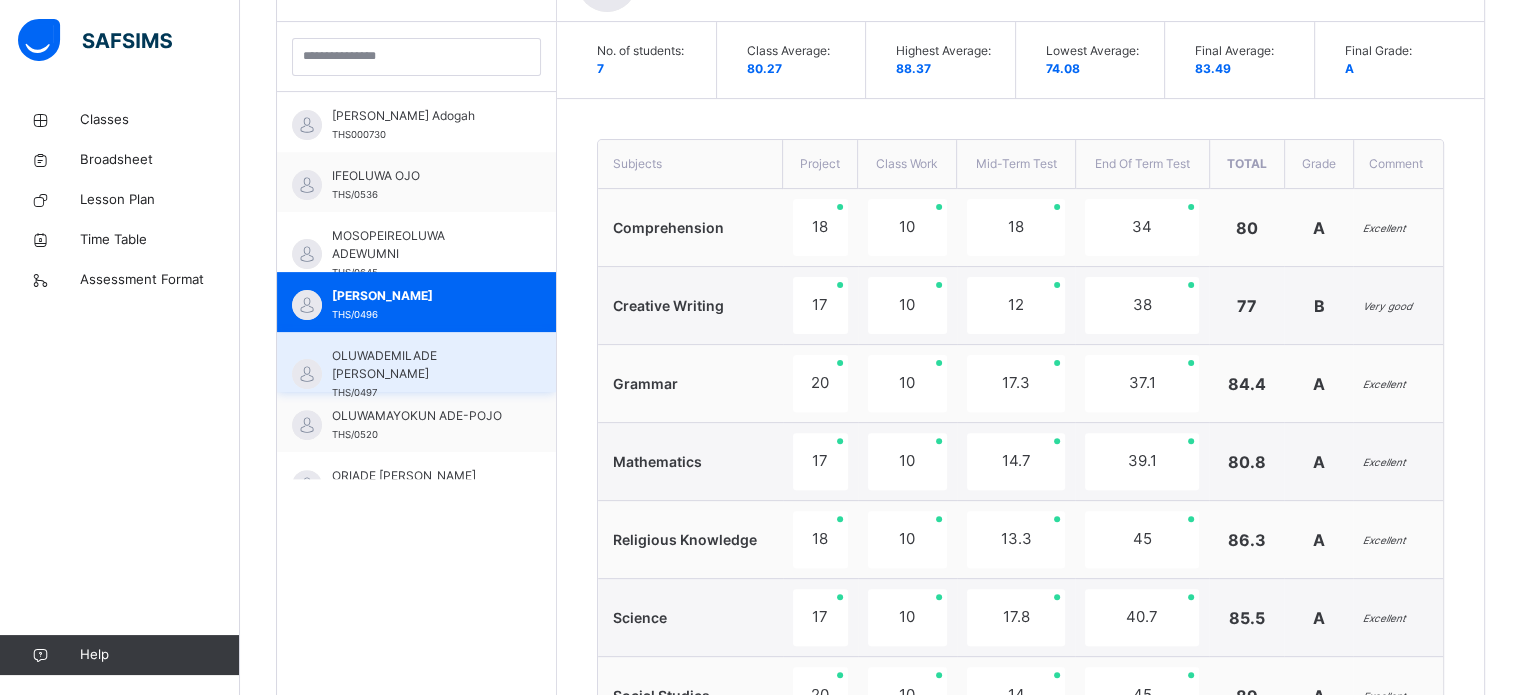 click on "OLUWADEMILADE [PERSON_NAME]" at bounding box center [421, 365] 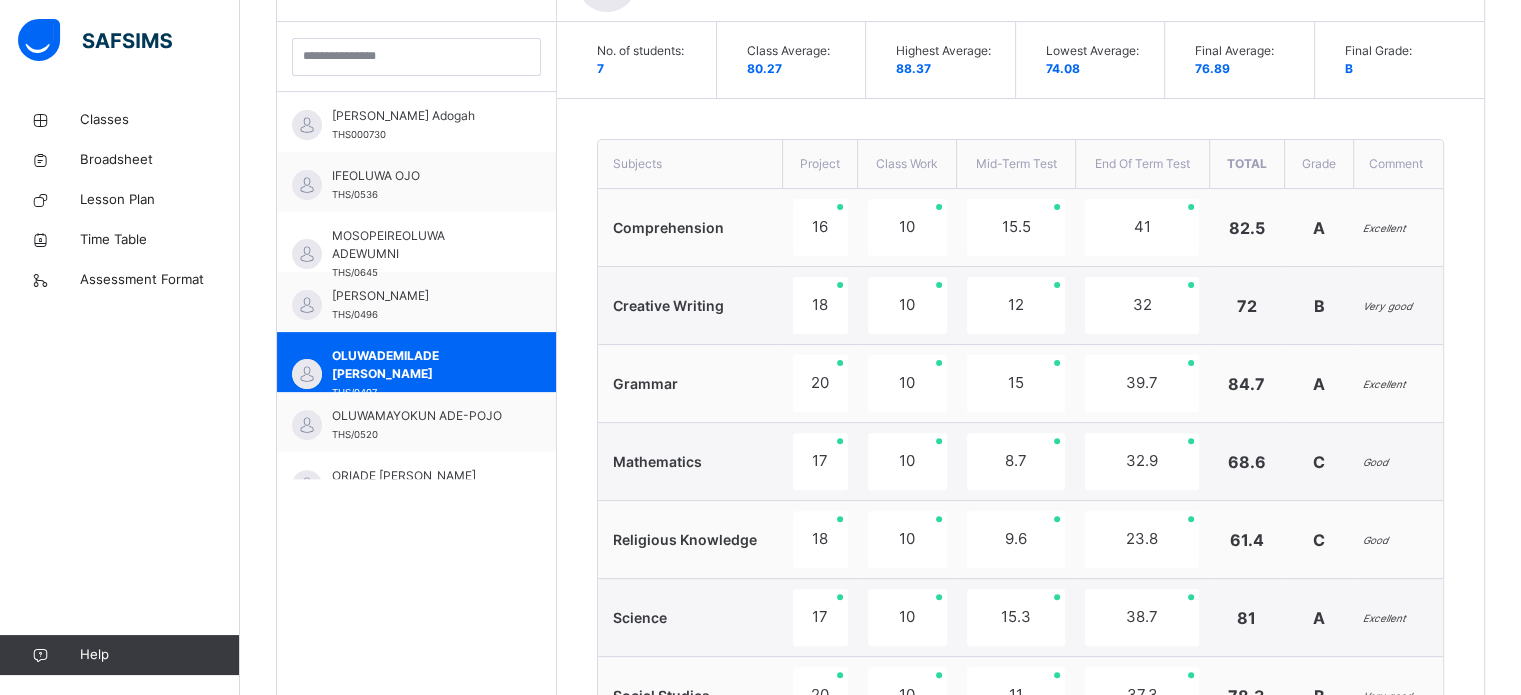 scroll, scrollTop: 1186, scrollLeft: 0, axis: vertical 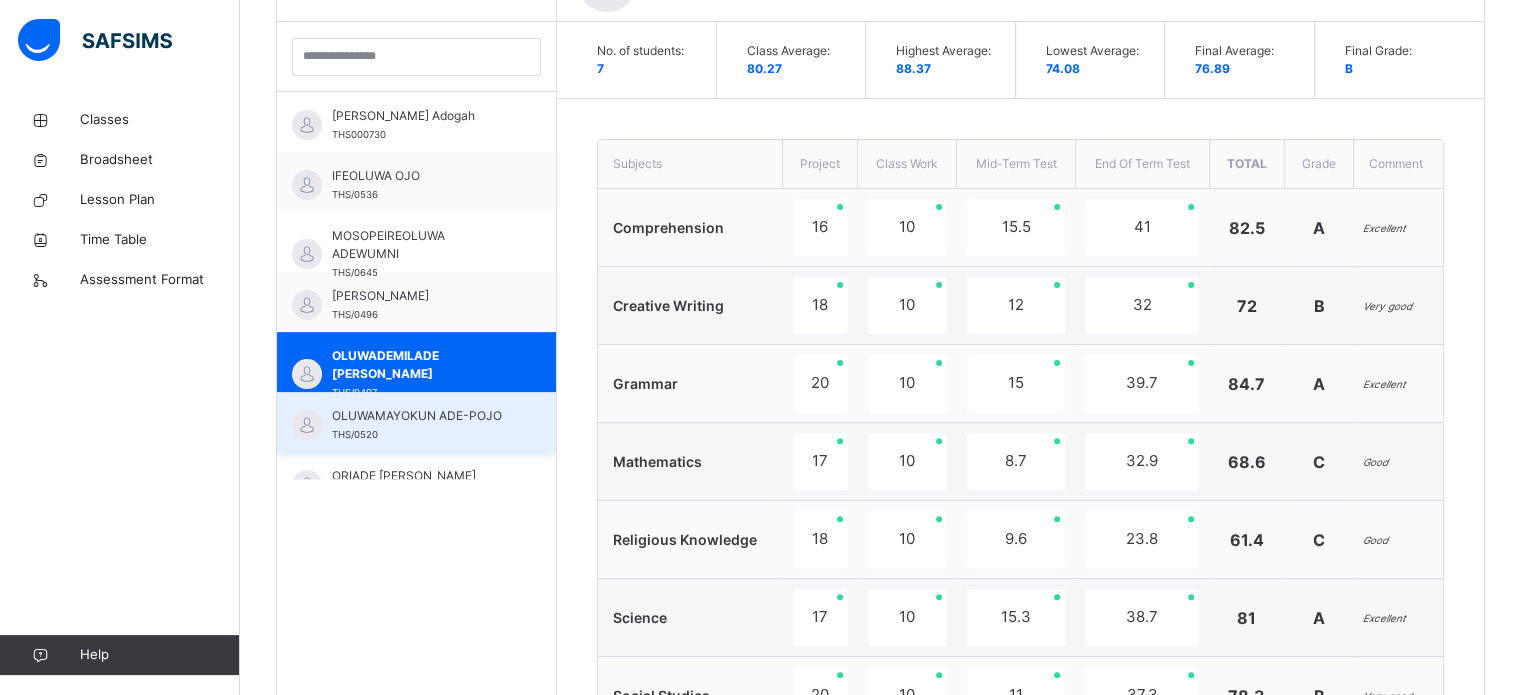 click on "OLUWAMAYOKUN  ADE-POJO" at bounding box center [421, 416] 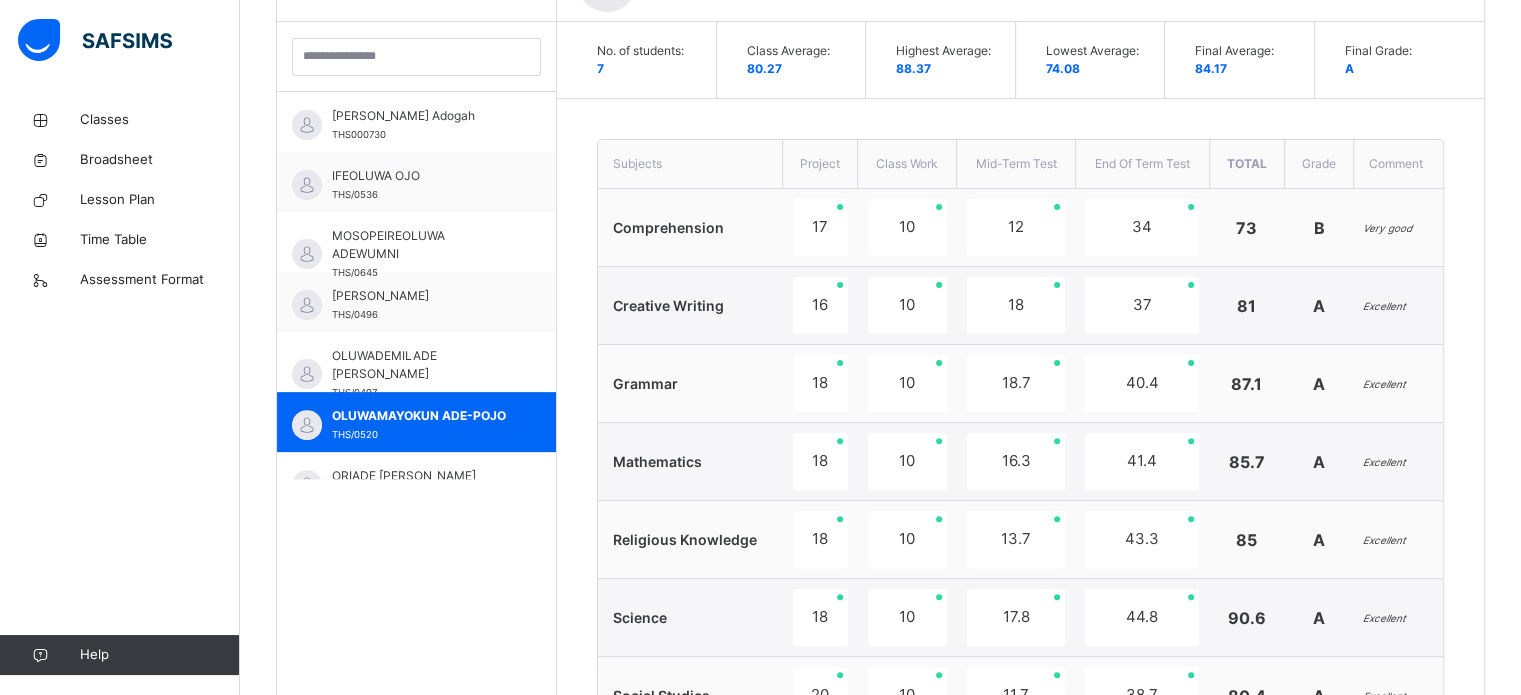 scroll, scrollTop: 1186, scrollLeft: 0, axis: vertical 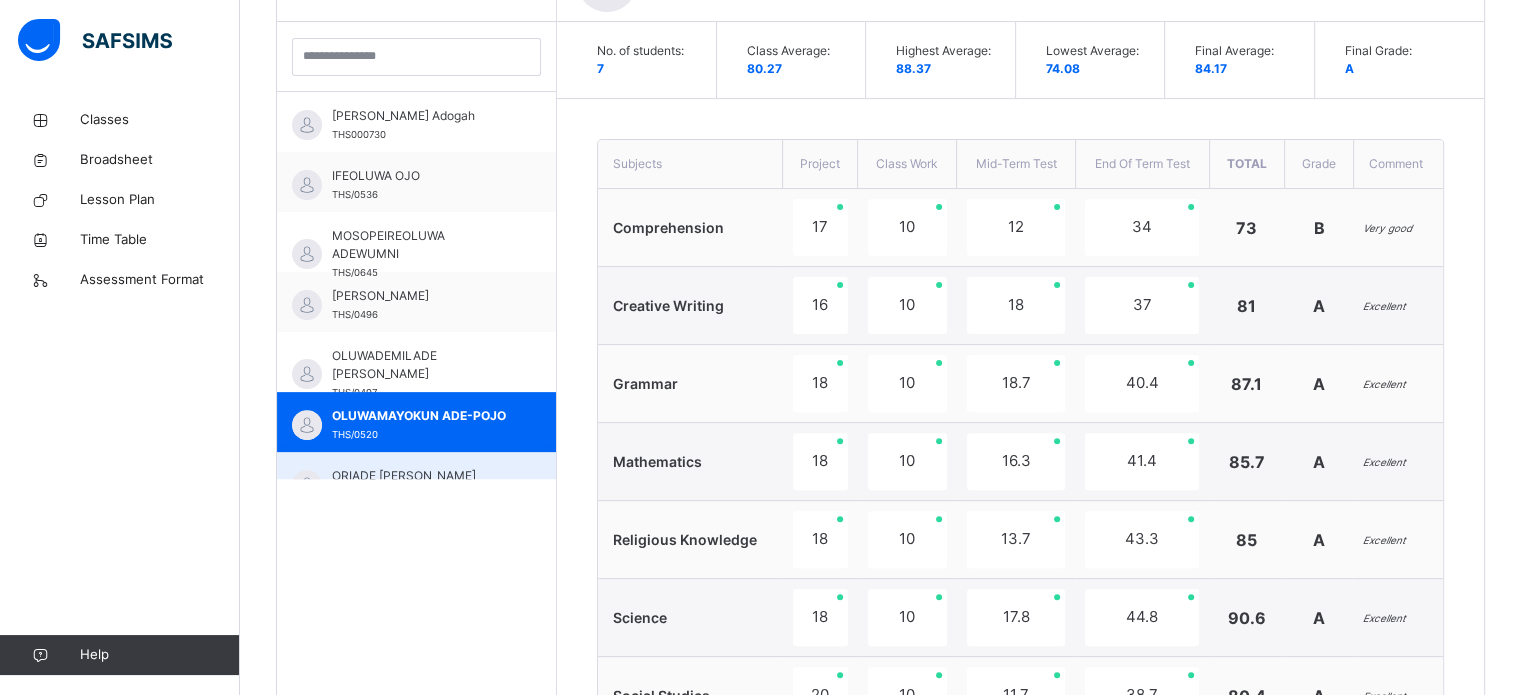 click on "ORIADE [PERSON_NAME] THS/0554" at bounding box center [416, 482] 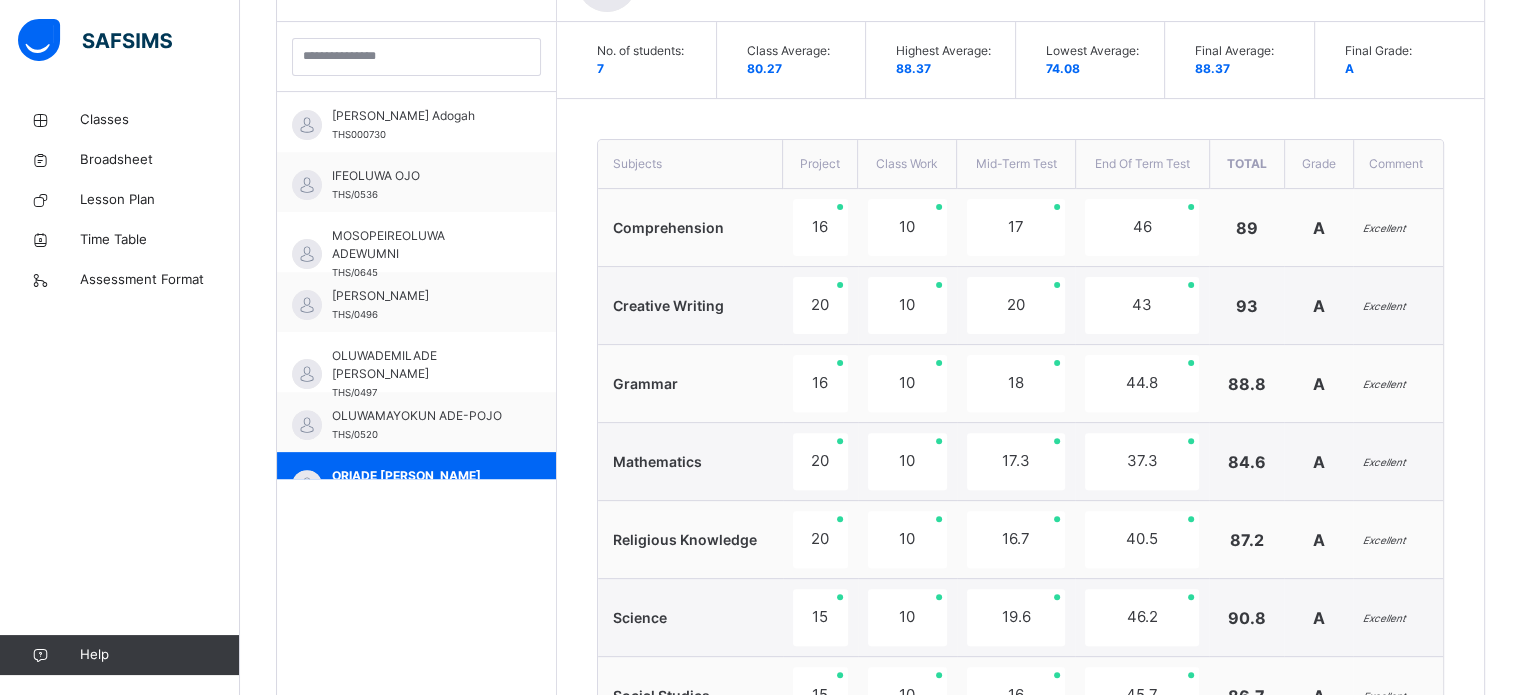 scroll, scrollTop: 1186, scrollLeft: 0, axis: vertical 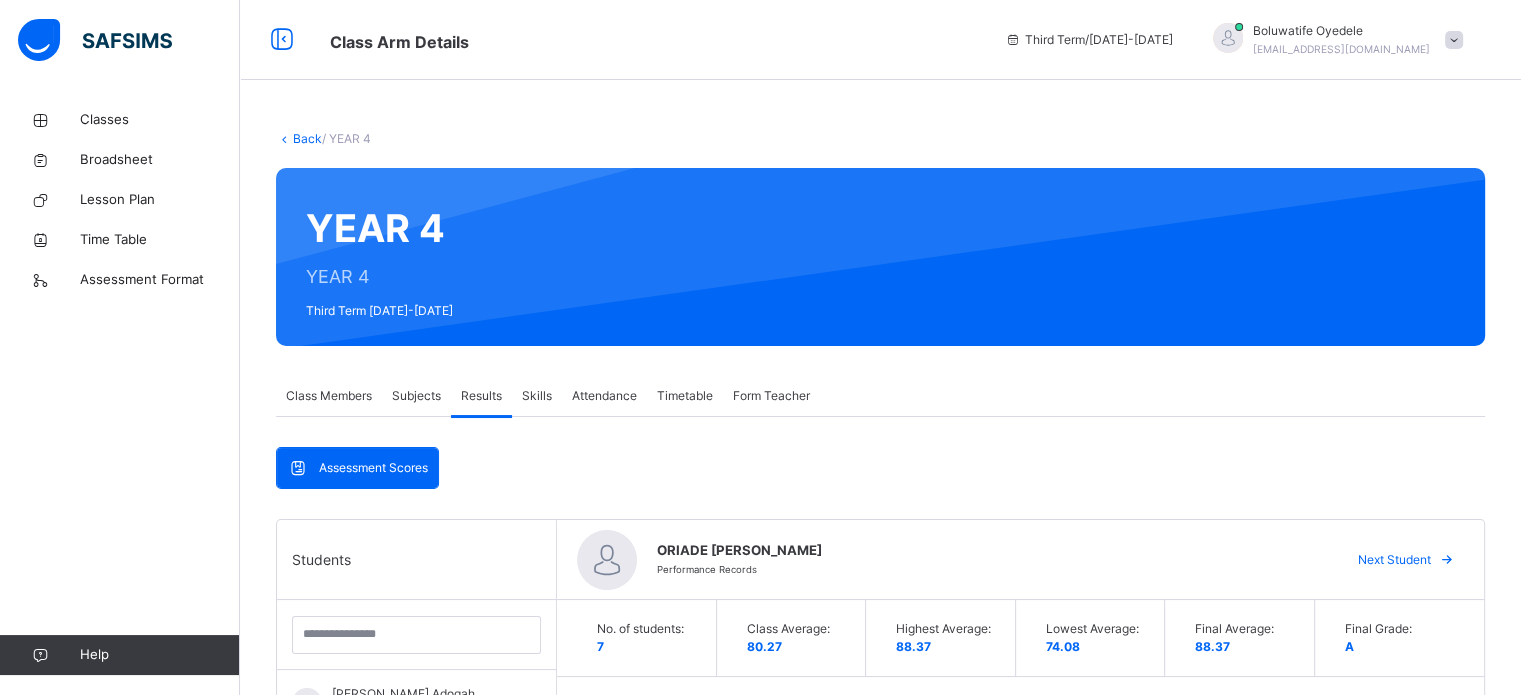 click at bounding box center [1454, 40] 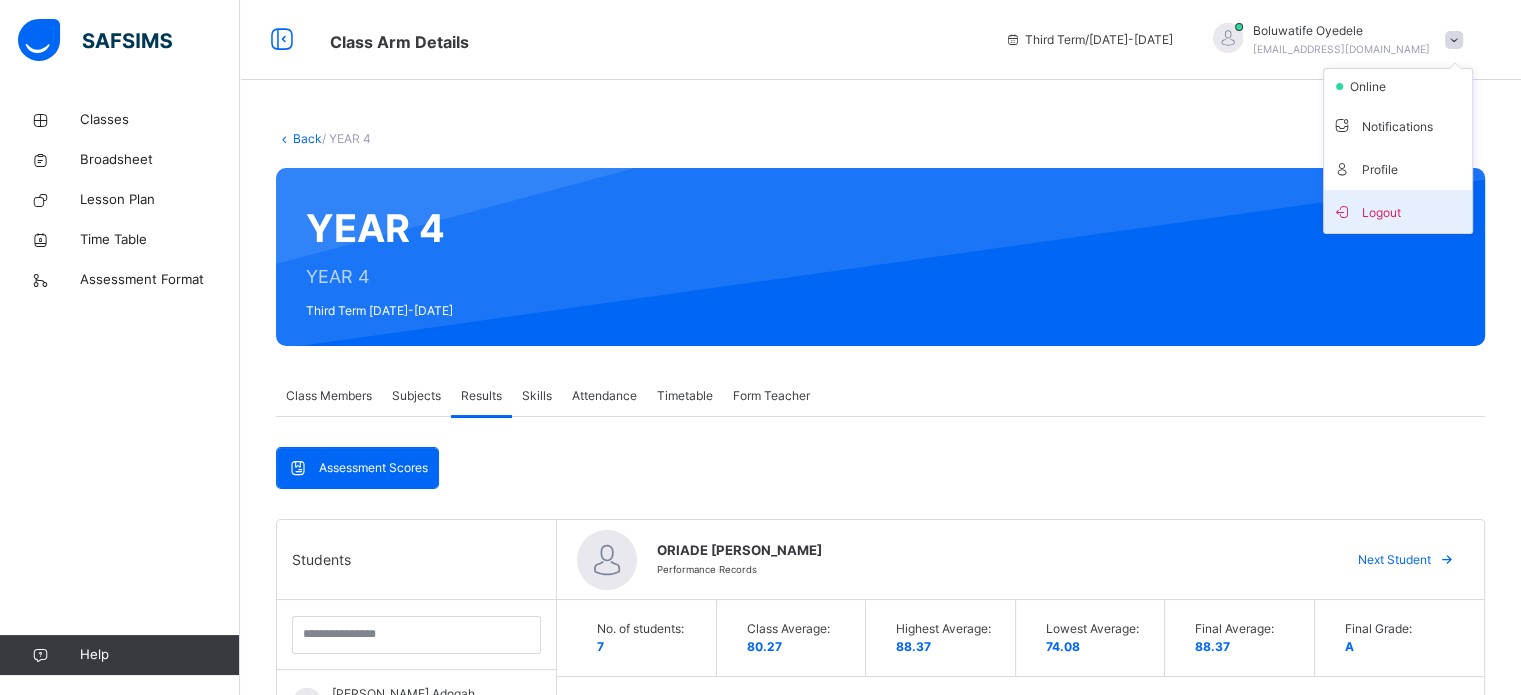 click on "Logout" at bounding box center [1398, 211] 